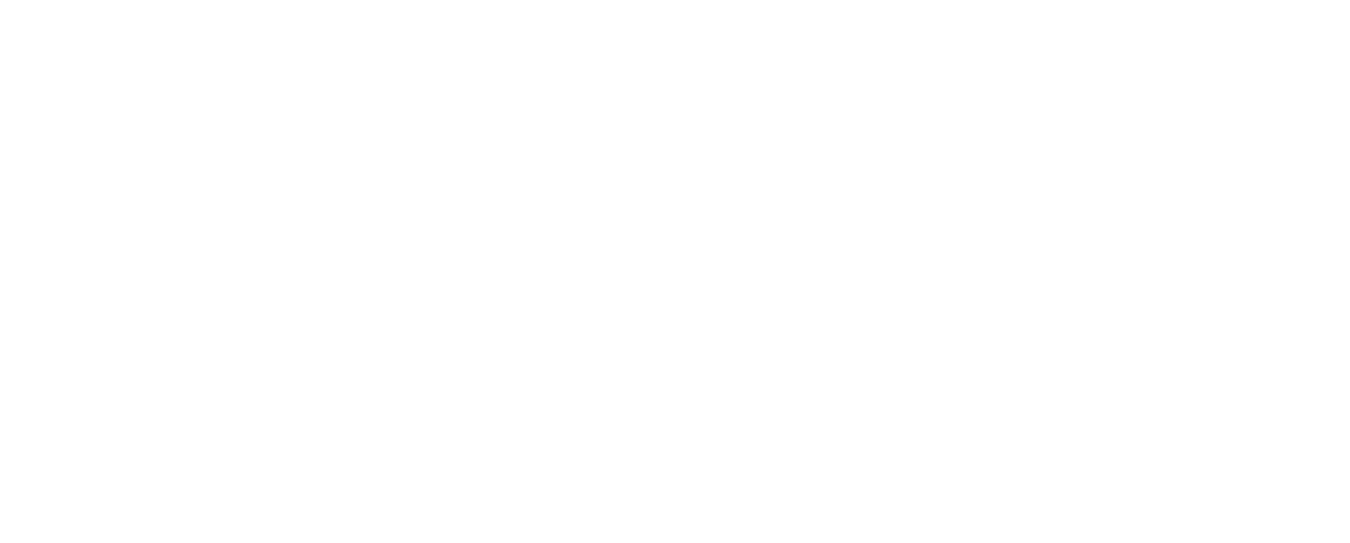 scroll, scrollTop: 0, scrollLeft: 0, axis: both 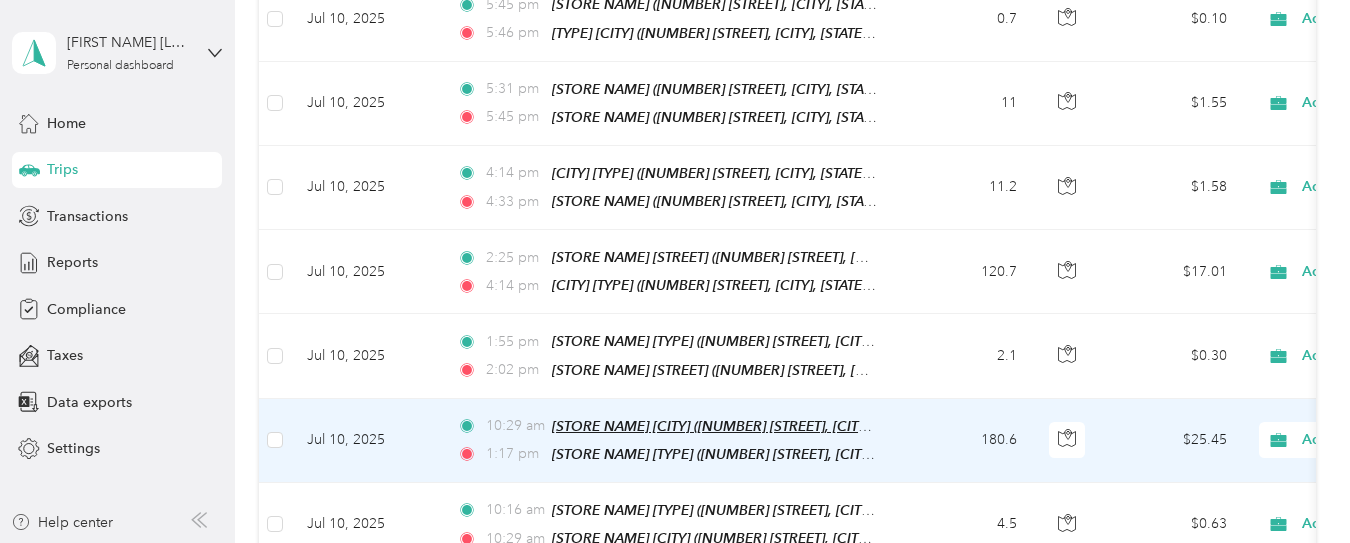 click on "[STORE NAME] [CITY] ([NUMBER] [STREET], [CITY], [STATE] [POSTAL CODE], [COUNTRY] , [COUNTY] County, [STATE])" at bounding box center (925, 426) 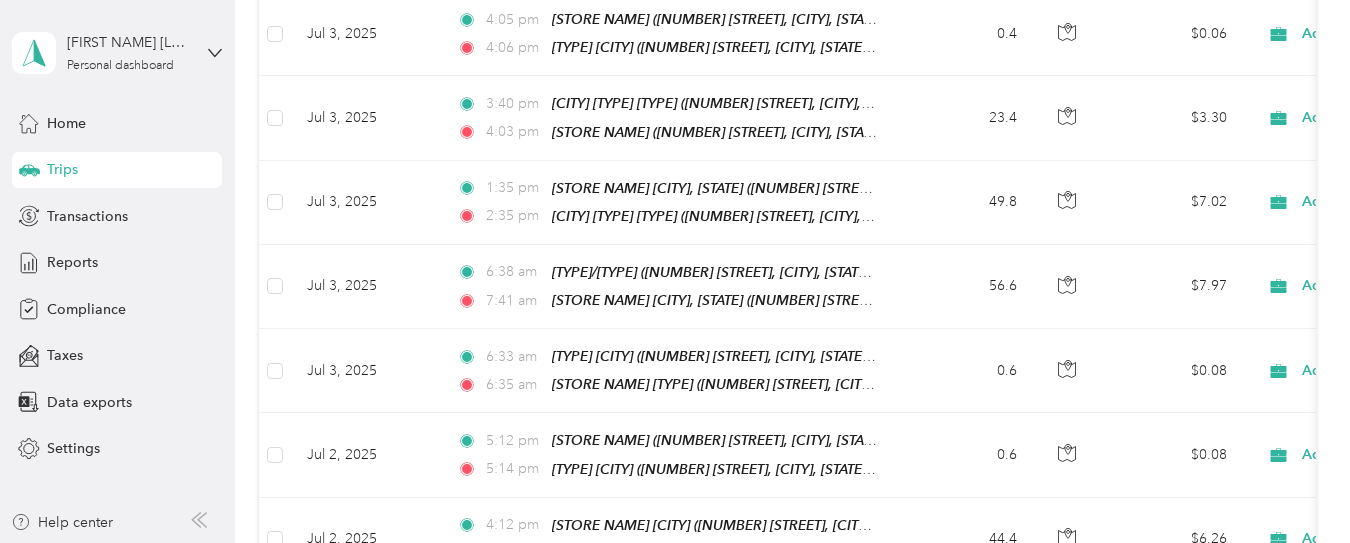 scroll, scrollTop: 5987, scrollLeft: 0, axis: vertical 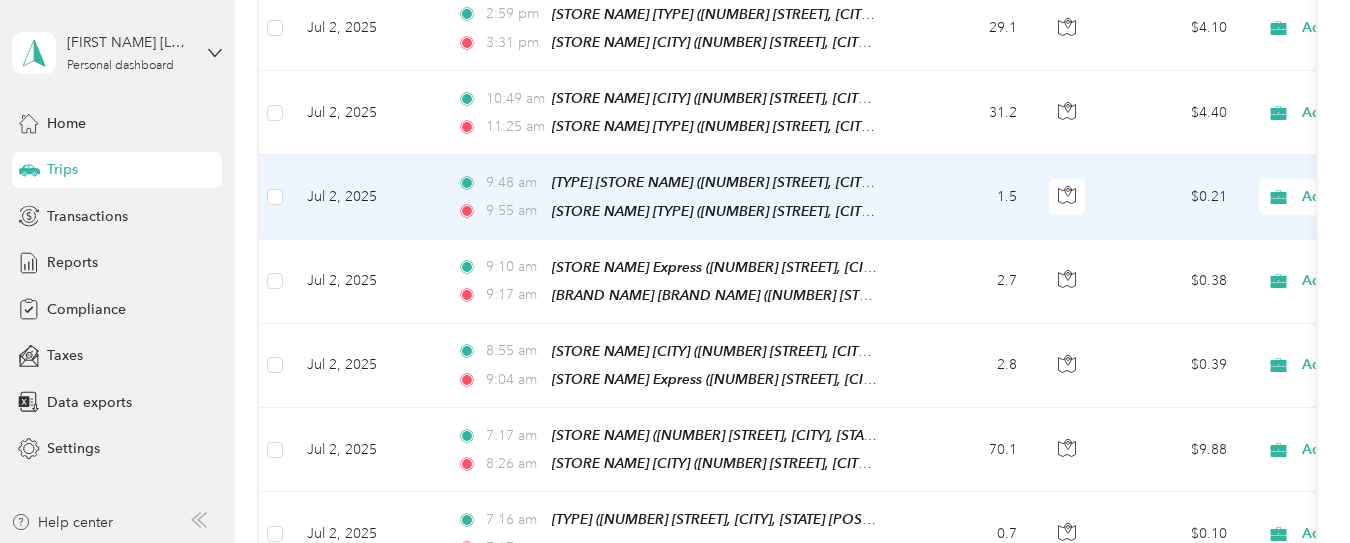 click on "[COMPANY] ([NUMBER] [STREET], [CITY], [STATE])" at bounding box center [714, 182] 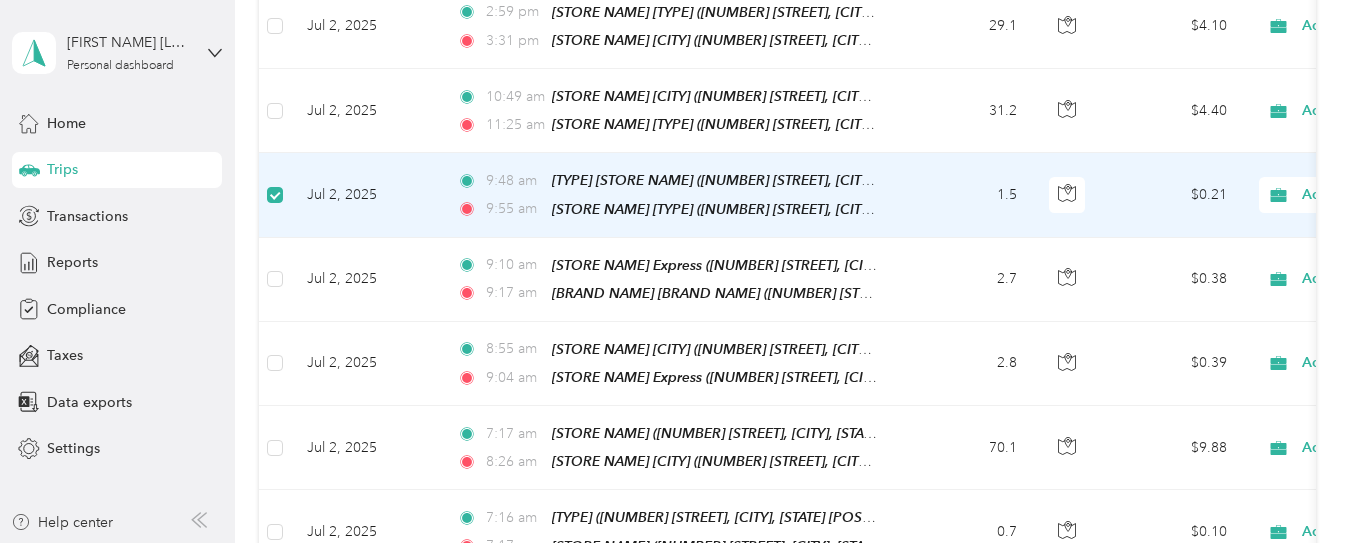 scroll, scrollTop: 5985, scrollLeft: 0, axis: vertical 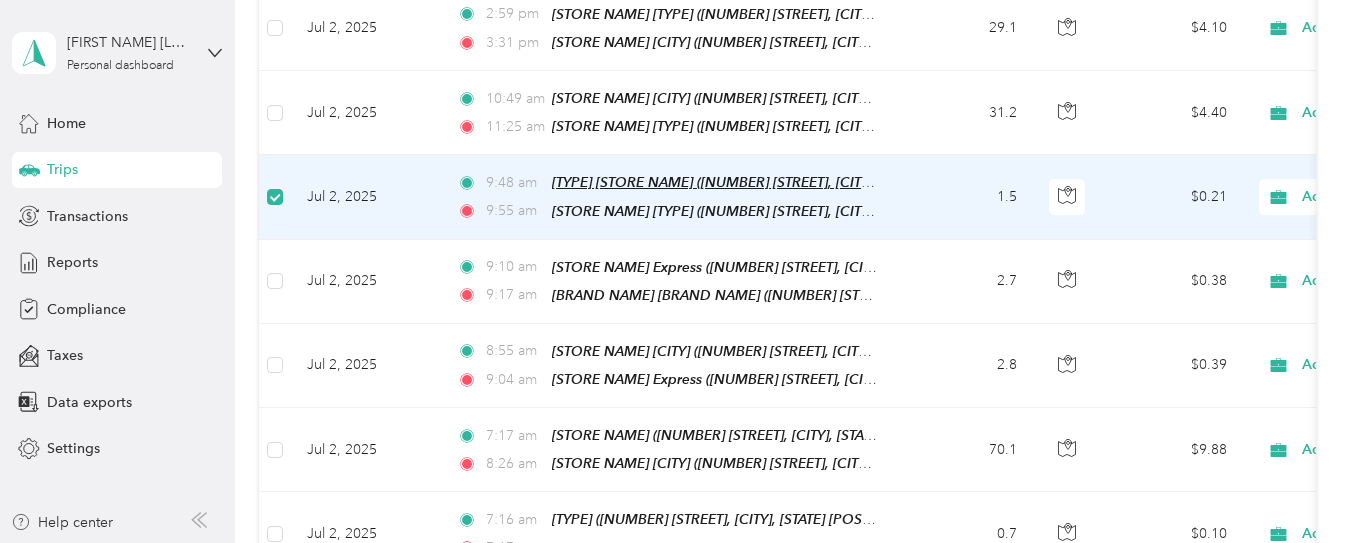 click on "[COMPANY] ([NUMBER] [STREET], [CITY], [STATE])" at bounding box center (741, 182) 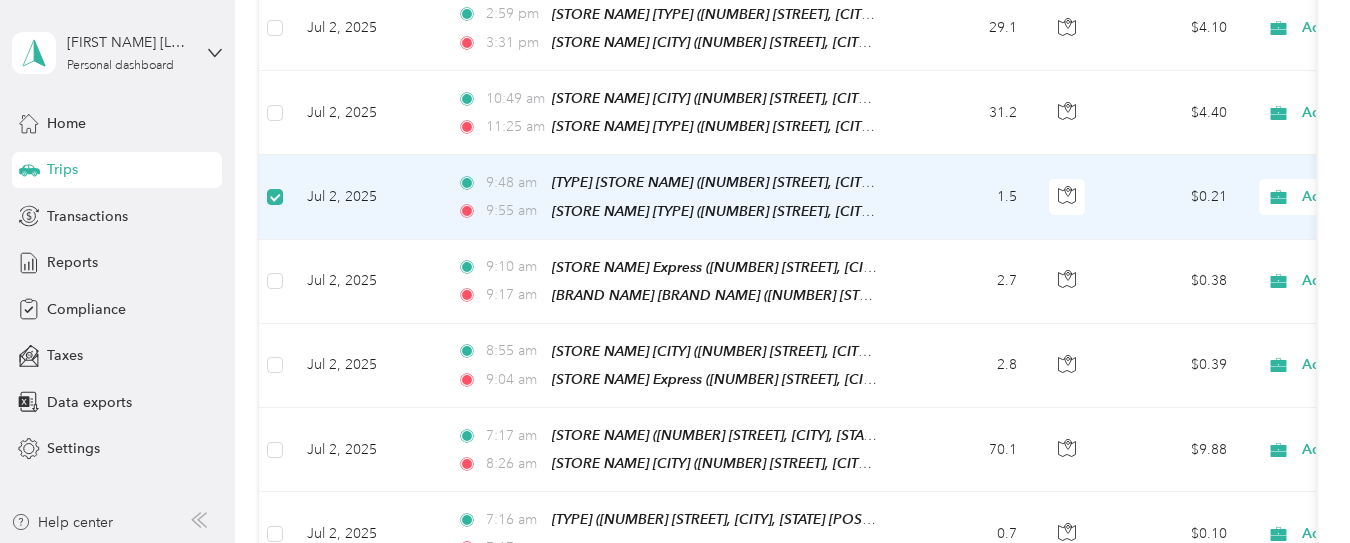 click on "Edit Place" at bounding box center (616, 144) 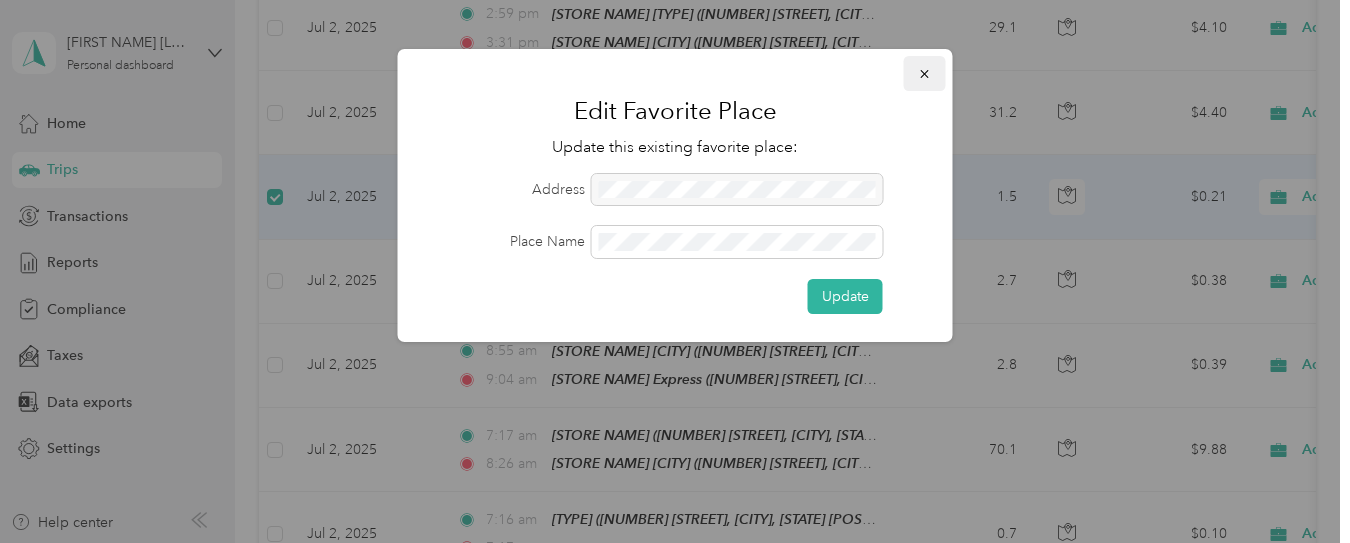 click 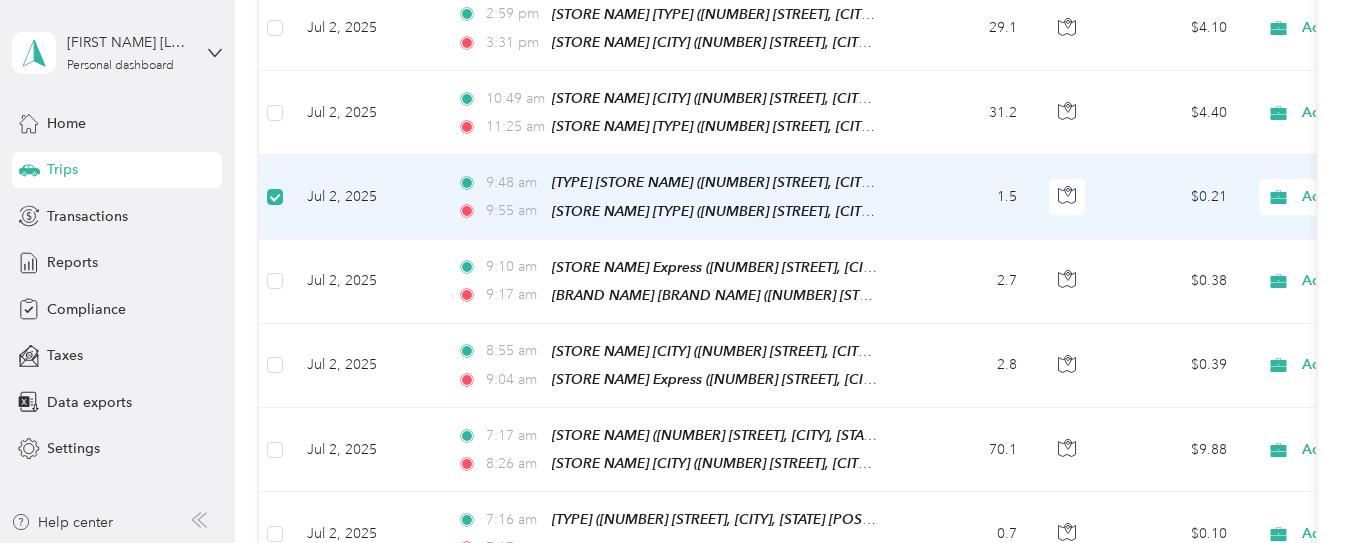 click on "$0.21" at bounding box center (1173, 197) 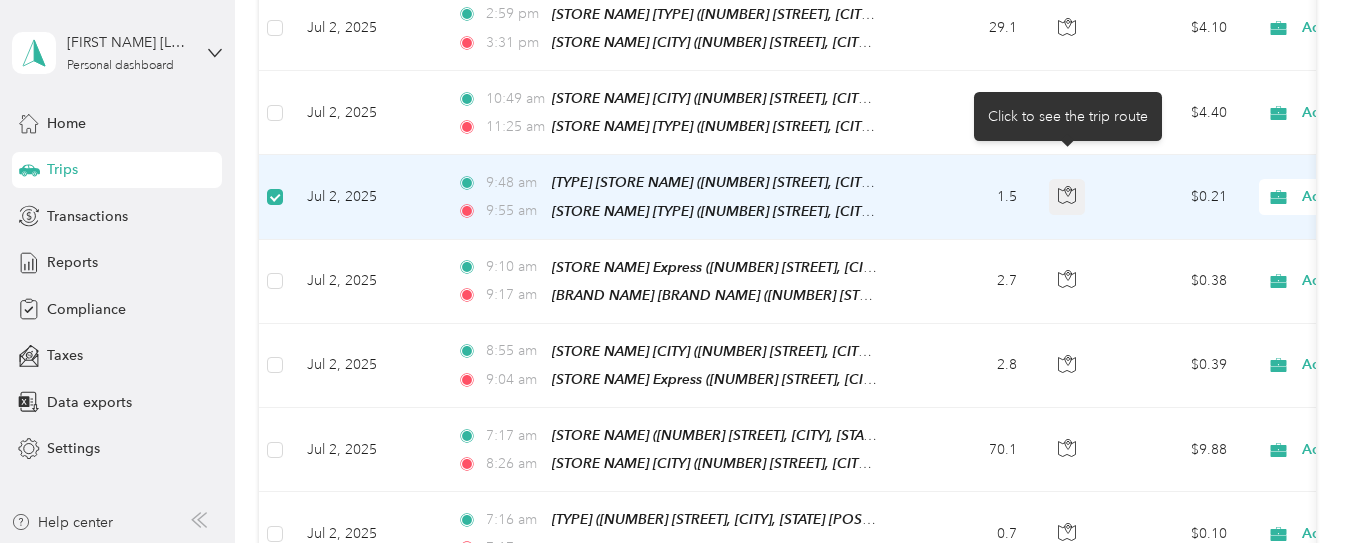 click 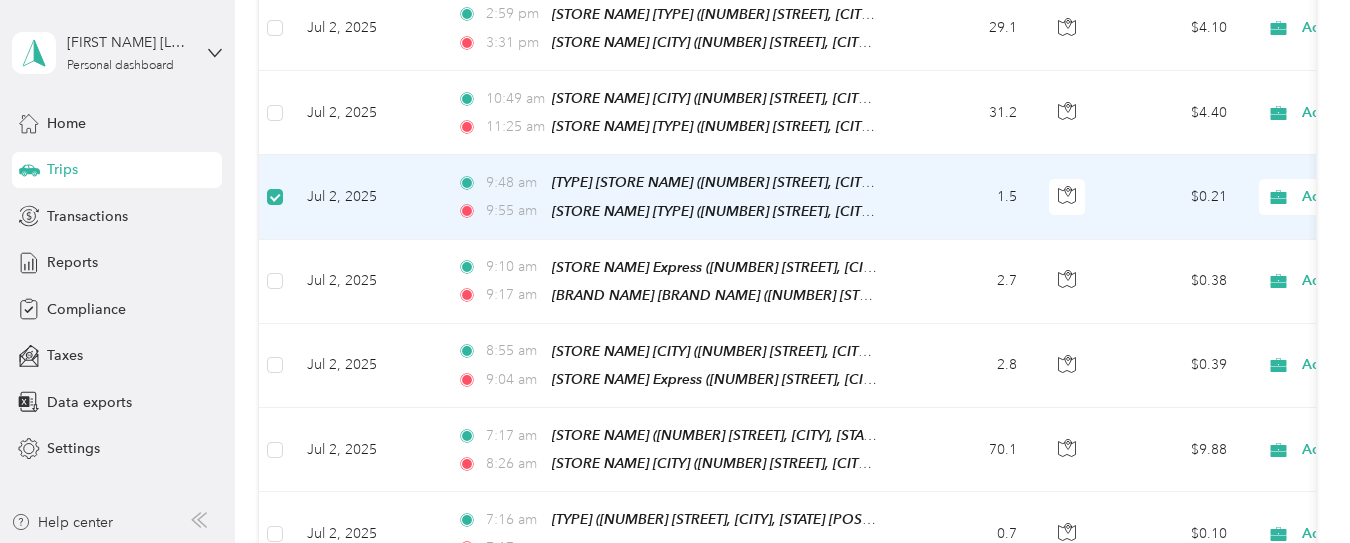 click on "1.5" at bounding box center [967, 197] 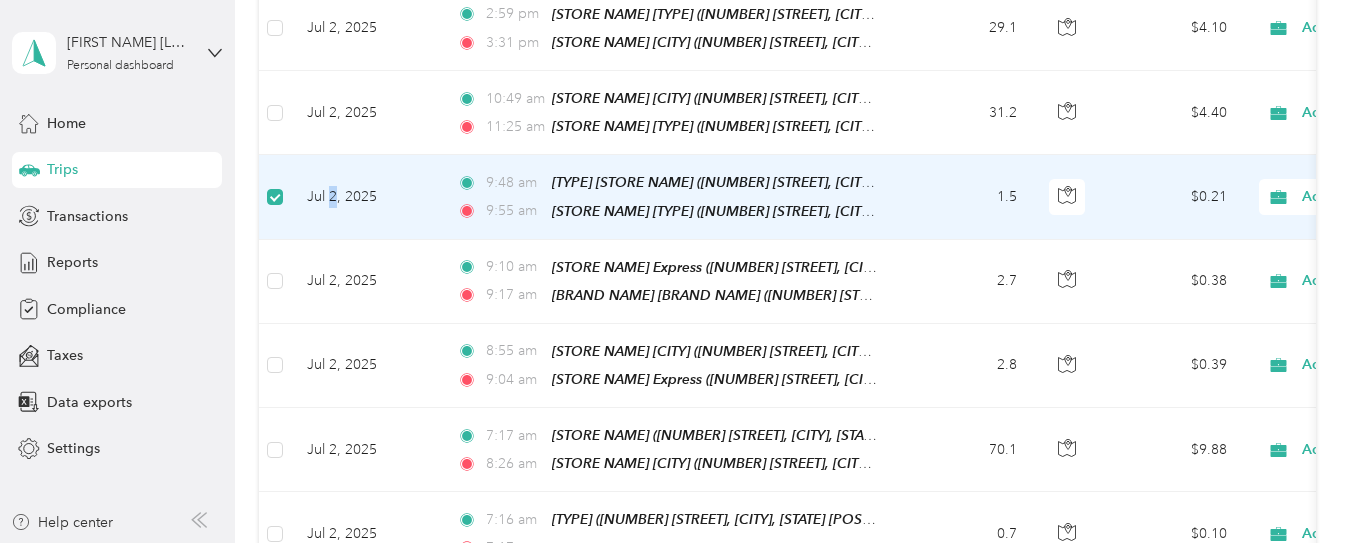 click on "Jul 2, 2025" at bounding box center (366, 197) 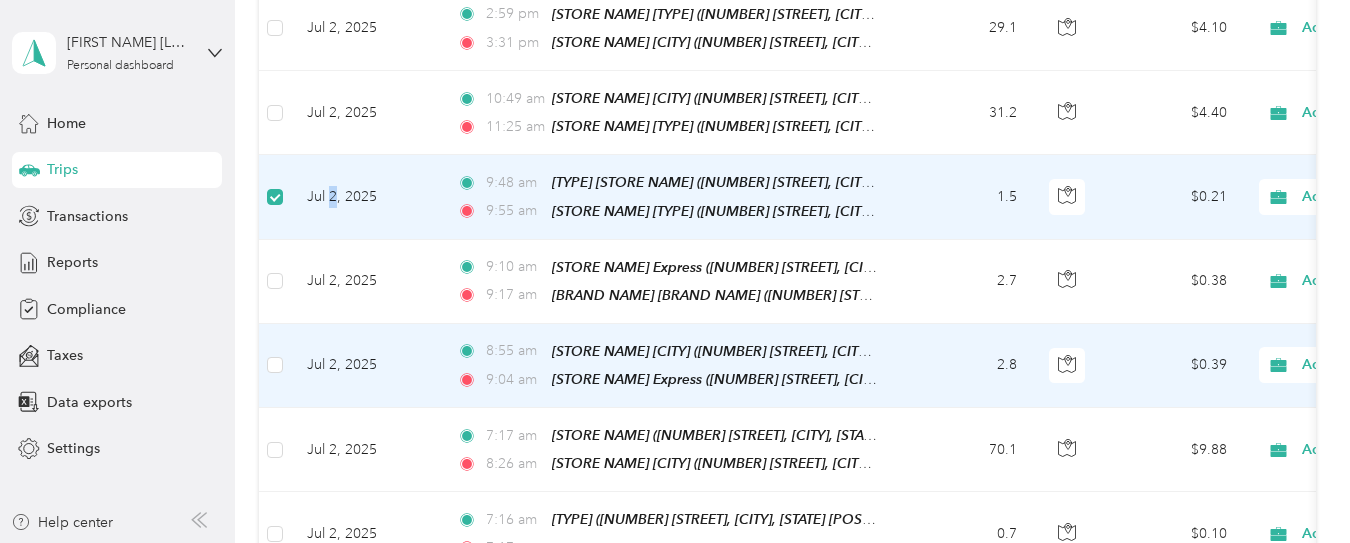 click on "$0.39" at bounding box center [1173, 366] 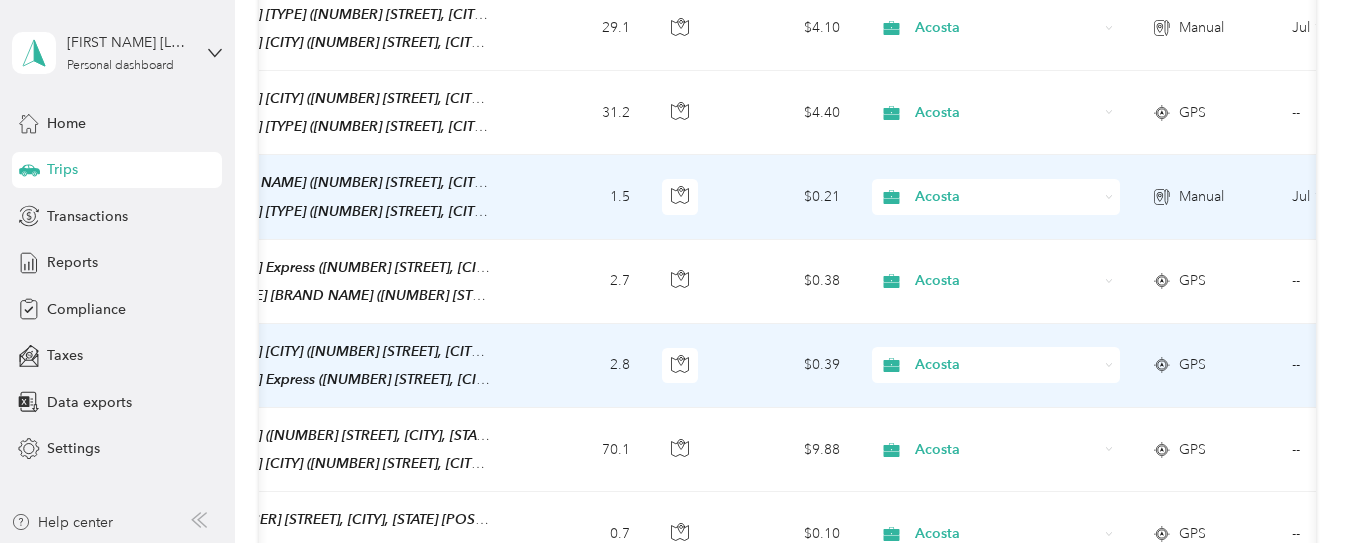 scroll, scrollTop: 0, scrollLeft: 400, axis: horizontal 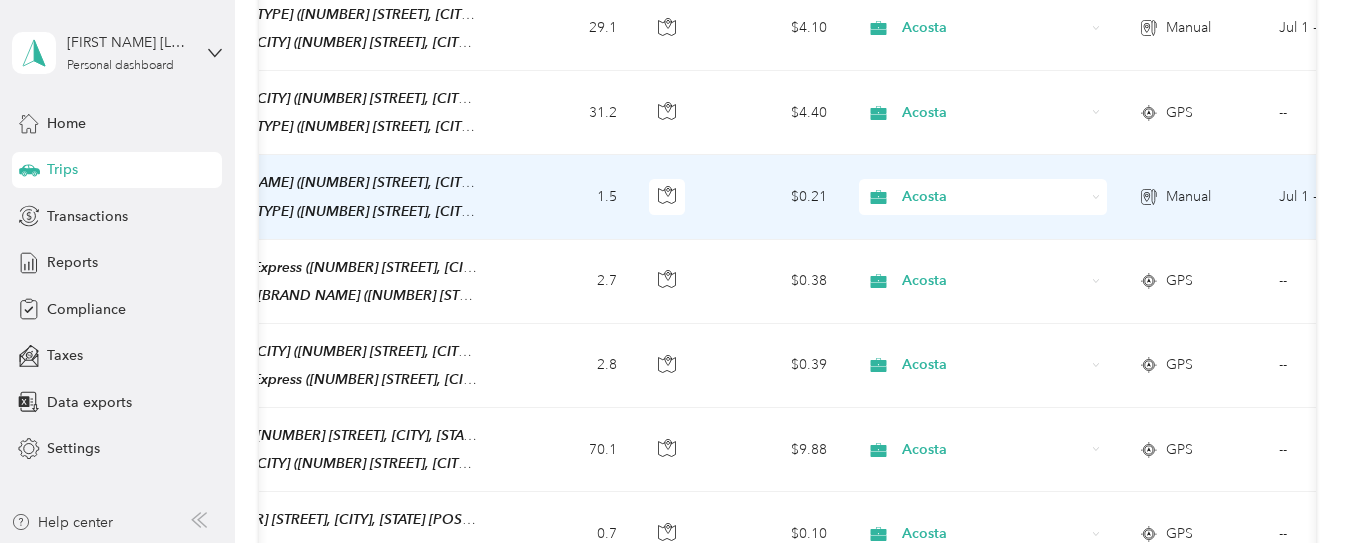 click on "Manual" at bounding box center (1188, 197) 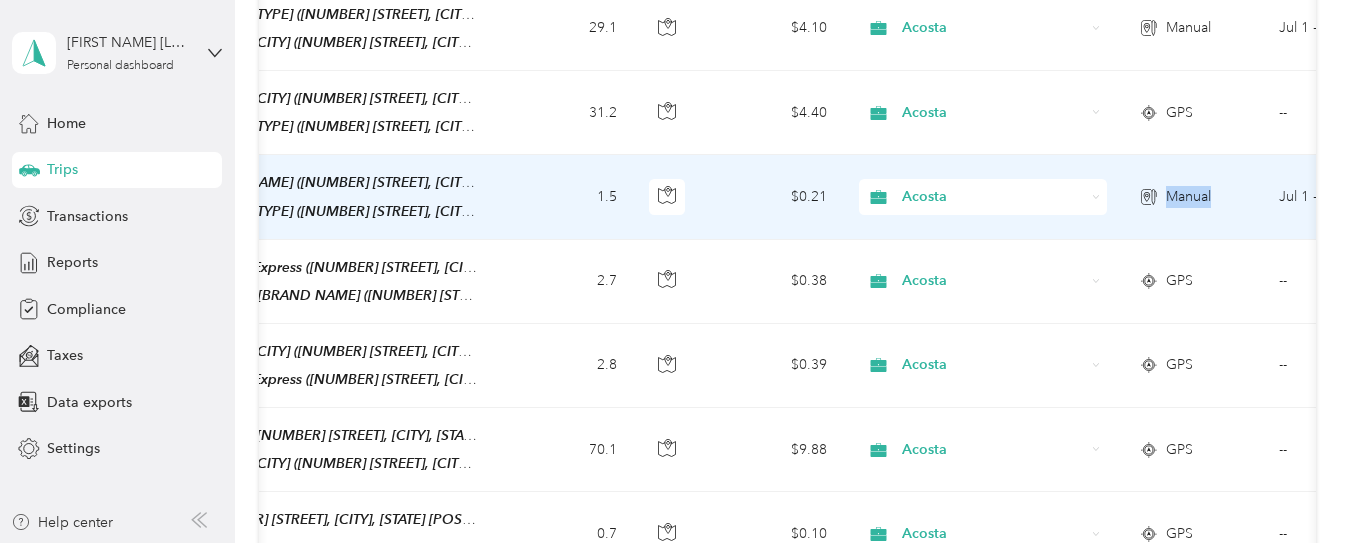 click on "Manual" at bounding box center [1188, 197] 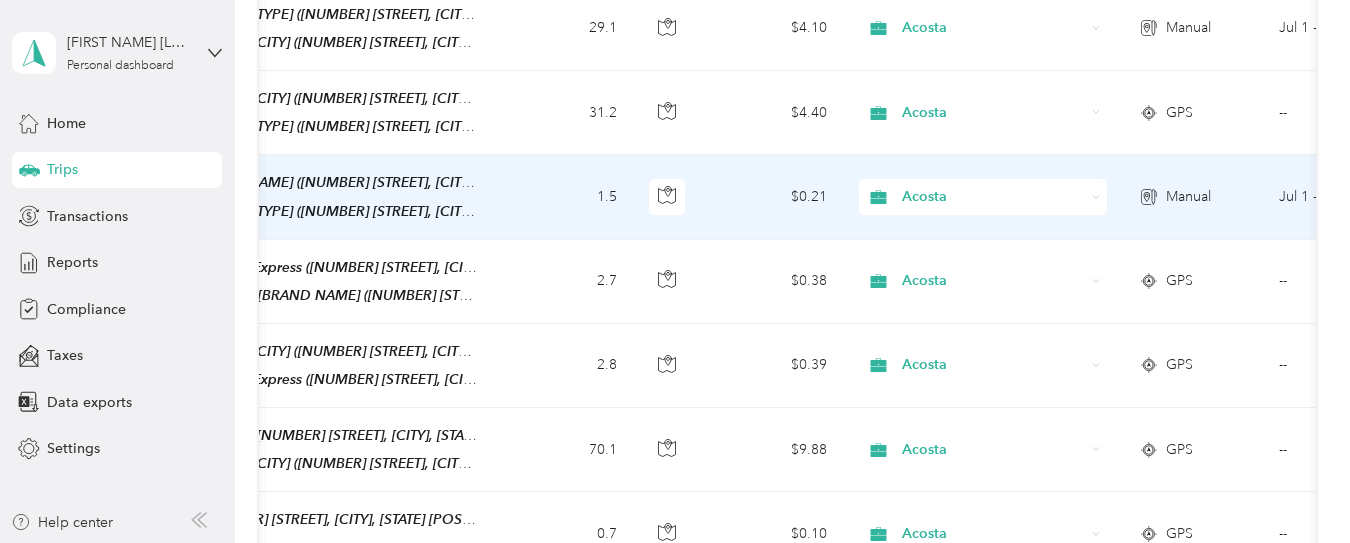 click on "9:48 am Village West Hornbachers  (4101 13th Ave S, Fargo, North Dakota) 9:55 am Family Fare Supermarket (1100 13th Ave E, West Fargo, ND)" at bounding box center [267, 196] 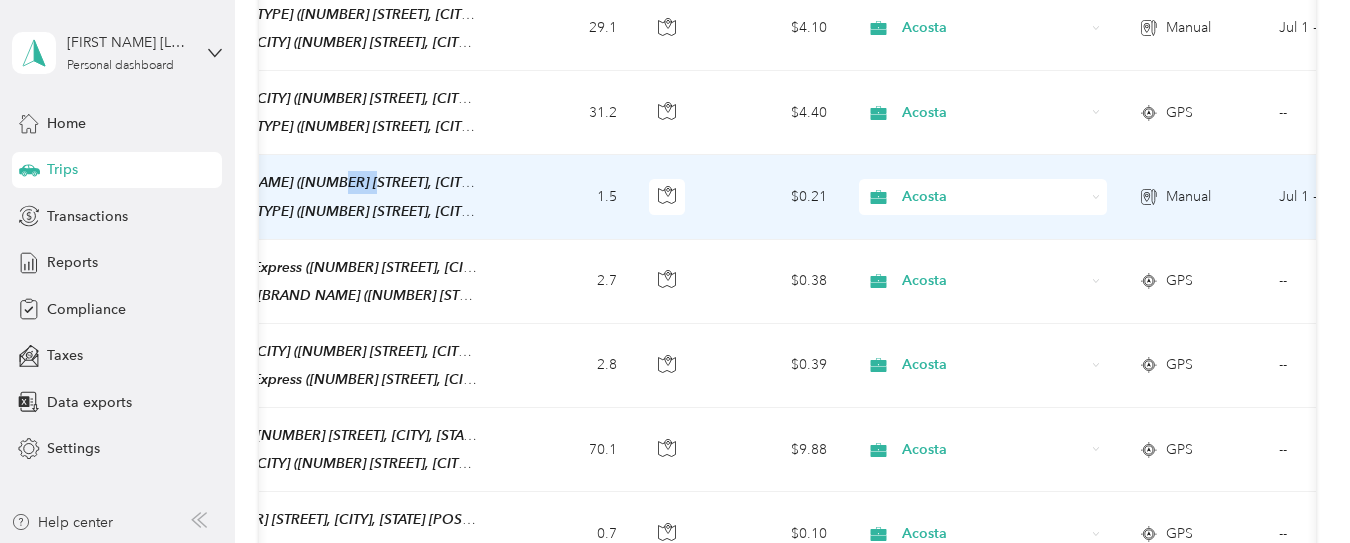click on "9:48 am Village West Hornbachers  (4101 13th Ave S, Fargo, North Dakota) 9:55 am Family Fare Supermarket (1100 13th Ave E, West Fargo, ND)" at bounding box center (267, 196) 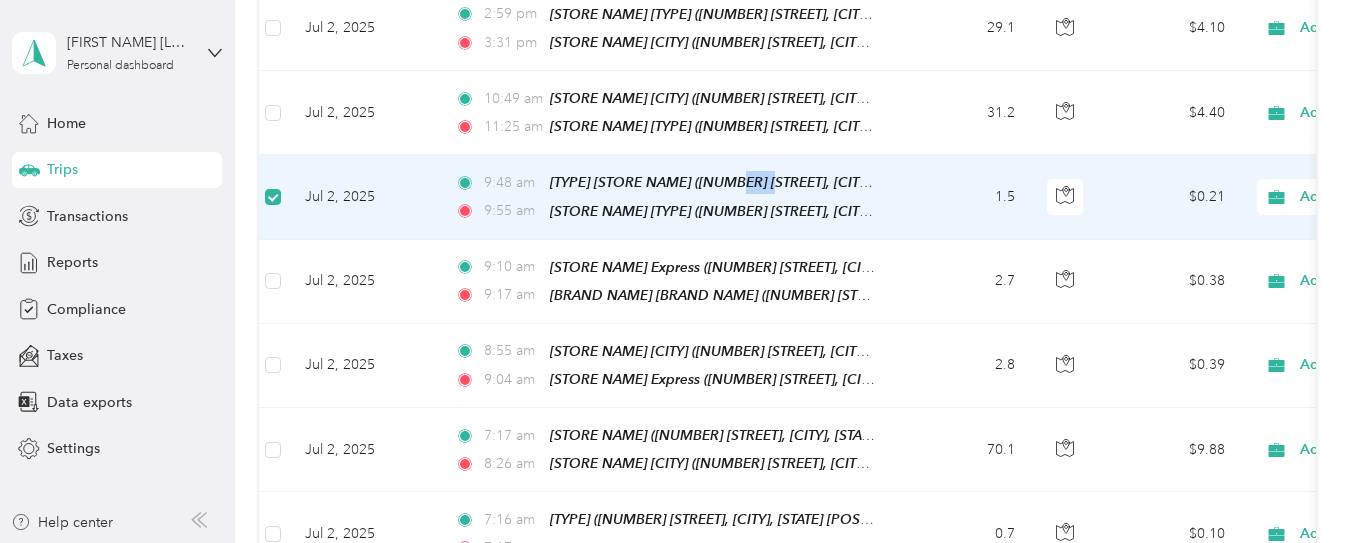 scroll, scrollTop: 0, scrollLeft: 0, axis: both 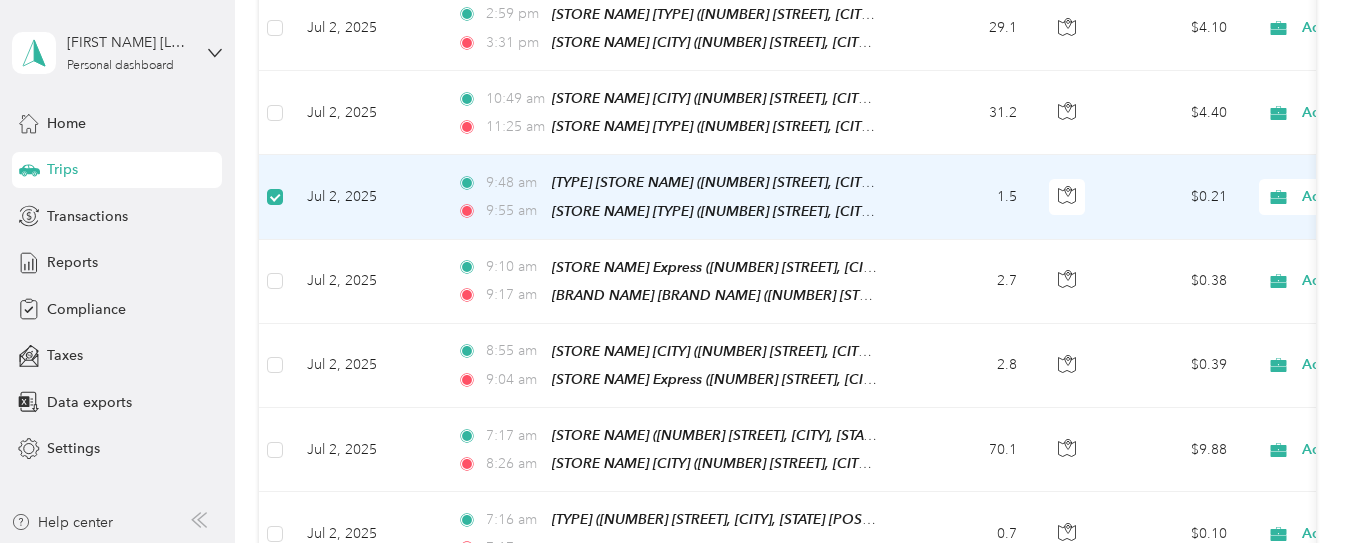 click on "Jul 2, 2025" at bounding box center (366, 197) 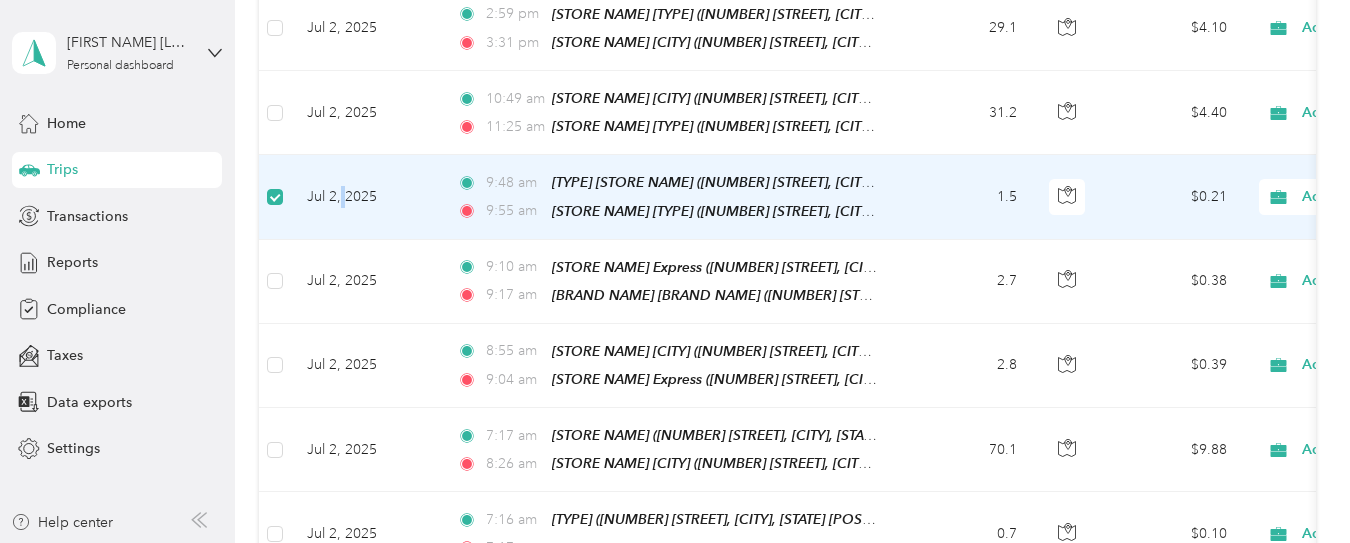 click on "Jul 2, 2025" at bounding box center [366, 197] 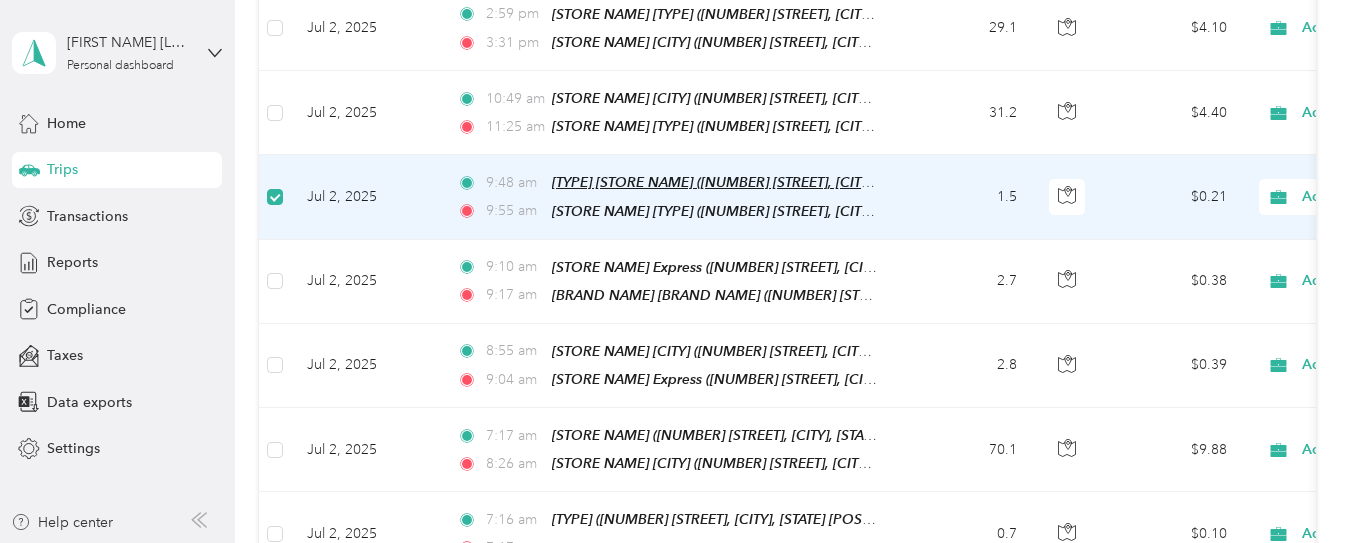 click on "[COMPANY] ([NUMBER] [STREET], [CITY], [STATE])" at bounding box center (741, 182) 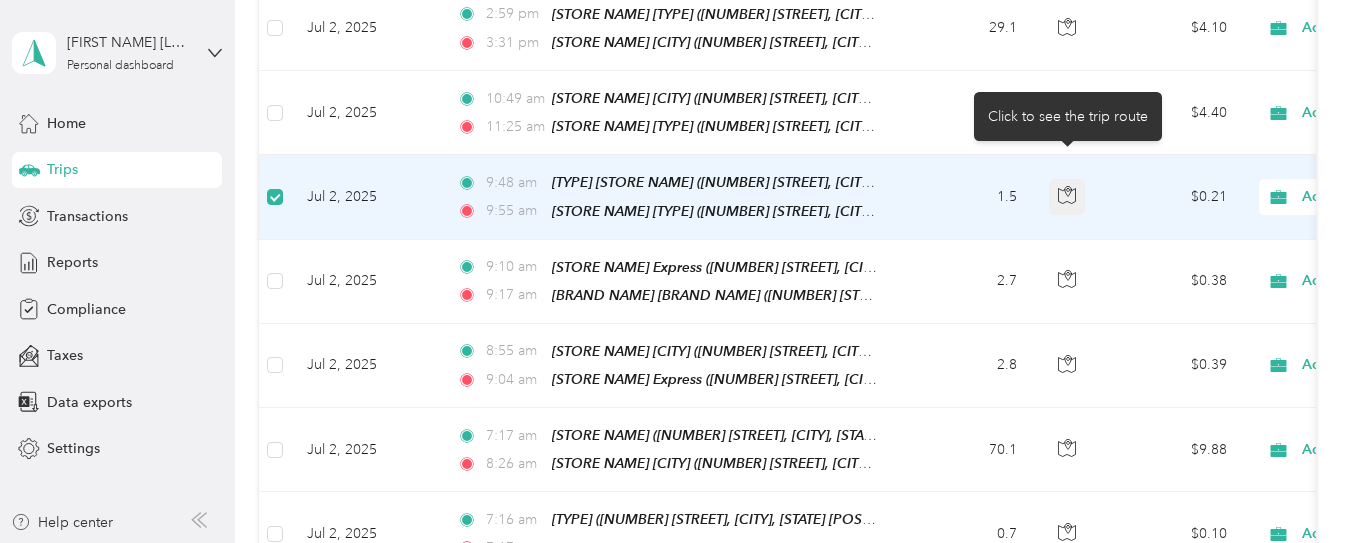 click 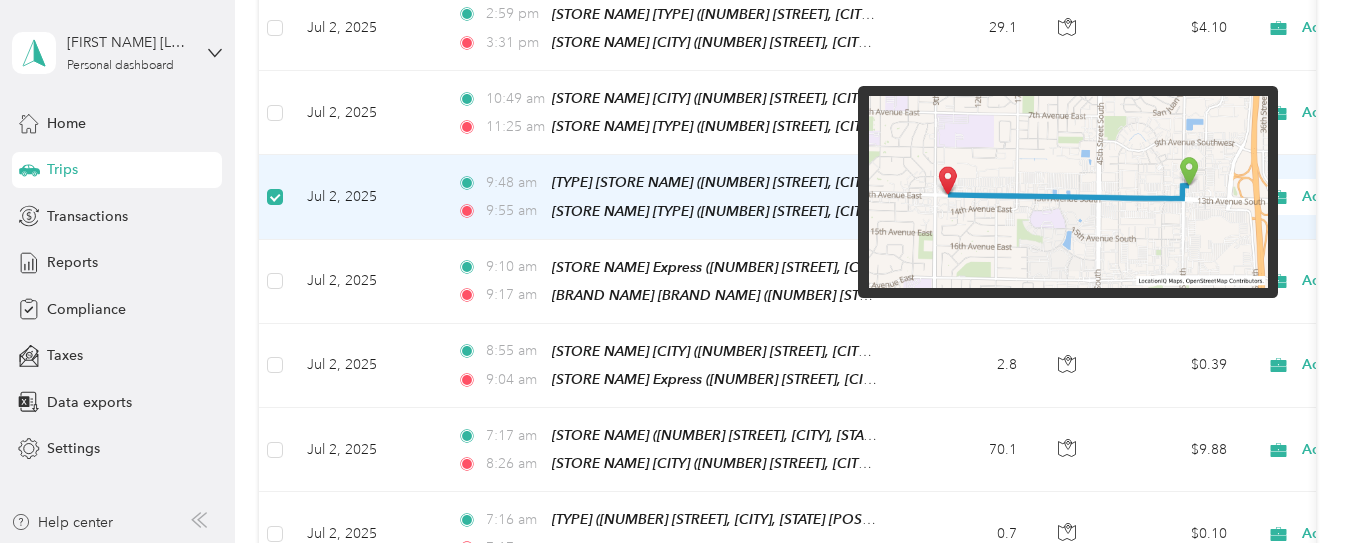 click at bounding box center [1068, 192] 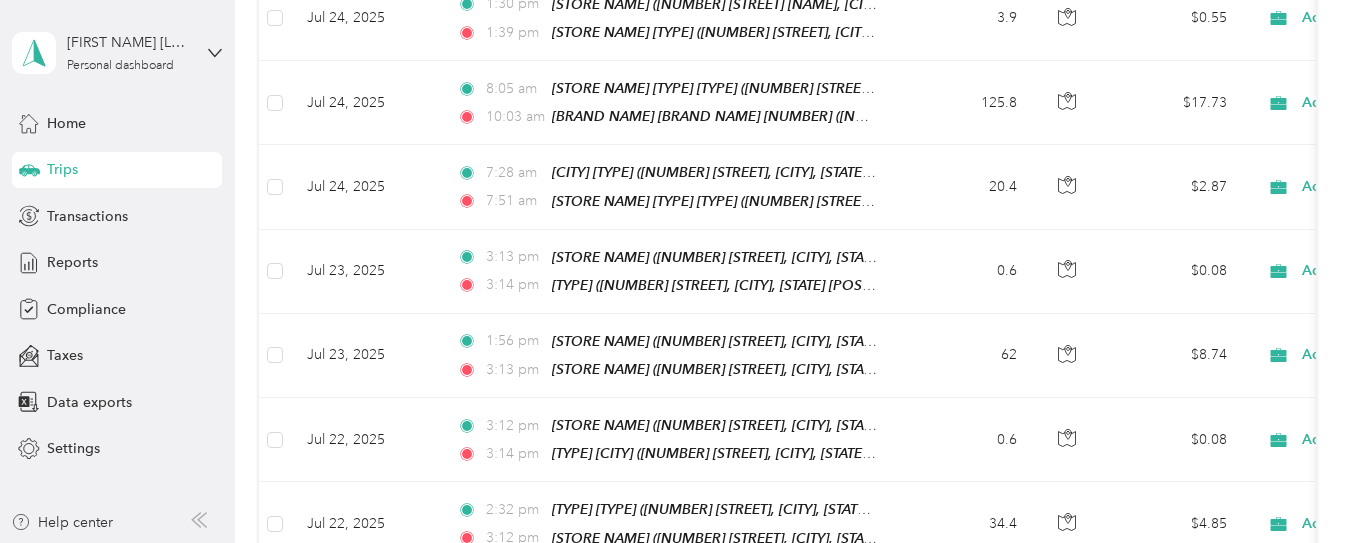 scroll, scrollTop: 0, scrollLeft: 0, axis: both 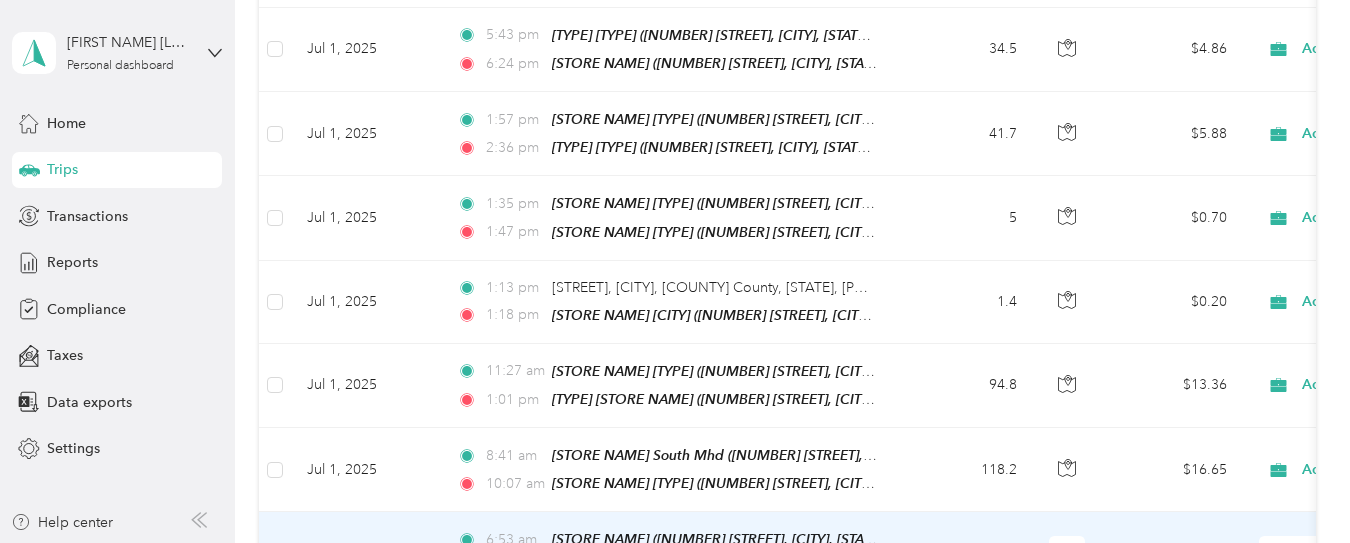 click on "$10.03" at bounding box center [1173, 554] 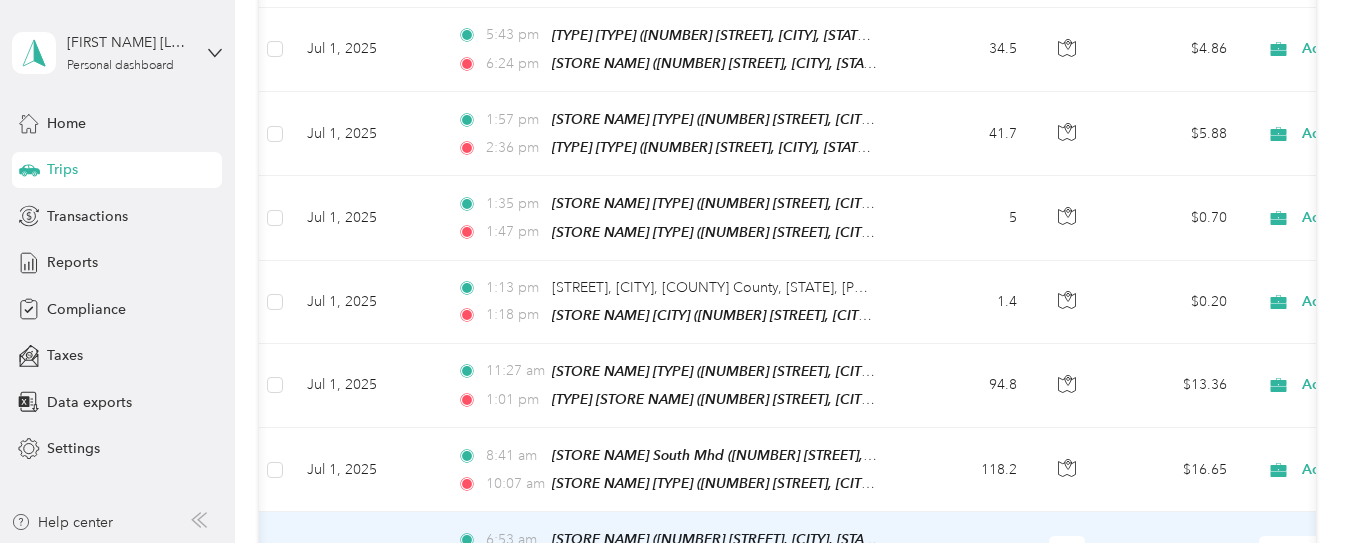scroll, scrollTop: 0, scrollLeft: 200, axis: horizontal 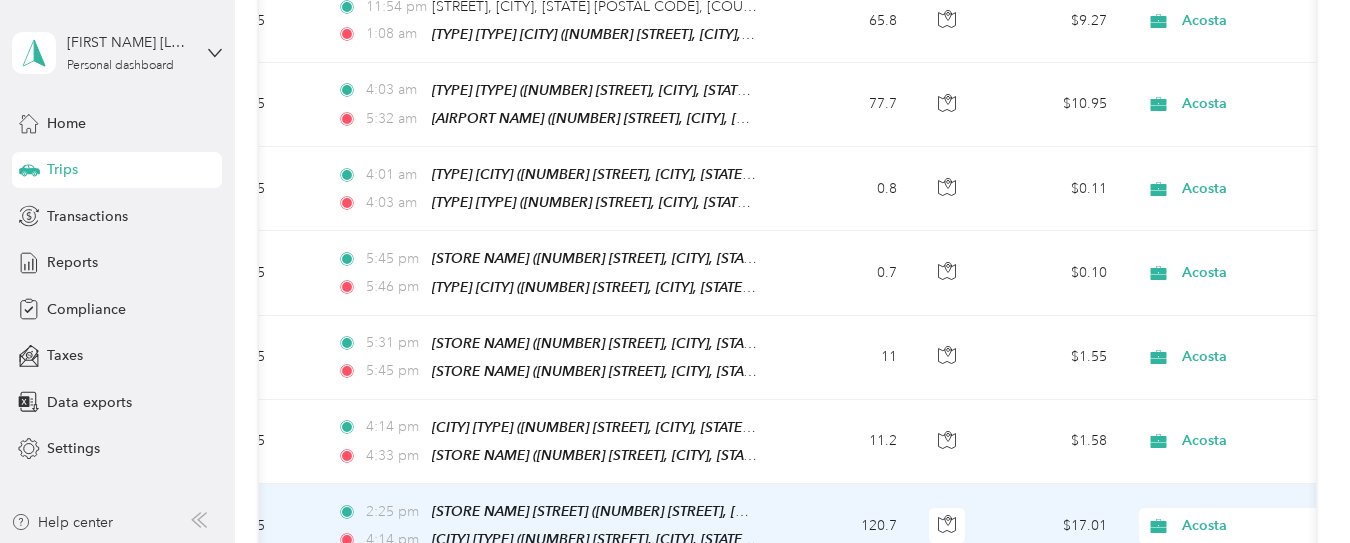 click on "Acosta" at bounding box center (1263, 526) 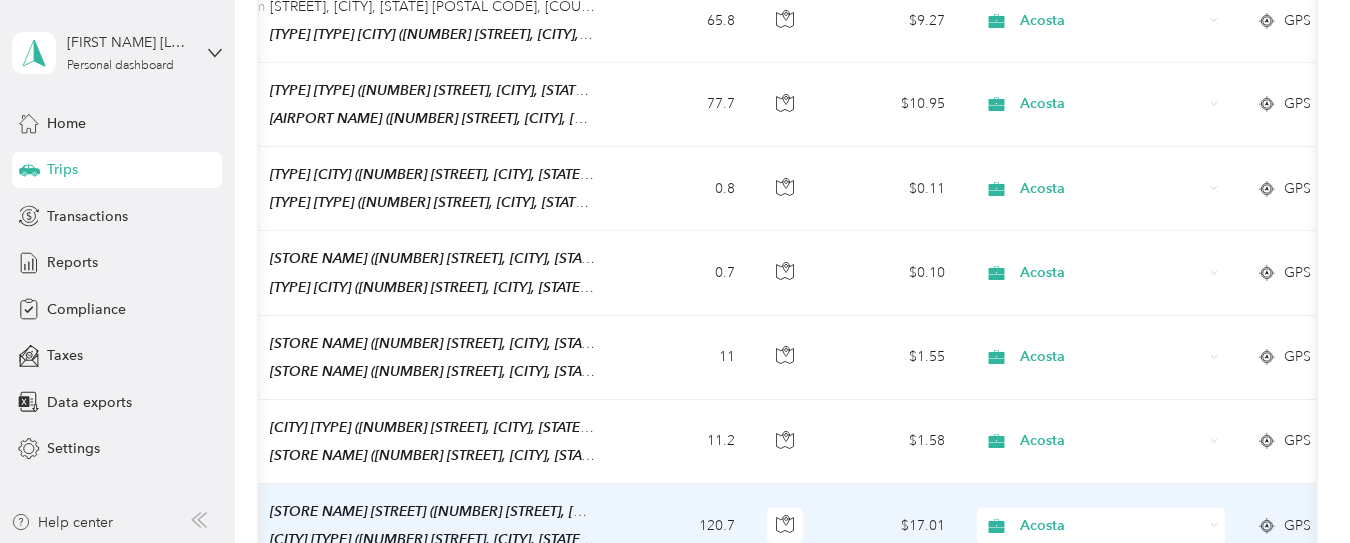 scroll, scrollTop: 0, scrollLeft: 320, axis: horizontal 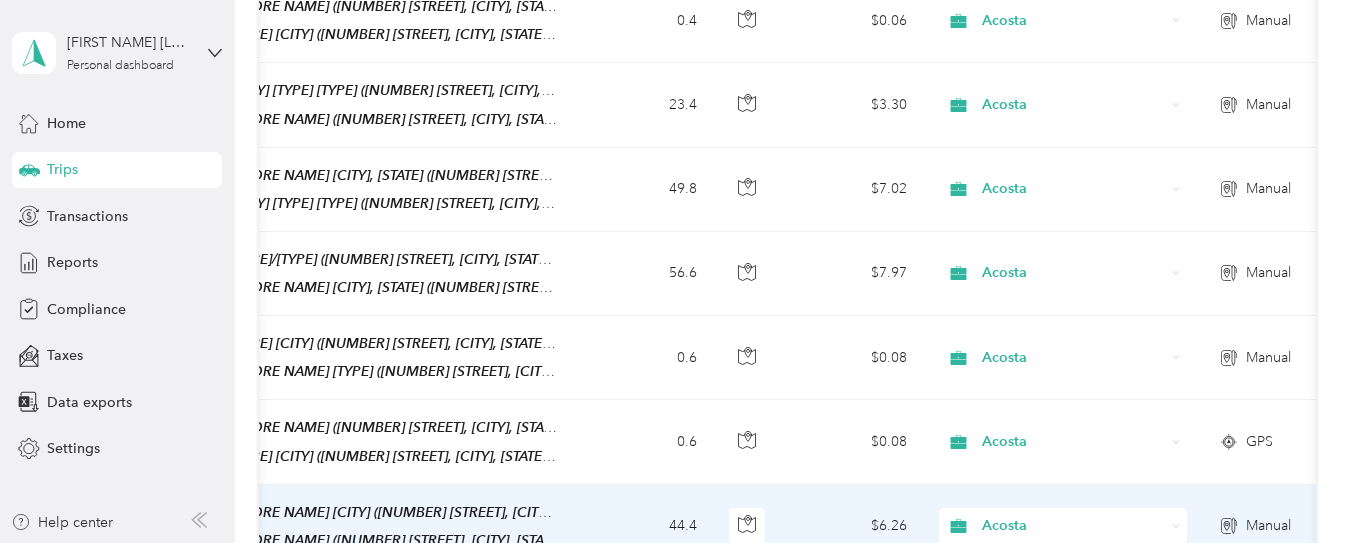 click on "Manual" at bounding box center (1268, 526) 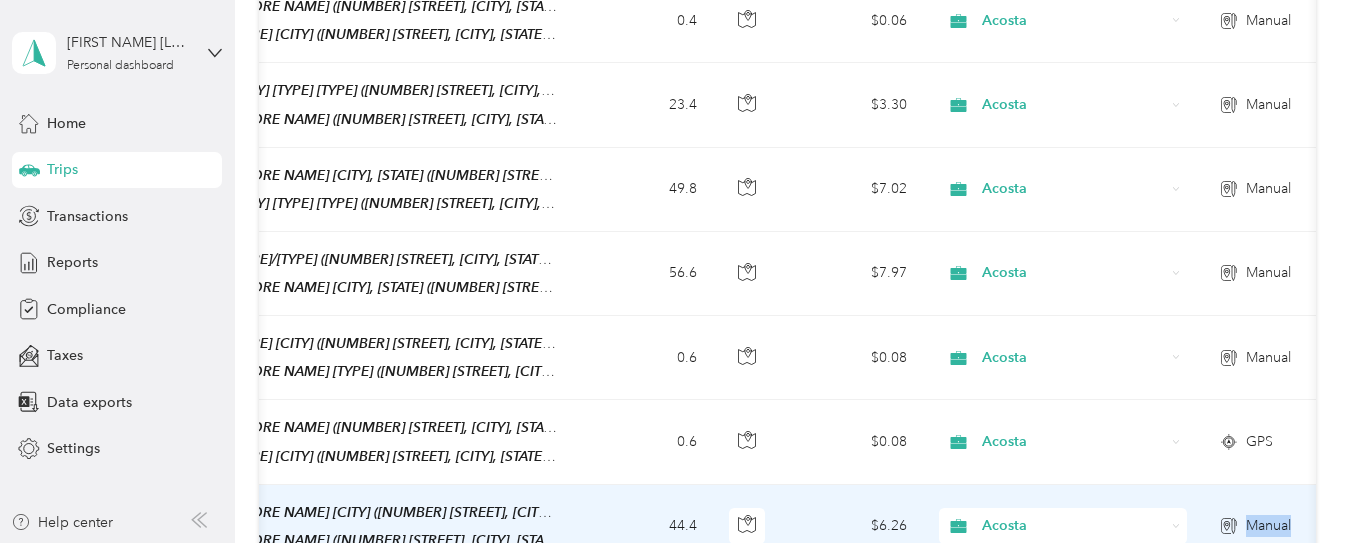 click on "Manual" at bounding box center [1268, 526] 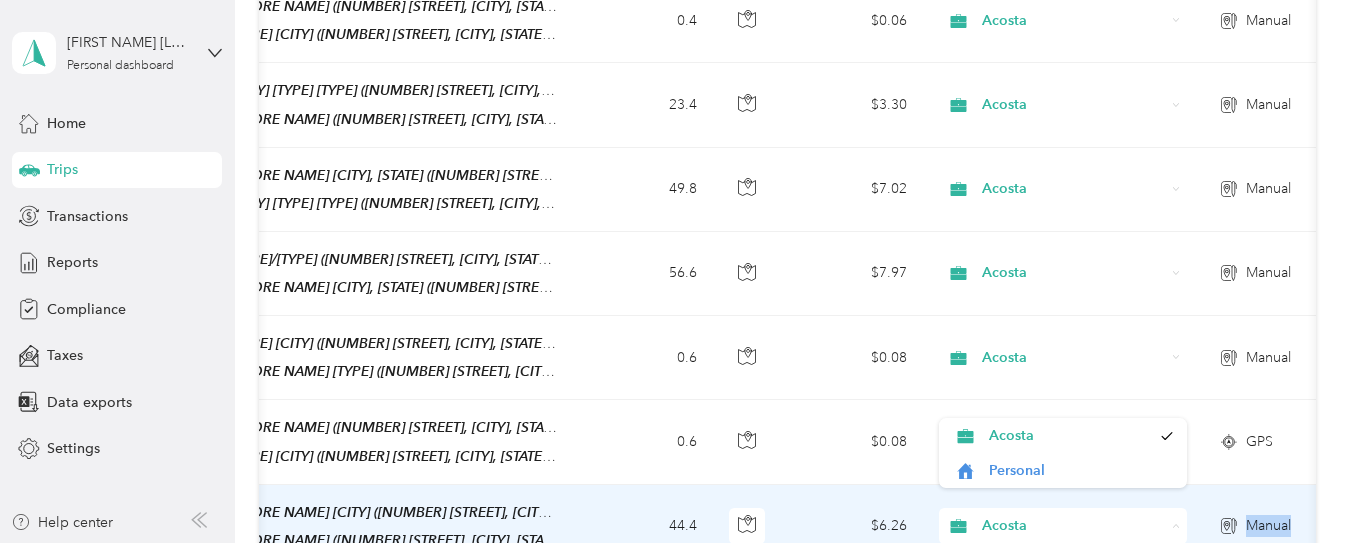 click on "Acosta" at bounding box center (1073, 526) 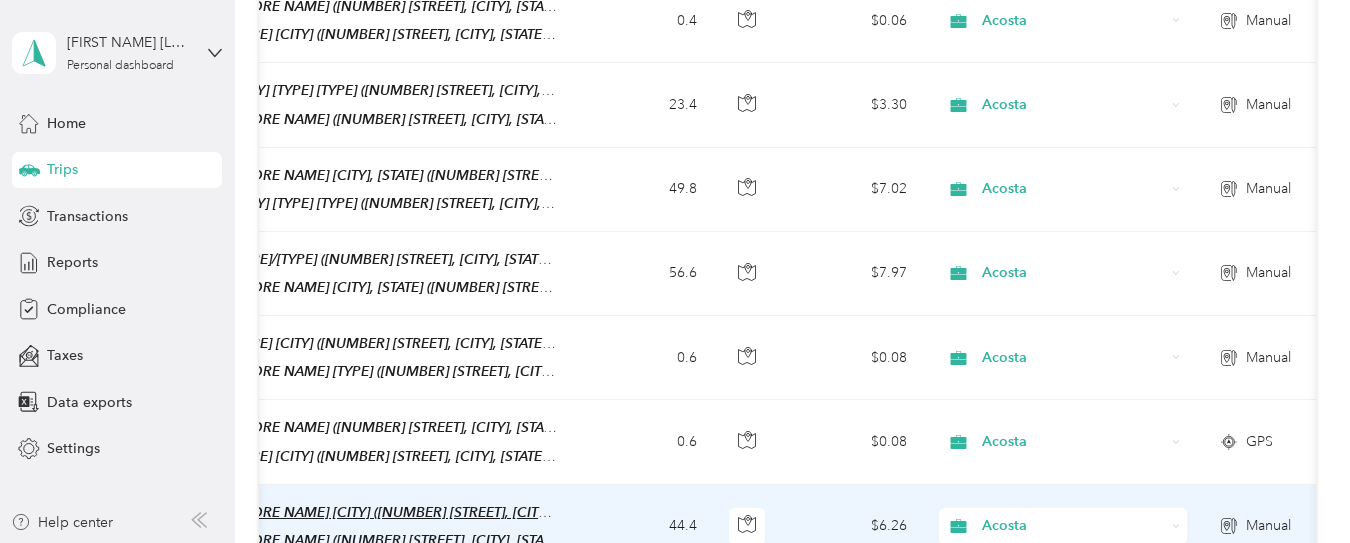 click on "Econo Breckenridge ([NUMBER] [STREET], [CITY], [STATE], [COUNTRY], [COUNTY], [STATE])" at bounding box center (603, 512) 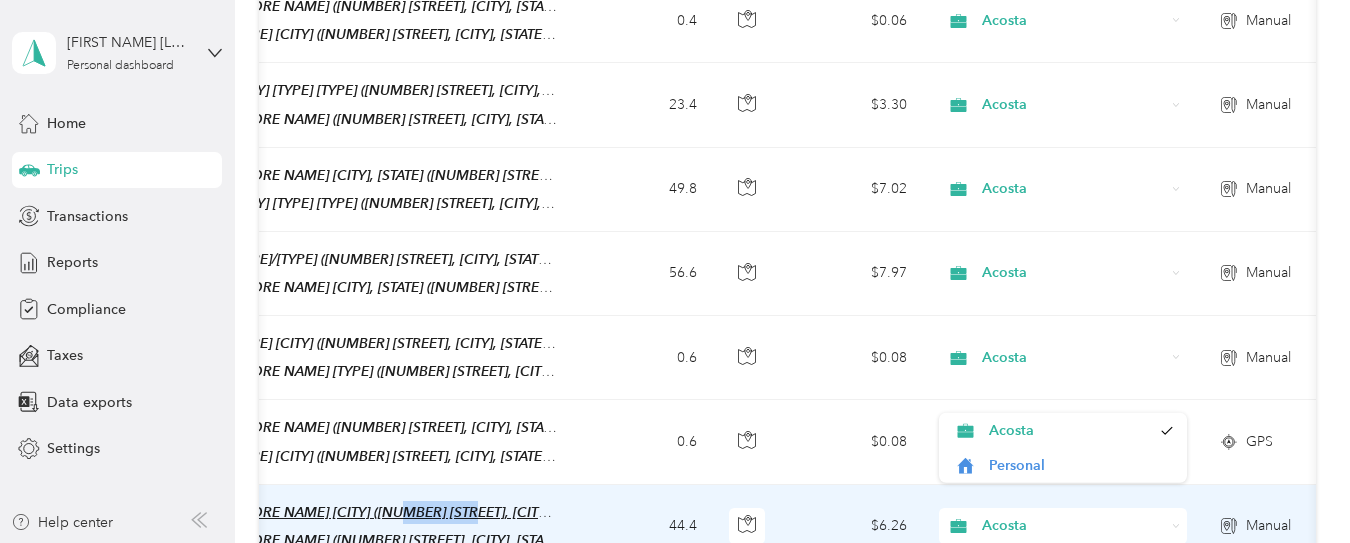 click on "Econo Breckenridge ([NUMBER] [STREET], [CITY], [STATE], [COUNTRY], [COUNTY], [STATE])" at bounding box center [603, 512] 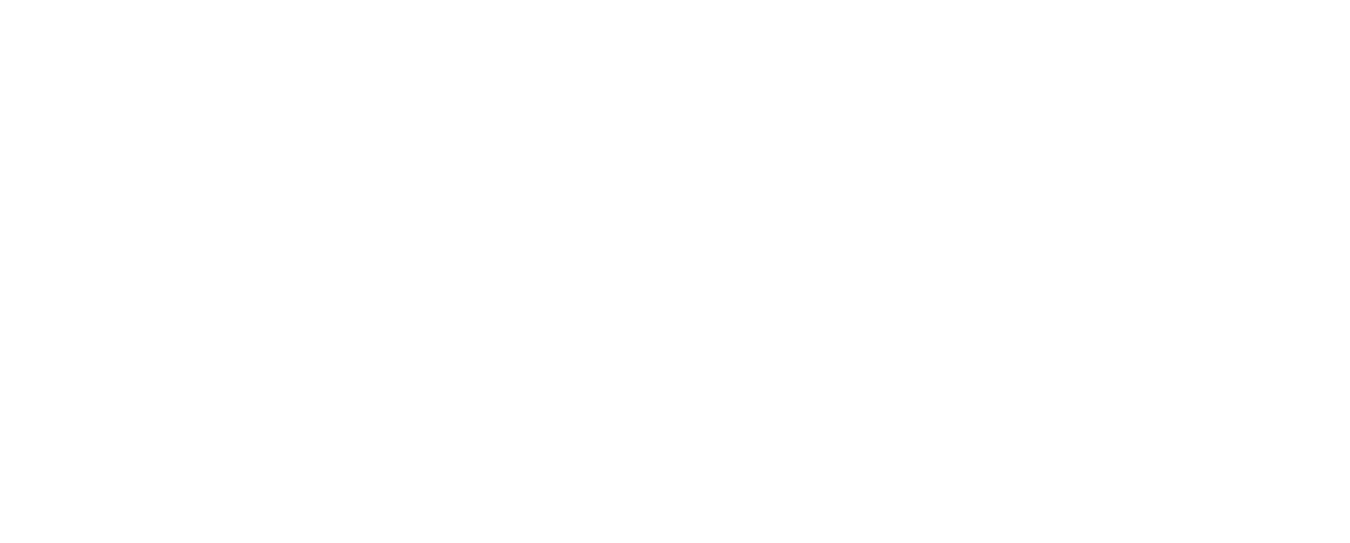 scroll, scrollTop: 0, scrollLeft: 0, axis: both 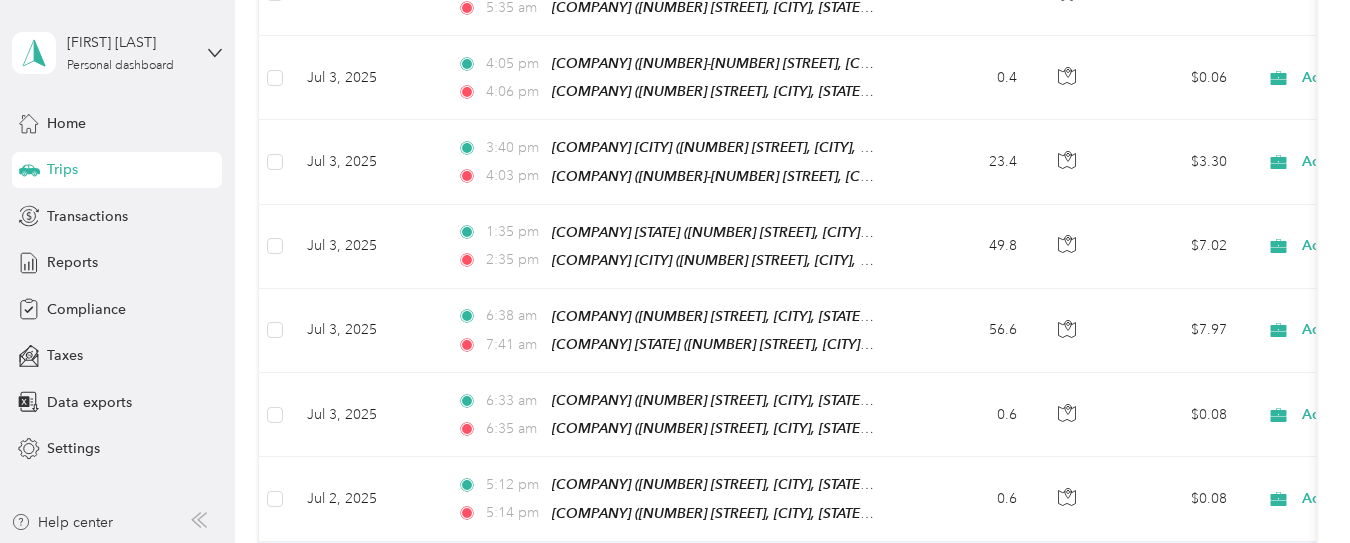 click on "$6.91" at bounding box center [1173, 584] 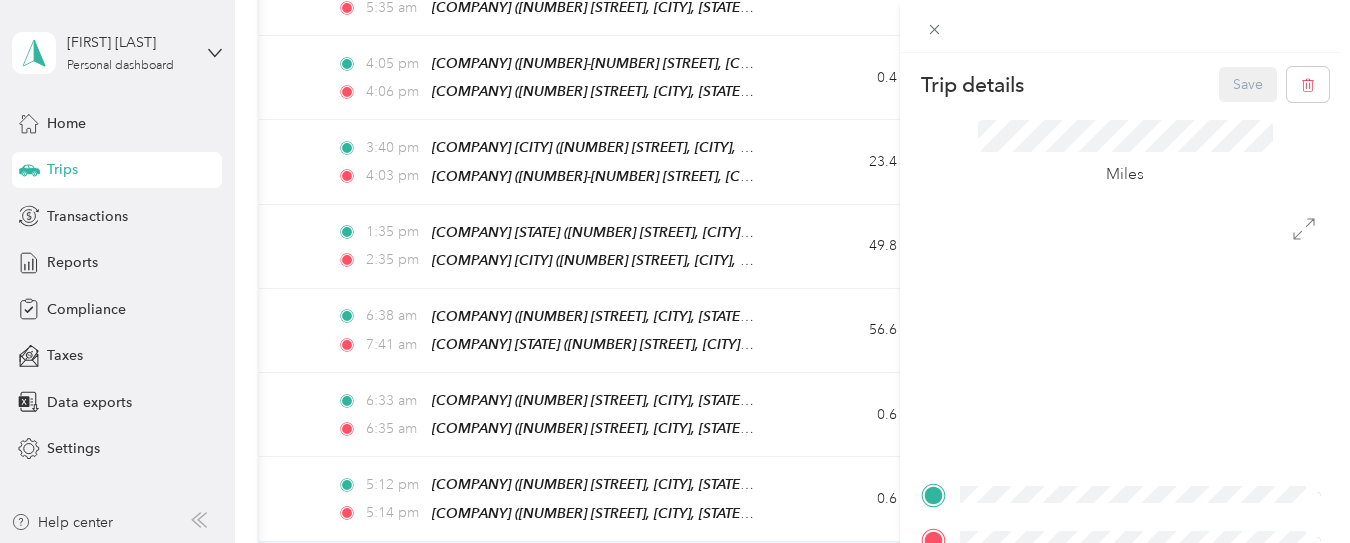 scroll, scrollTop: 0, scrollLeft: 160, axis: horizontal 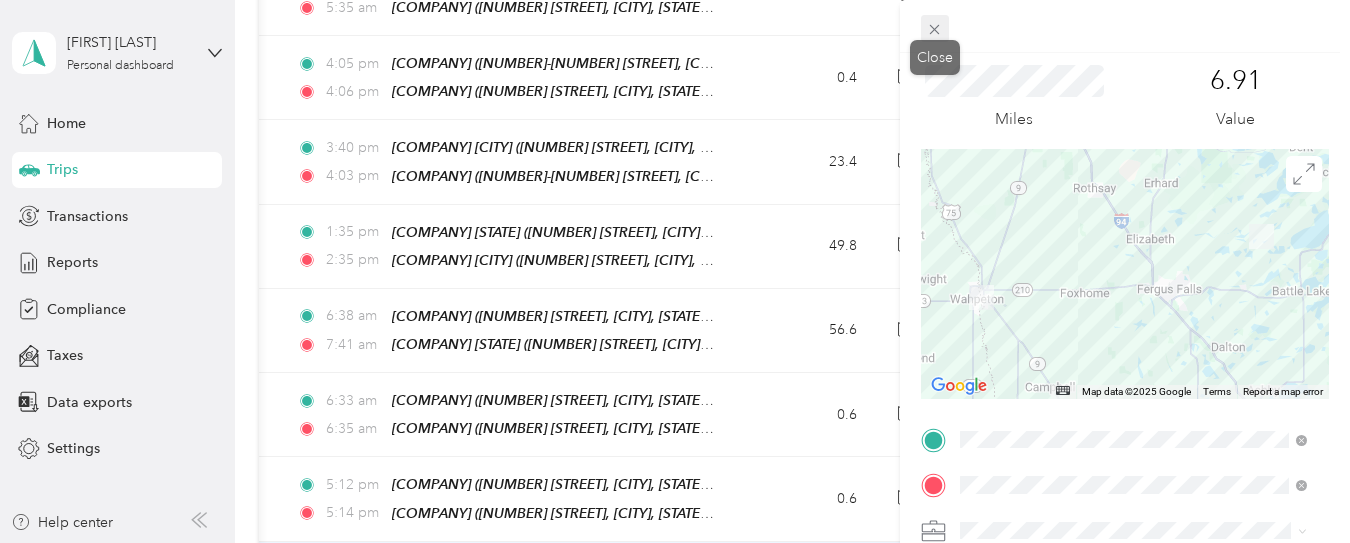 click 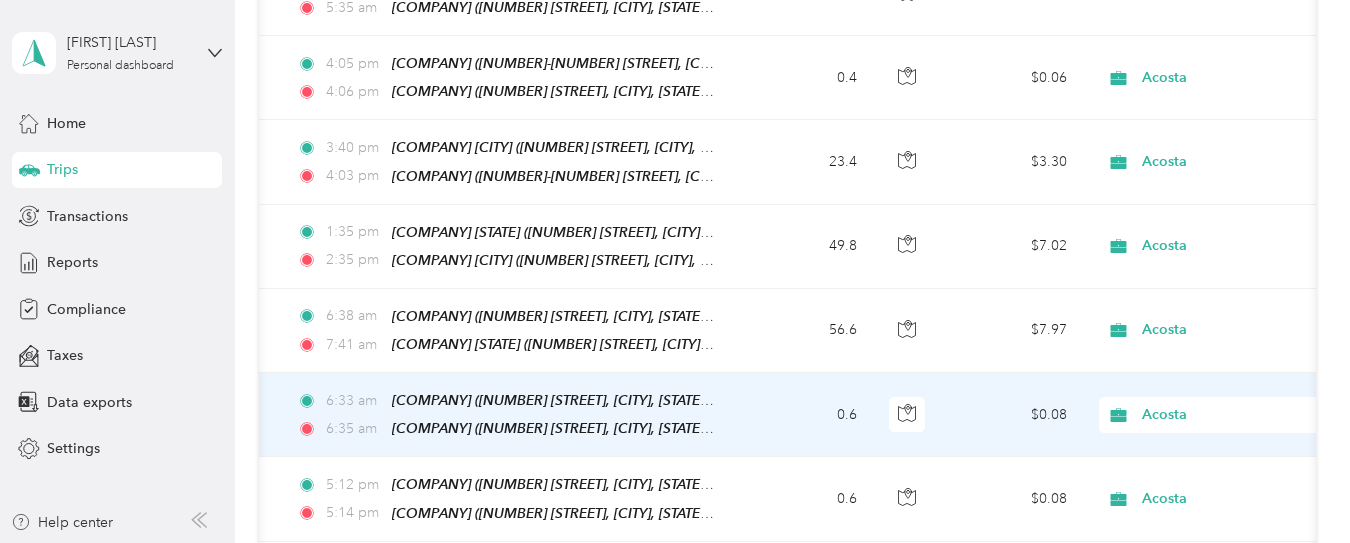 click on "Acosta" at bounding box center (1223, 415) 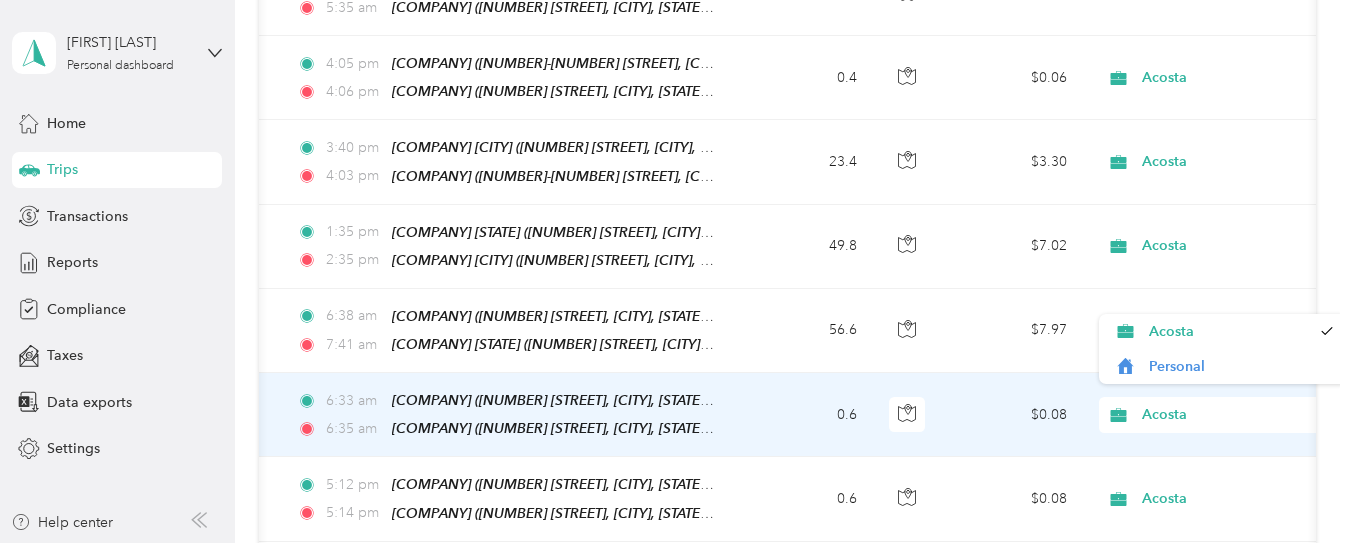 click on "Acosta" at bounding box center (1233, 415) 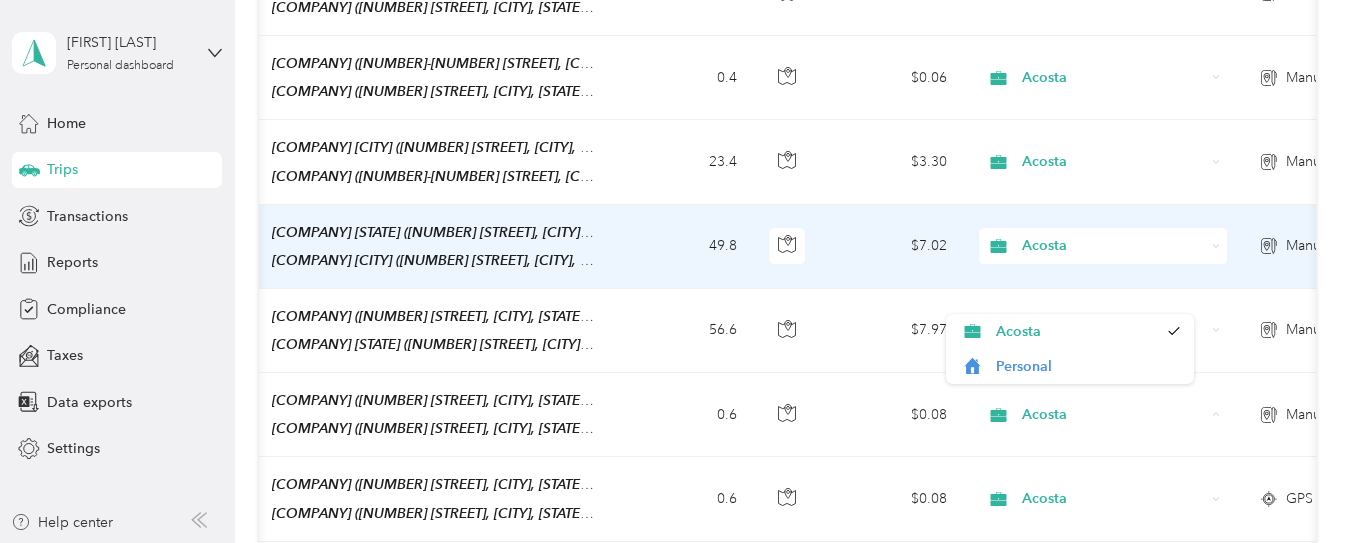 scroll, scrollTop: 0, scrollLeft: 320, axis: horizontal 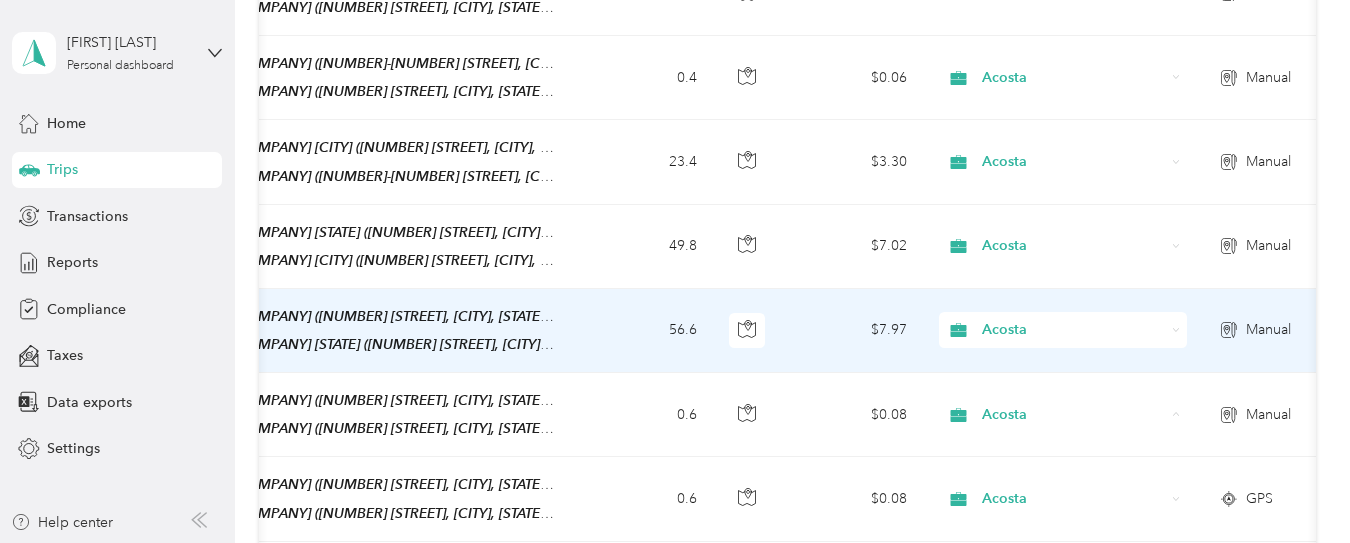 click on "56.6" at bounding box center (647, 331) 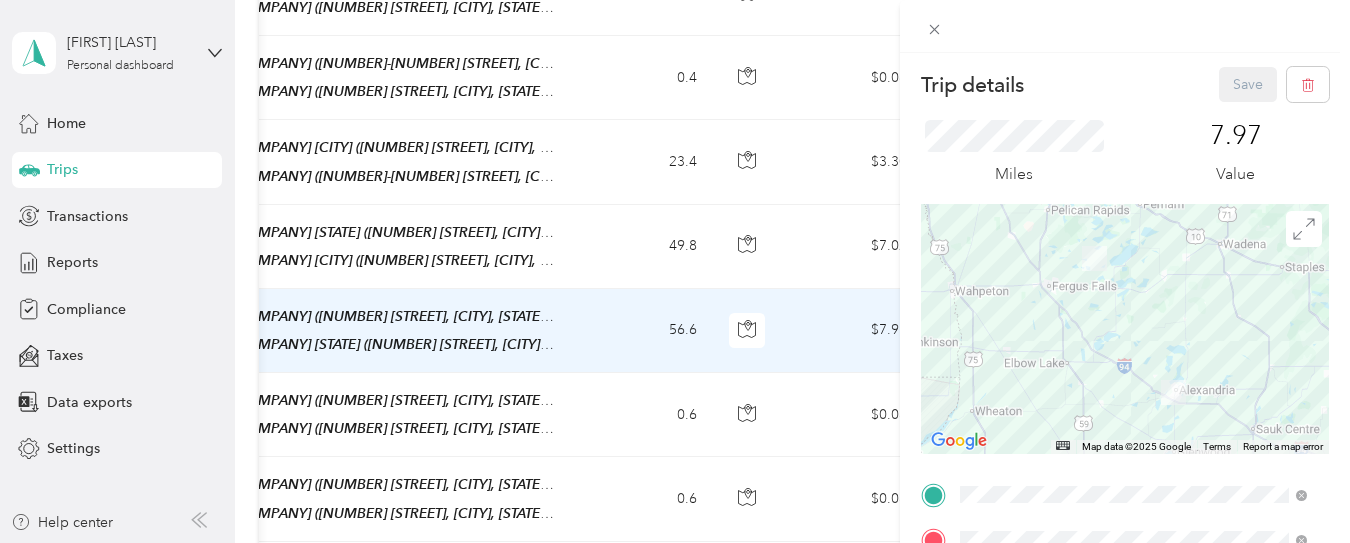 click at bounding box center (1125, 329) 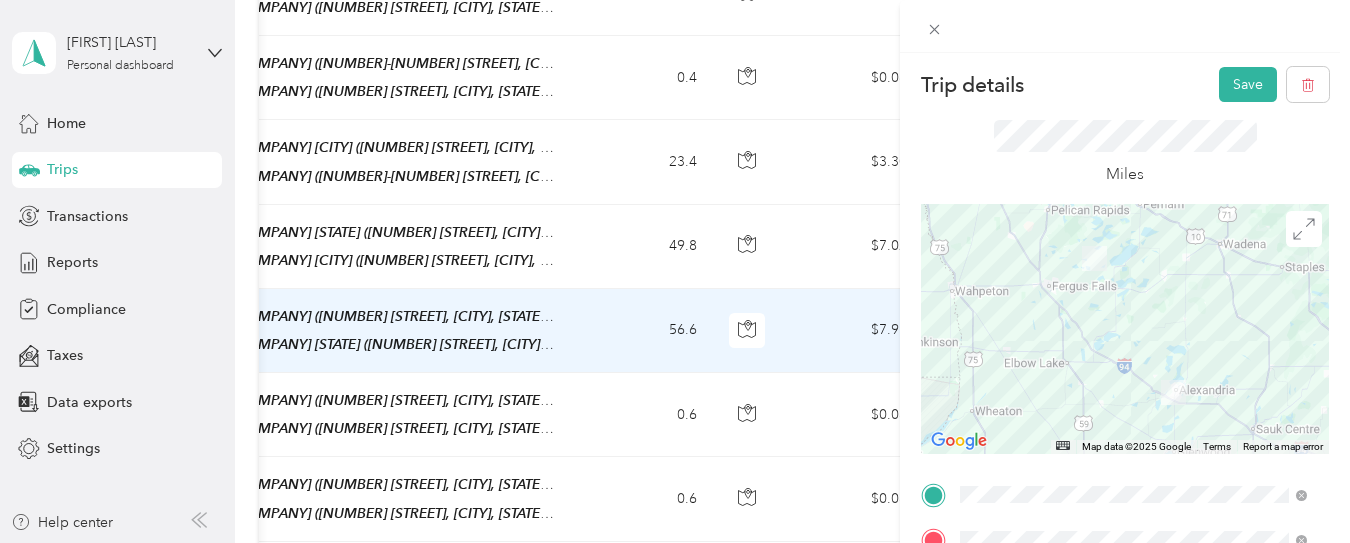 click at bounding box center (1125, 329) 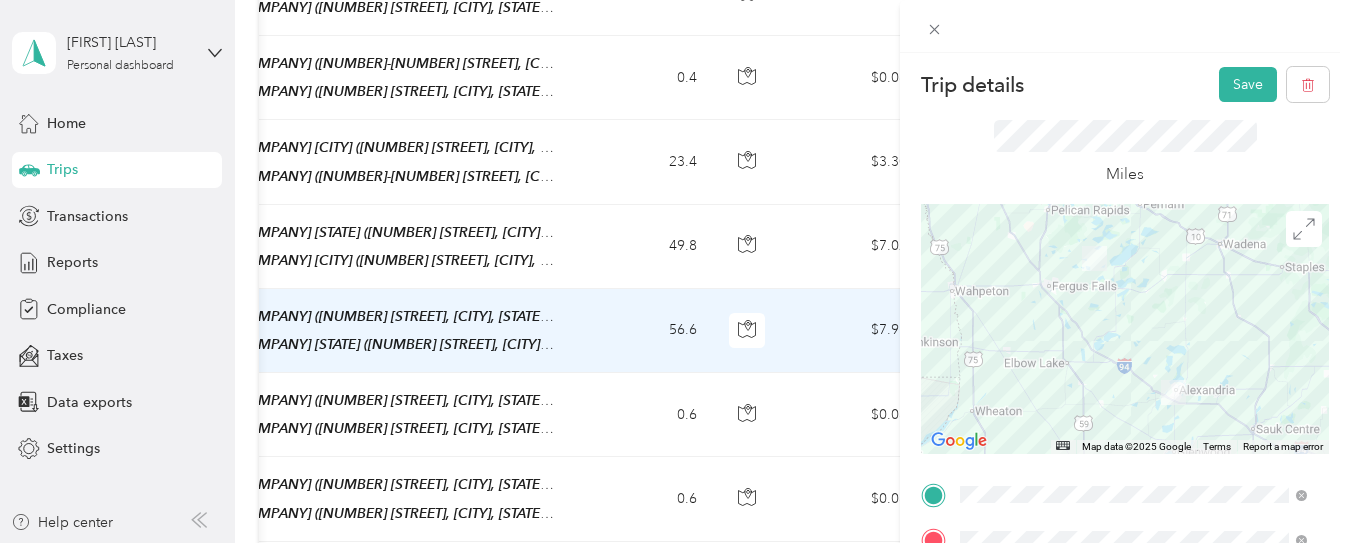 click at bounding box center (1125, 329) 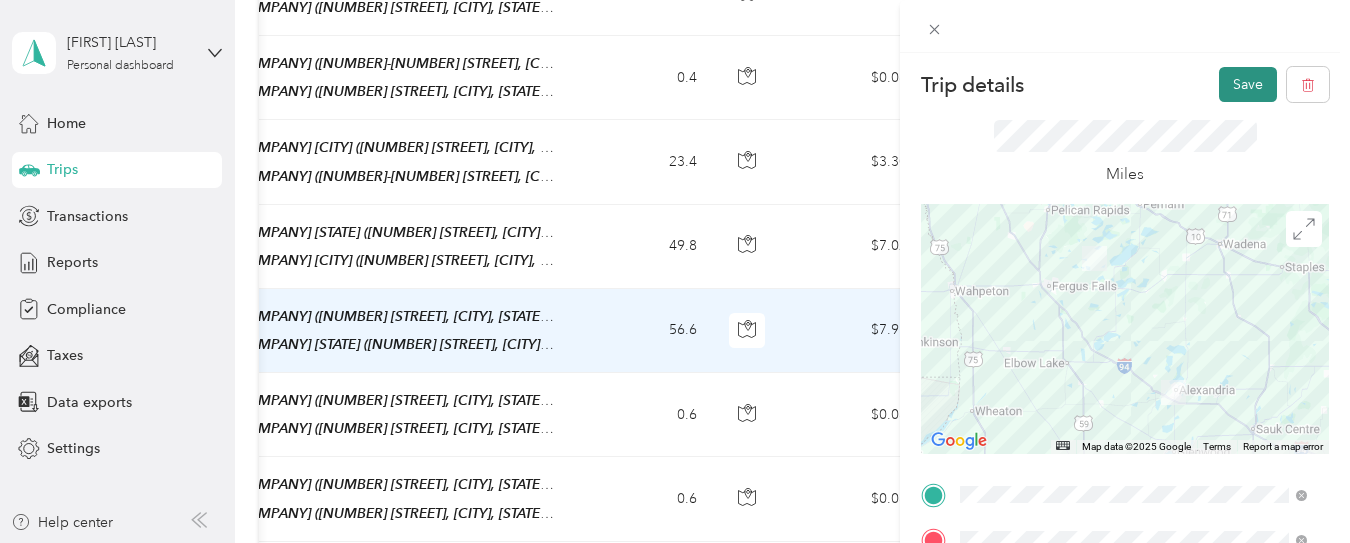 click on "Save" at bounding box center (1248, 84) 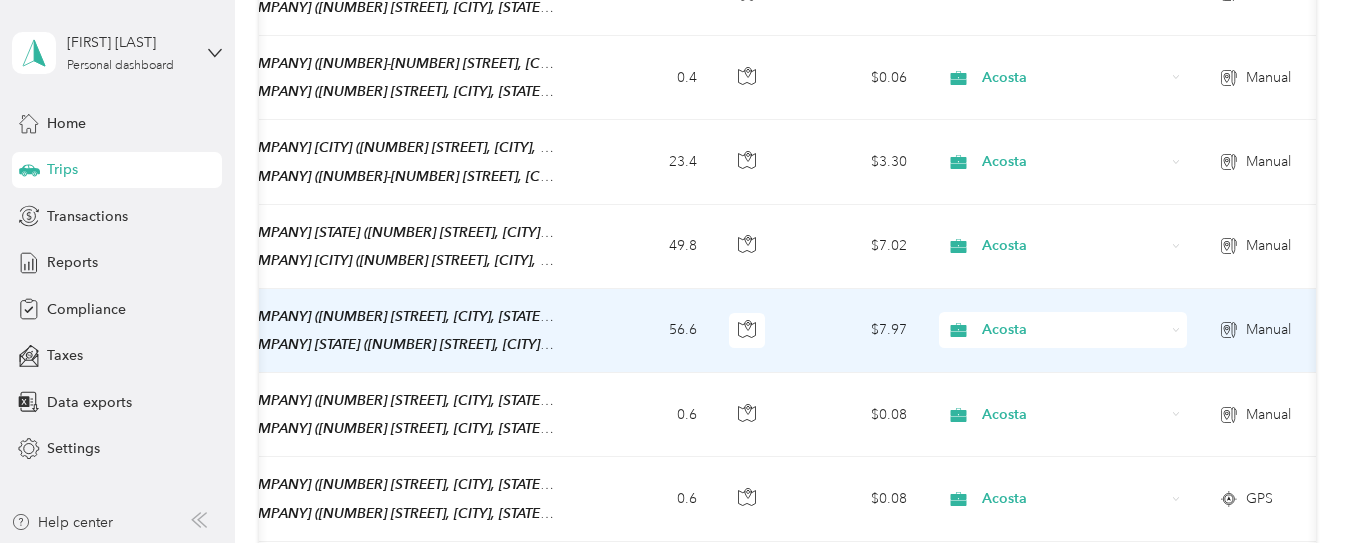 click on "56.6" at bounding box center [647, 331] 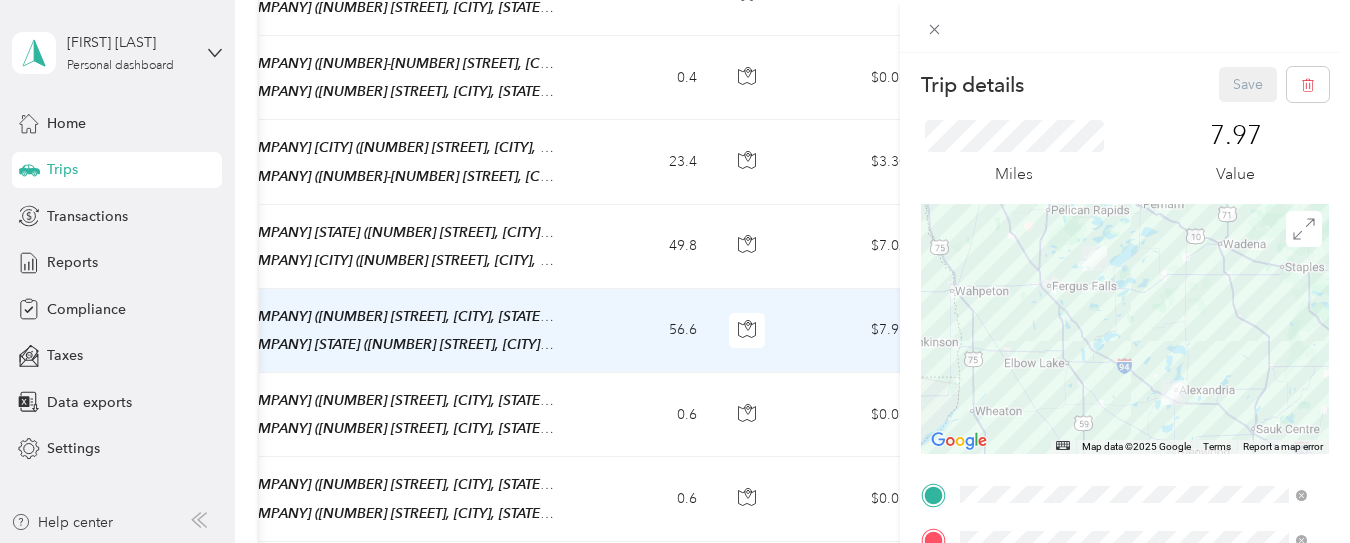 click on "Trip details Save This trip cannot be edited because it is either under review, approved, or paid. Contact your Team Manager to edit it. Miles 7.97 Value  ← Move left → Move right ↑ Move up ↓ Move down + Zoom in - Zoom out Home Jump left by 75% End Jump right by 75% Page Up Jump up by 75% Page Down Jump down by 75% Map Data Map data ©2025 Google Map data ©2025 Google 20 km  Click to toggle between metric and imperial units Terms Report a map error TO Add photo" at bounding box center (675, 271) 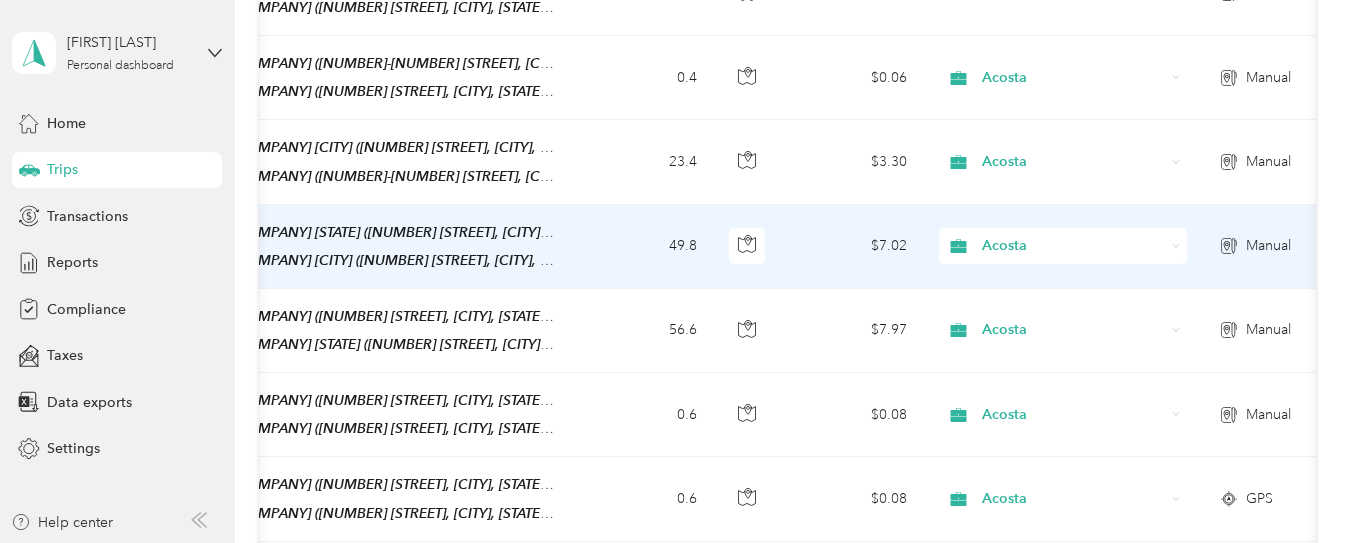 click on "1:35 pm Cub Foods Alexandria, MN (2612 S Broadway St, Alexandria, MN 56308, USA, Douglas County, Minnesota) 2:35 pm Fergus Falls Post Office (1011 Western Ave, Fergus Falls, MN 56537, USA , Otter Tail County, Minnesota)" at bounding box center [351, 247] 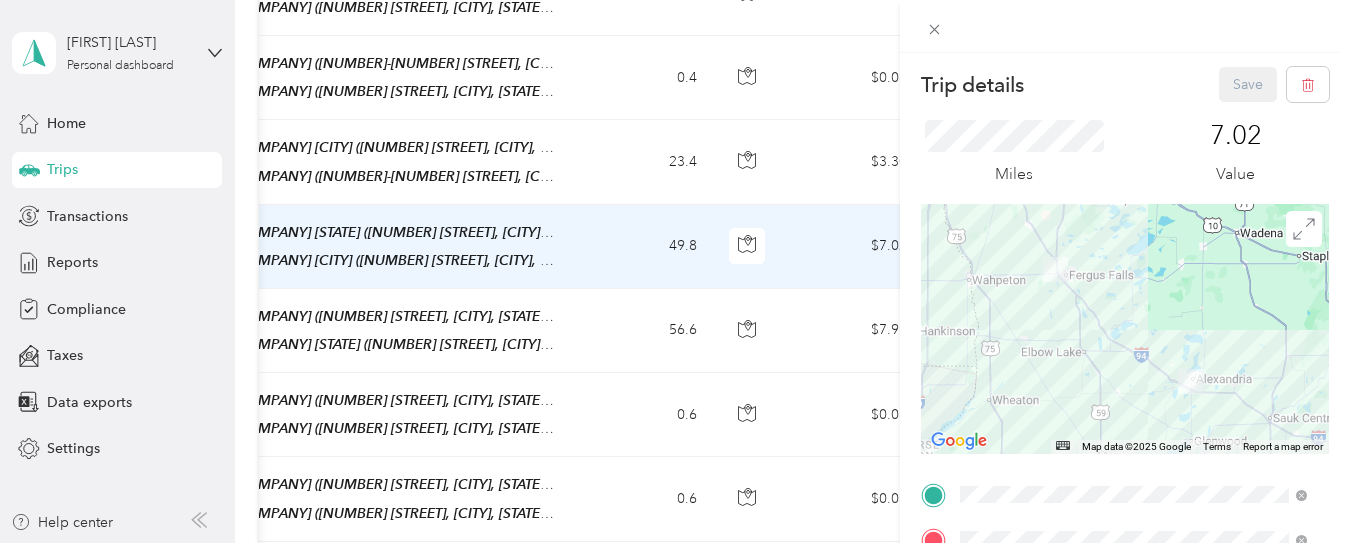 click on "Trip details Save This trip cannot be edited because it is either under review, approved, or paid. Contact your Team Manager to edit it. Miles 7.02 Value  ← Move left → Move right ↑ Move up ↓ Move down + Zoom in - Zoom out Home Jump left by 75% End Jump right by 75% Page Up Jump up by 75% Page Down Jump down by 75% Map Data Map data ©2025 Google Map data ©2025 Google 20 km  Click to toggle between metric and imperial units Terms Report a map error TO Add photo" at bounding box center (675, 271) 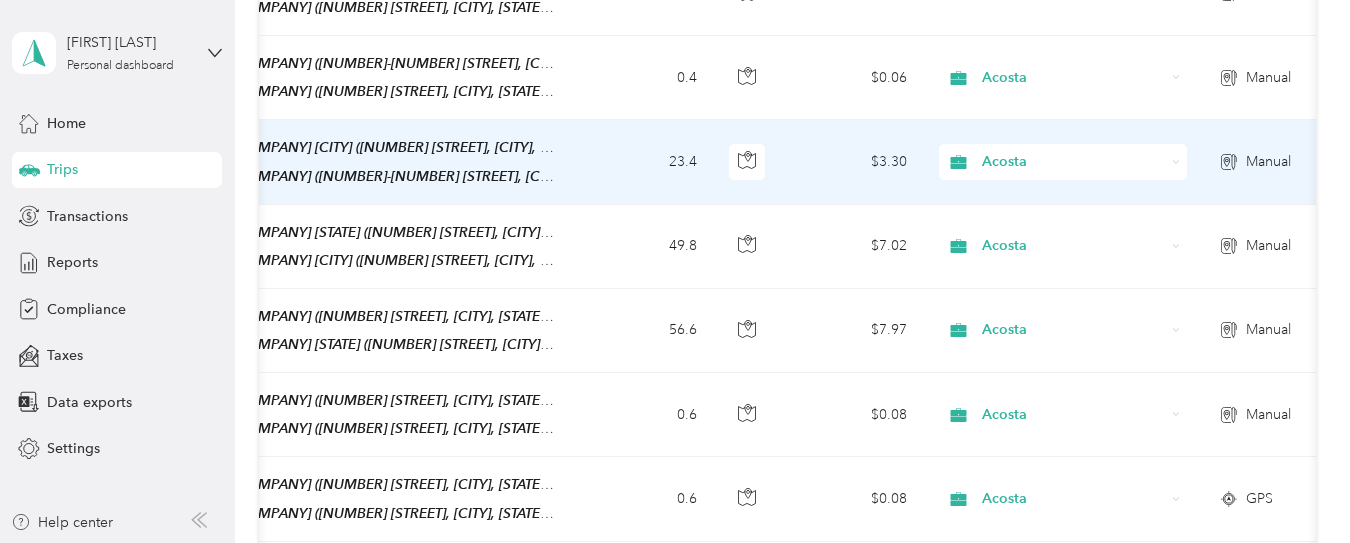 click on "23.4" at bounding box center (647, 162) 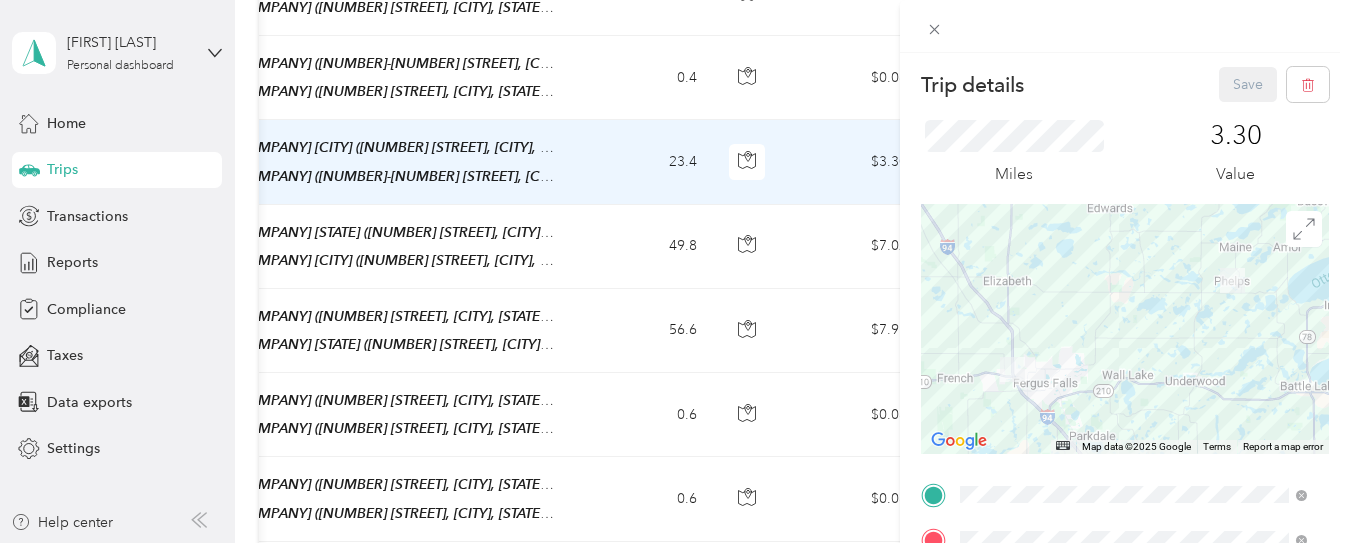 click at bounding box center [1125, 329] 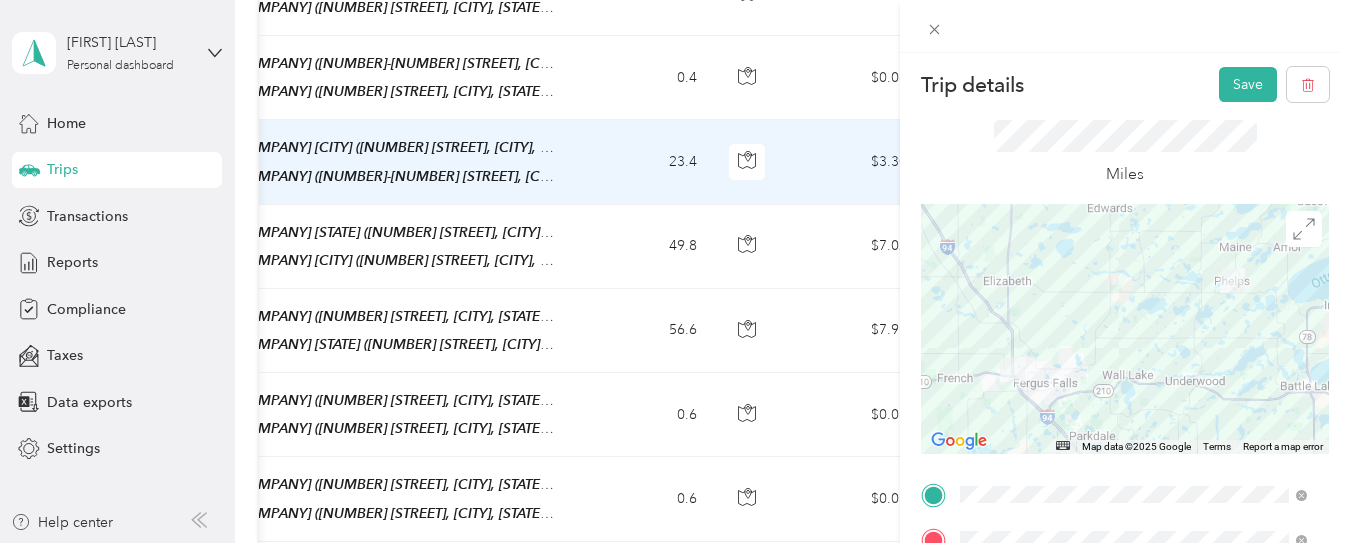 click at bounding box center (1125, 329) 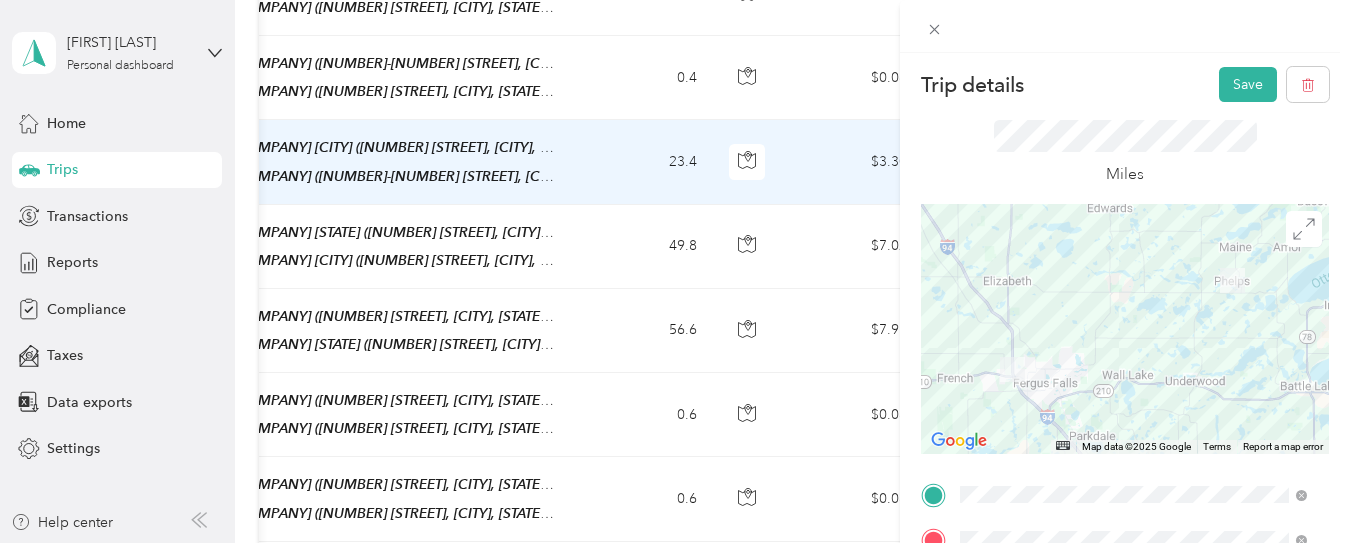click at bounding box center (1125, 329) 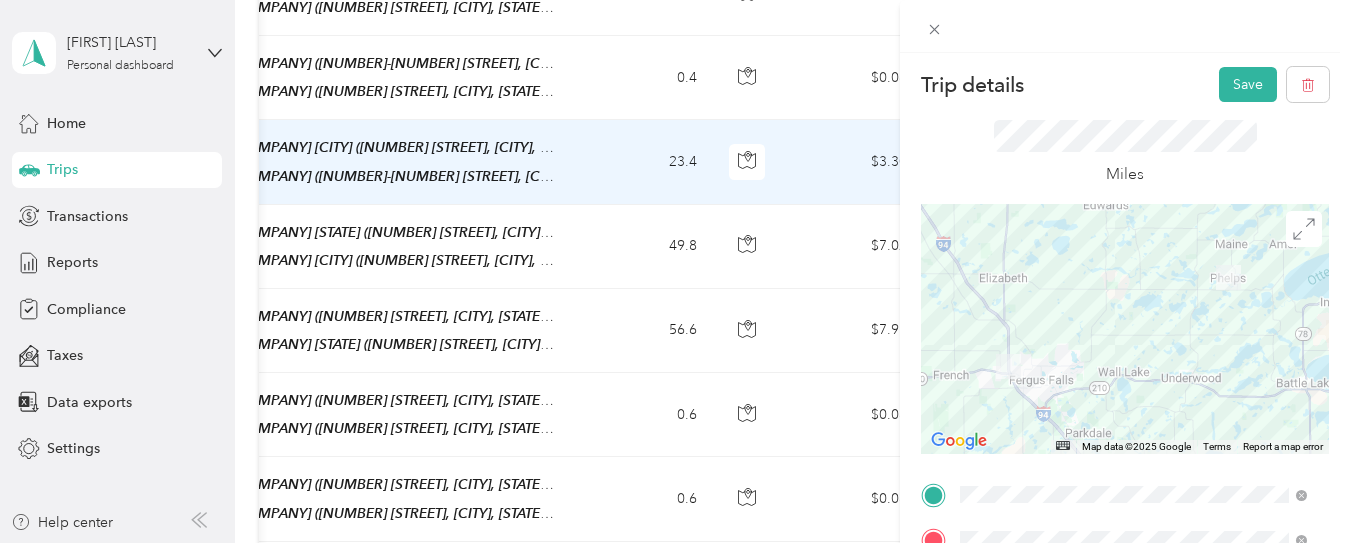click at bounding box center [1125, 329] 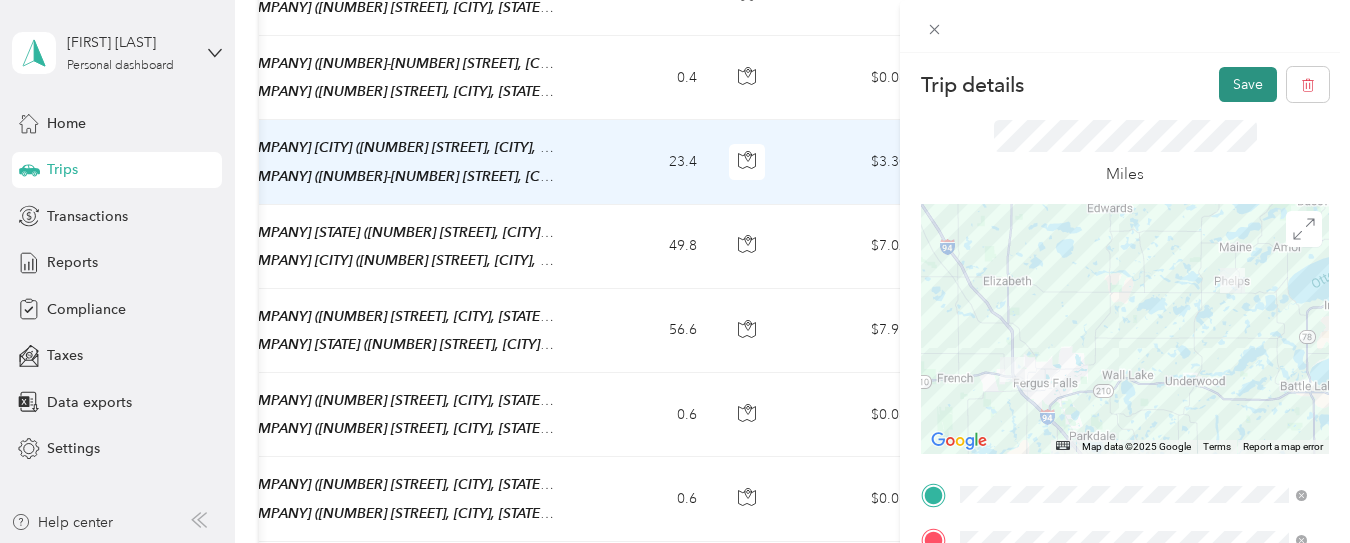click on "Save" at bounding box center (1248, 84) 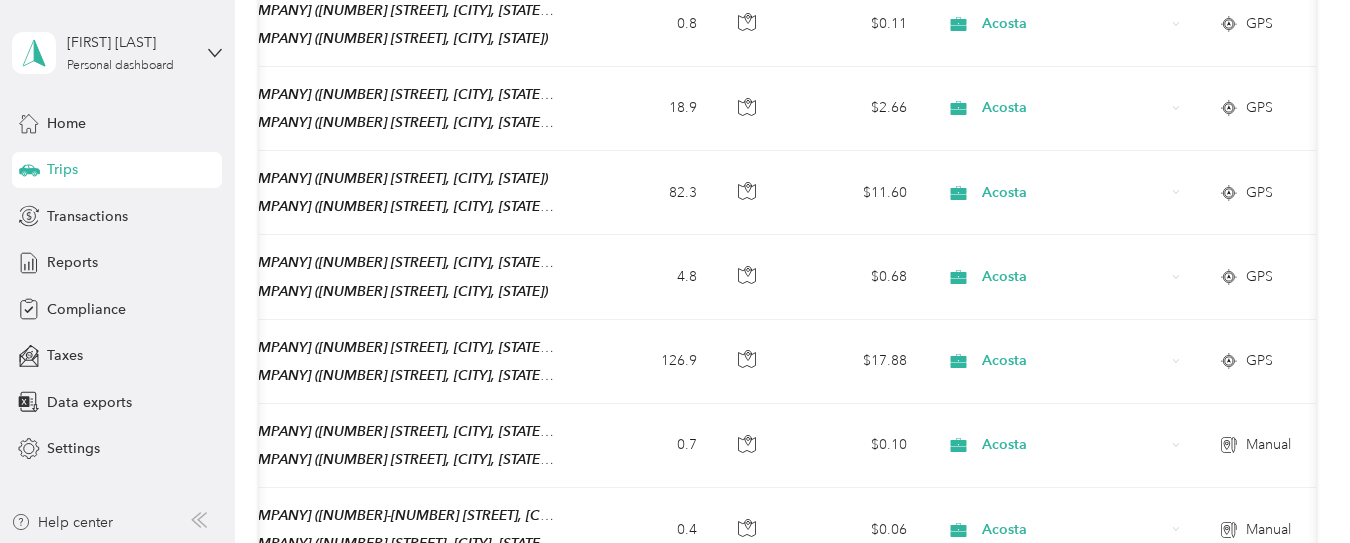 scroll, scrollTop: 4895, scrollLeft: 0, axis: vertical 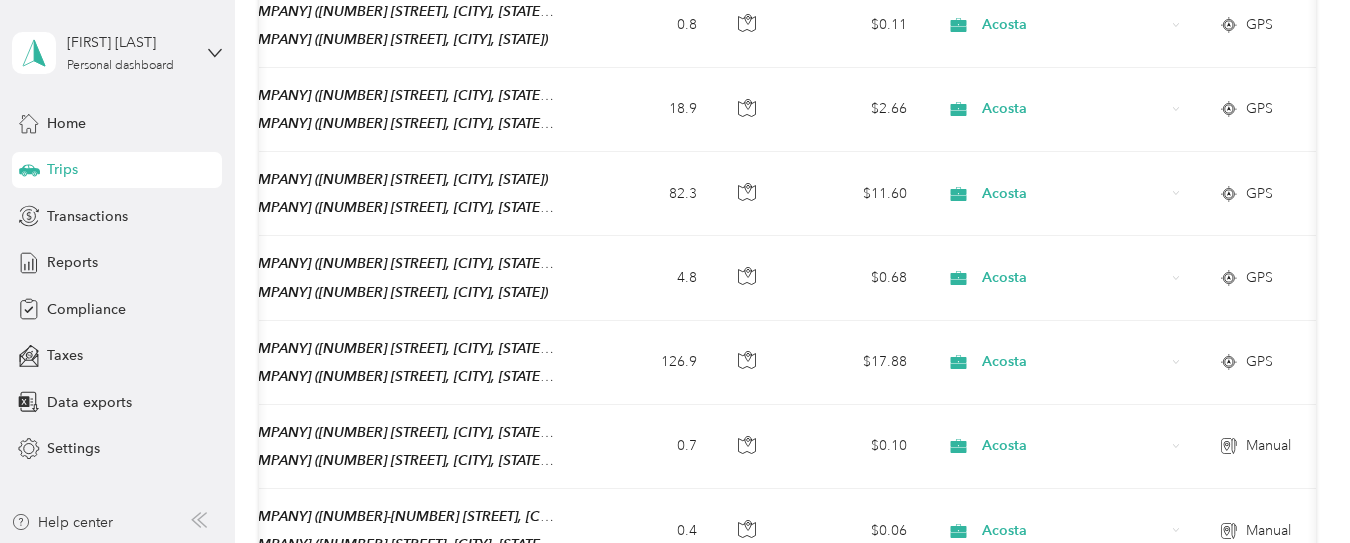 click on "3:40 pm Fergus Falls Post Office (1011 Western Ave, Fergus Falls, MN 56537, USA , Otter Tail County, Minnesota) 4:03 pm Phelps Store (29021-28801 Otter Trail Scenic Byway, Underwood, MN 56586, USA , Otter Tail County, Minnesota)" at bounding box center [351, 615] 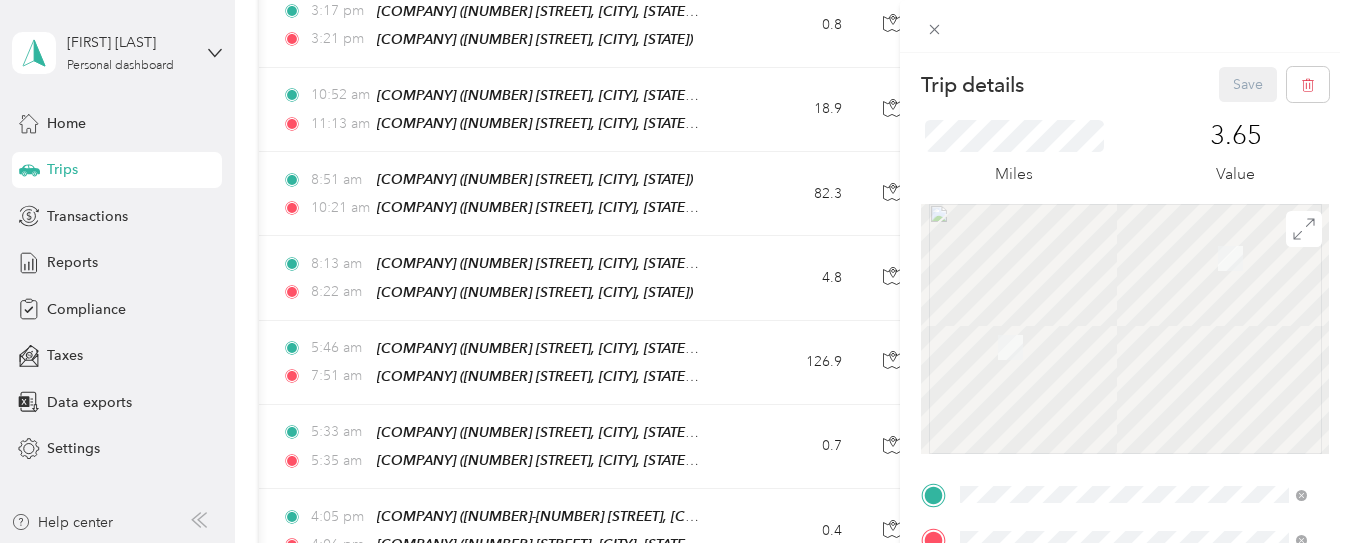 scroll, scrollTop: 0, scrollLeft: 160, axis: horizontal 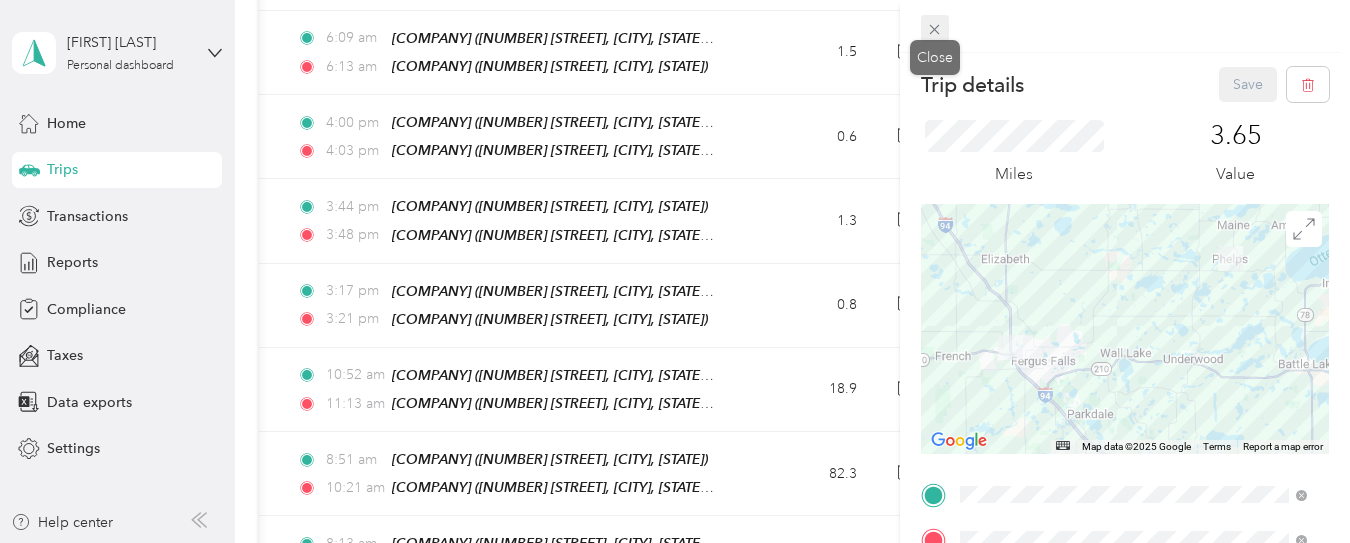 click 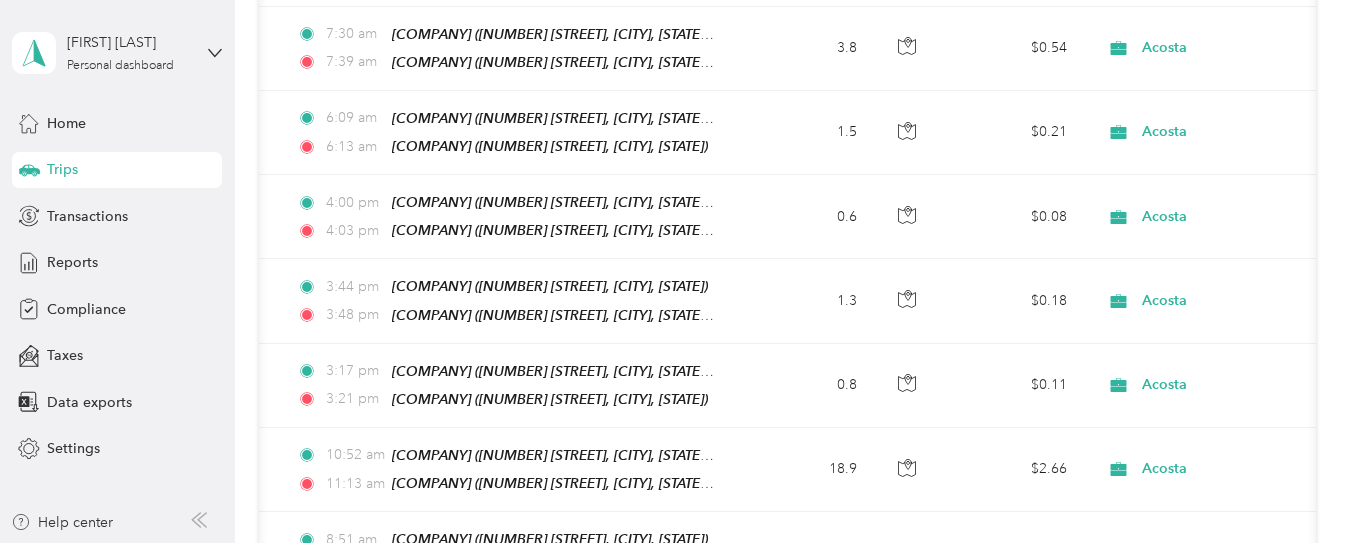 scroll, scrollTop: 4495, scrollLeft: 0, axis: vertical 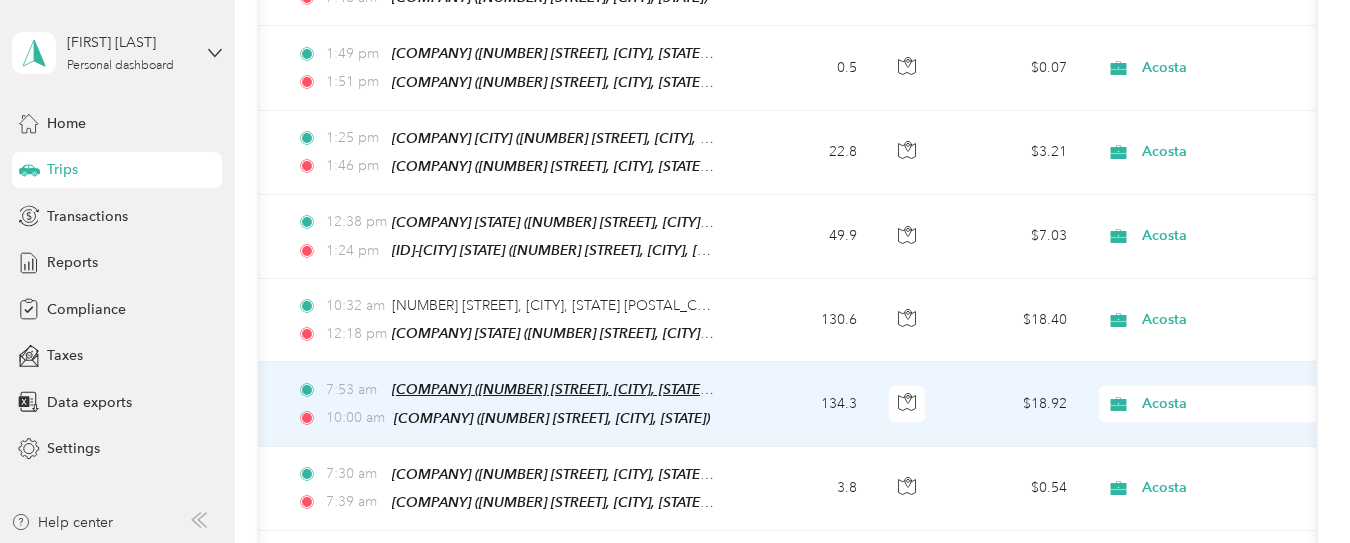 click on "Cub baxter ([NUMBER] [STREET], [CITY], [STATE] [POSTAL_CODE], [COUNTRY], [COUNTY], [STATE])" at bounding box center [710, 389] 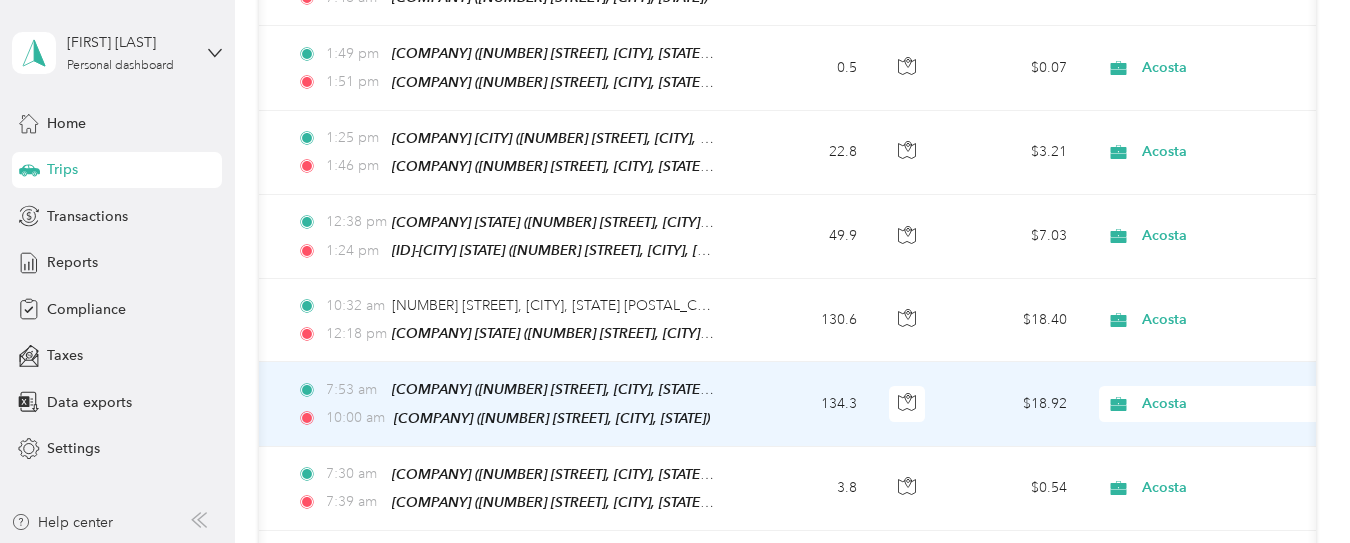 click on "134.3" at bounding box center [807, 404] 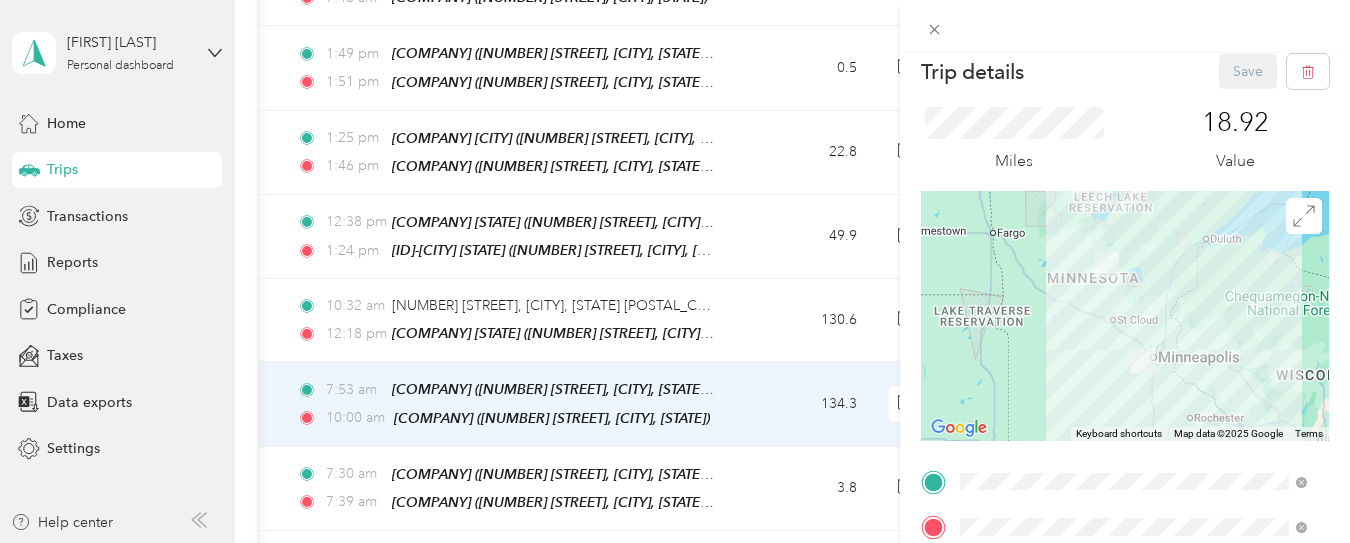scroll, scrollTop: 8, scrollLeft: 0, axis: vertical 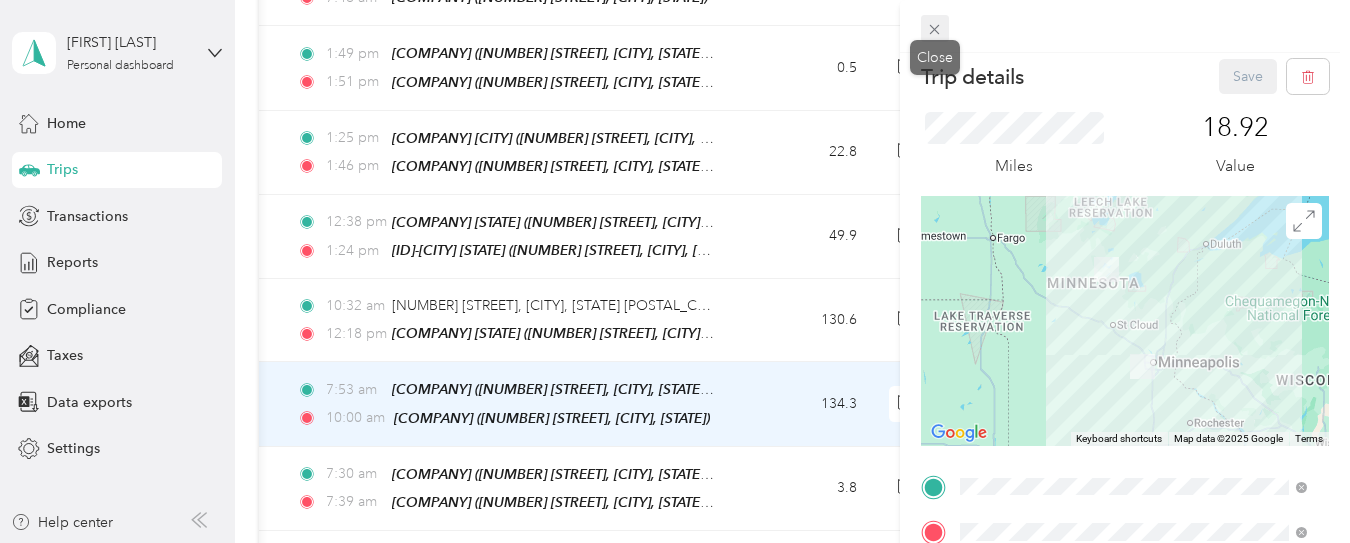 click at bounding box center (935, 29) 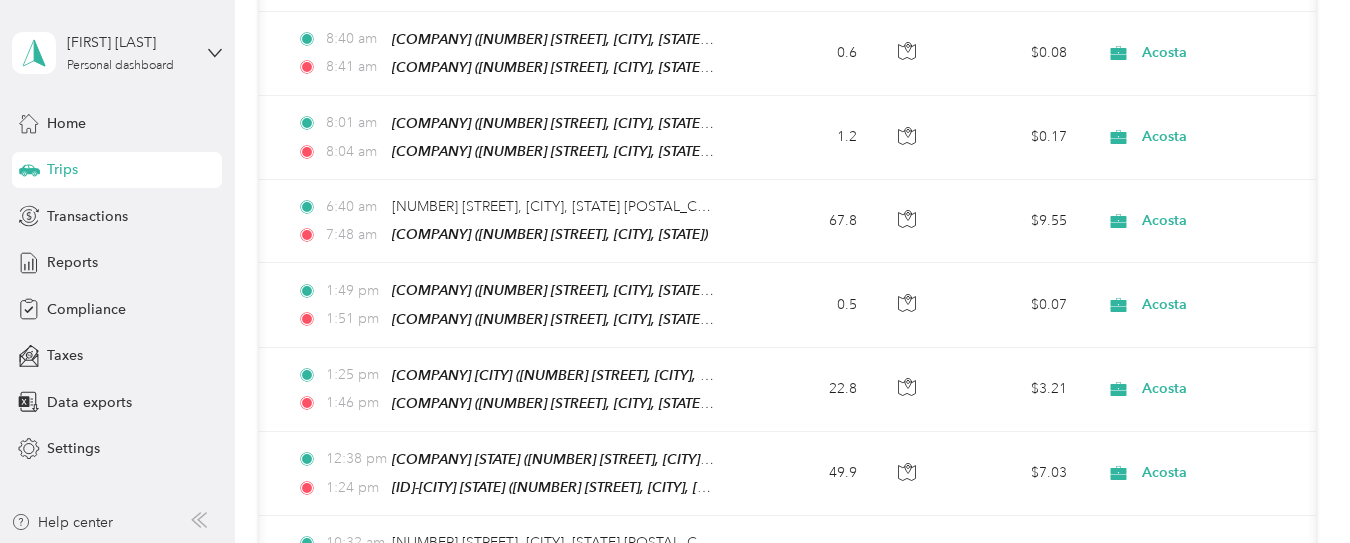 scroll, scrollTop: 3855, scrollLeft: 0, axis: vertical 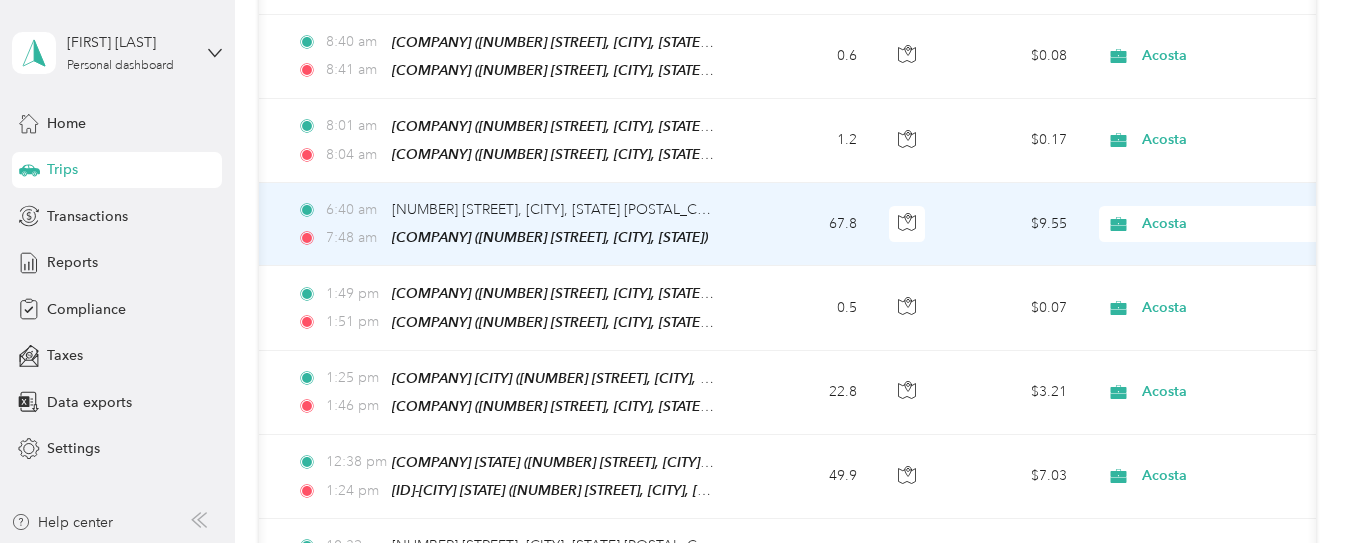 click on "67.8" at bounding box center (807, 224) 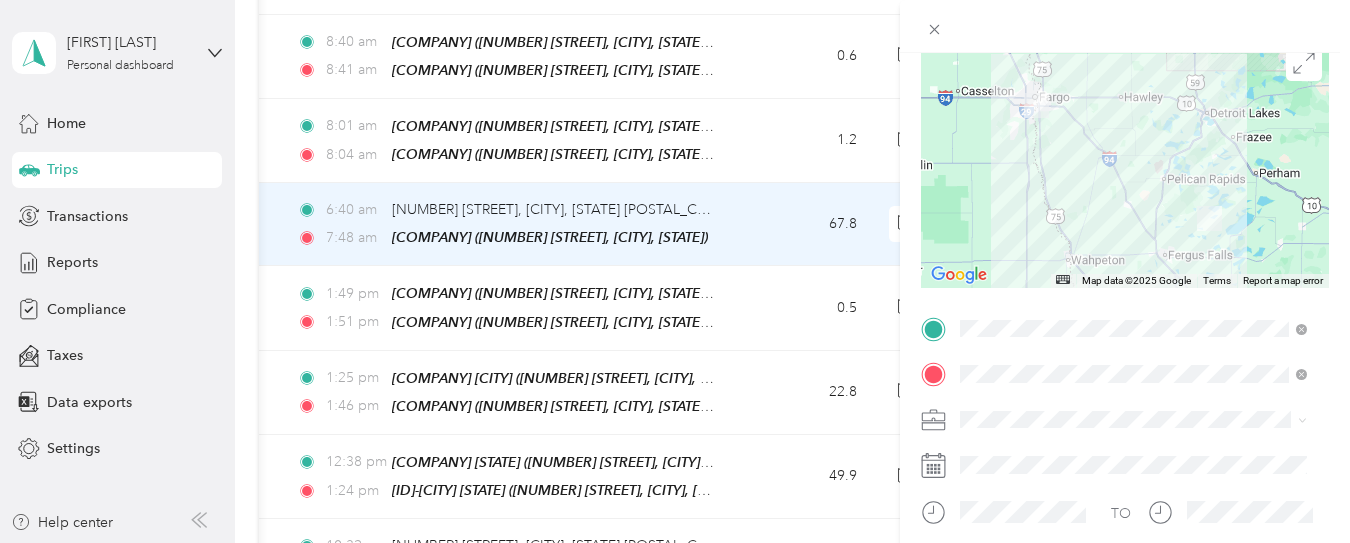 scroll, scrollTop: 170, scrollLeft: 0, axis: vertical 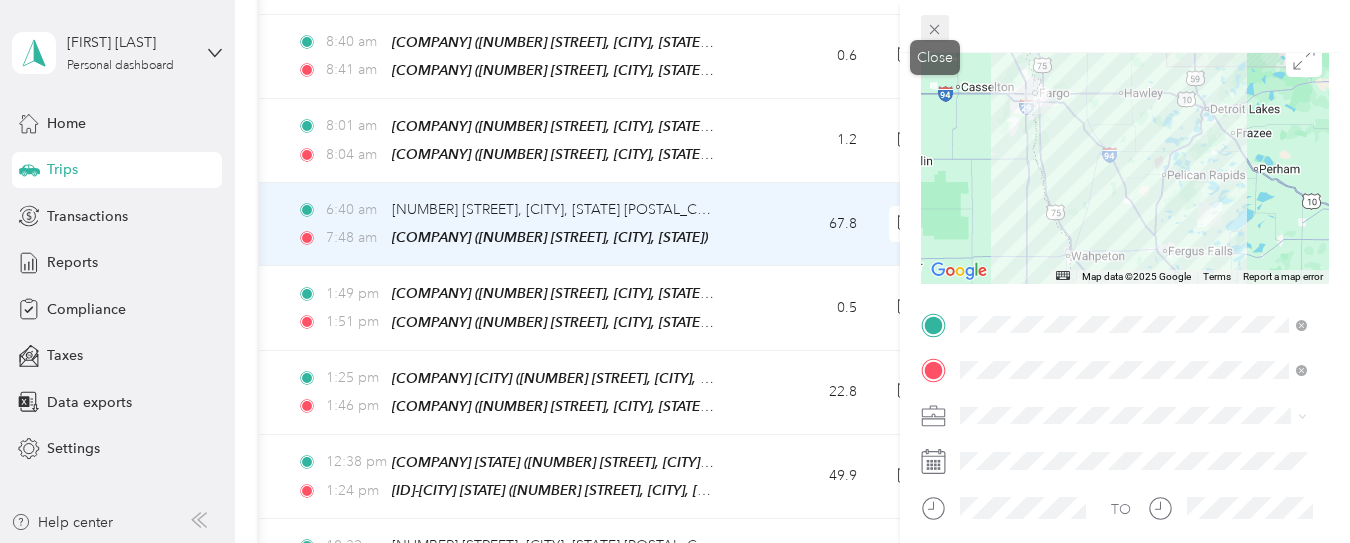 click 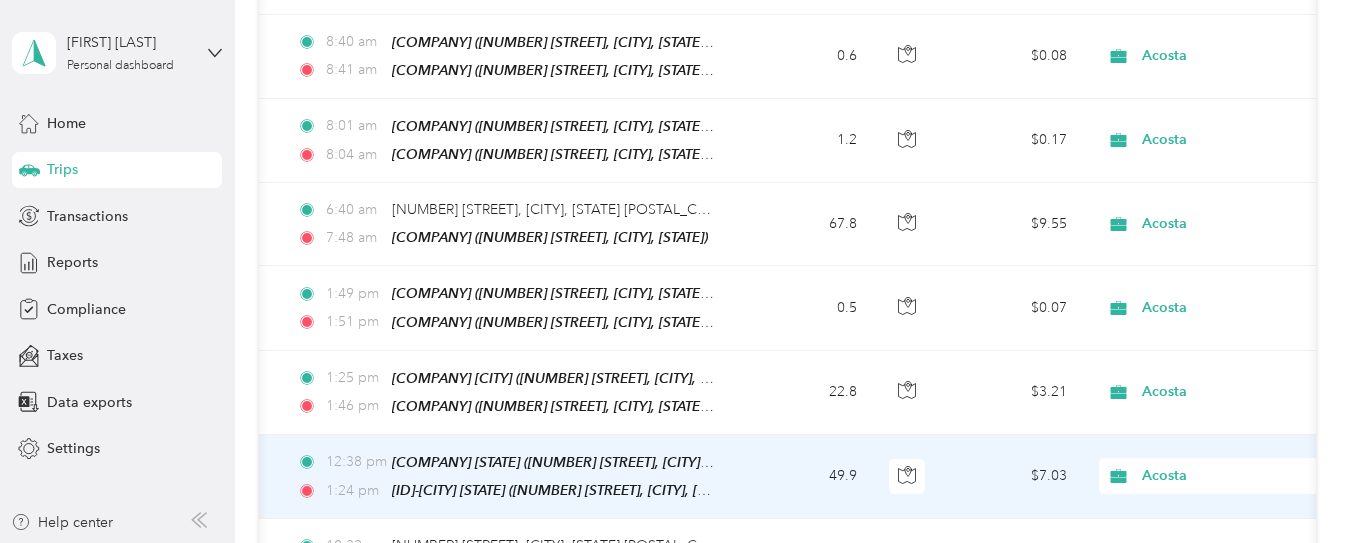 click on "Acosta" at bounding box center (1223, 476) 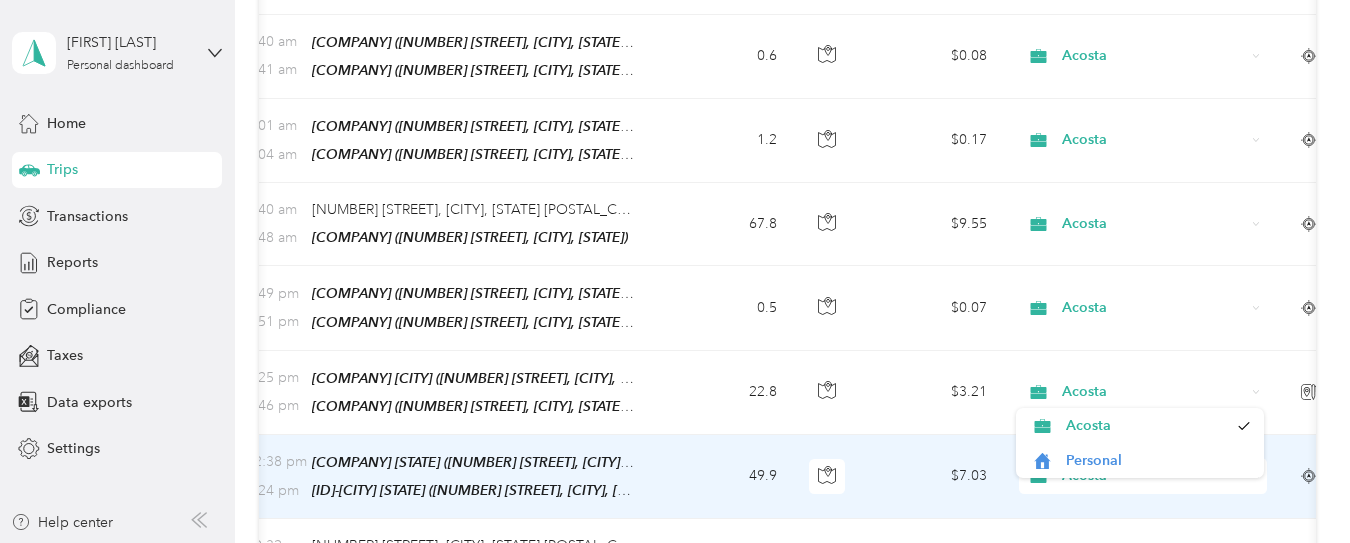 scroll, scrollTop: 0, scrollLeft: 280, axis: horizontal 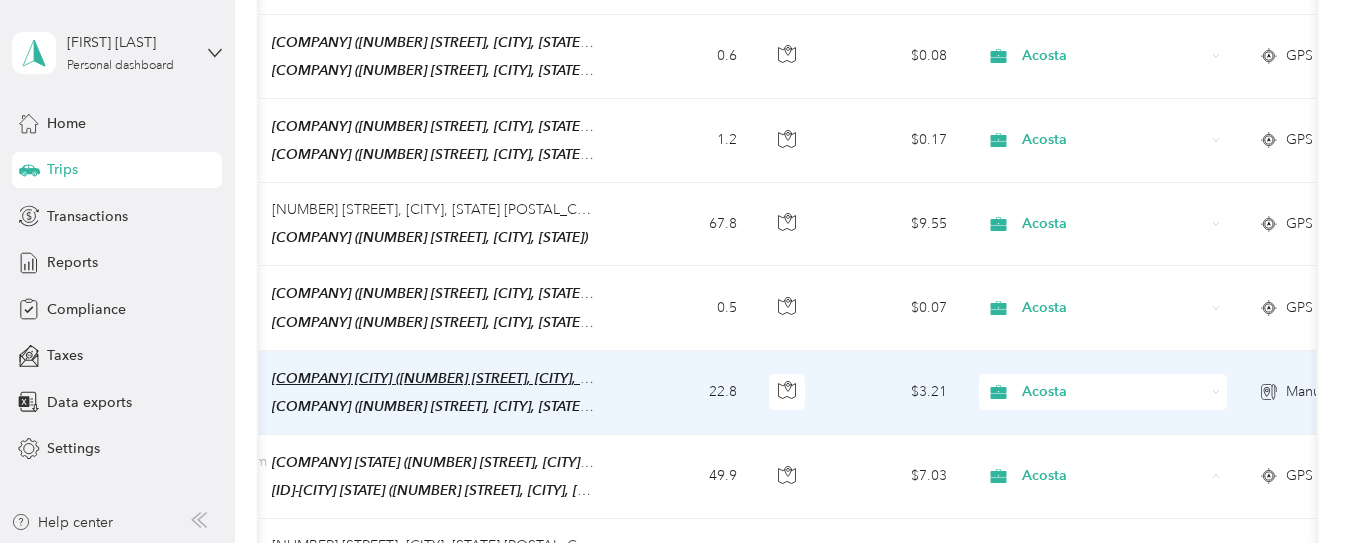 click on "Fergus Falls Post Office ([NUMBER] [STREET], [CITY], [STATE] [POSTAL_CODE], [COUNTRY] , [COUNTY], [STATE])" at bounding box center [613, 378] 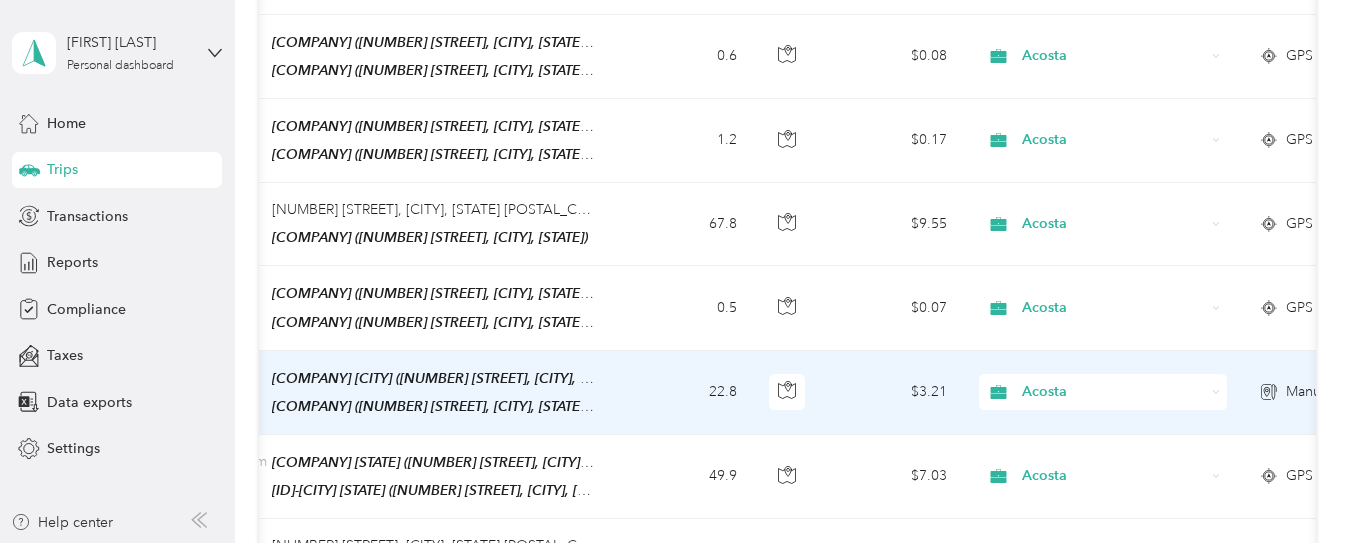 click on "22.8" at bounding box center (687, 393) 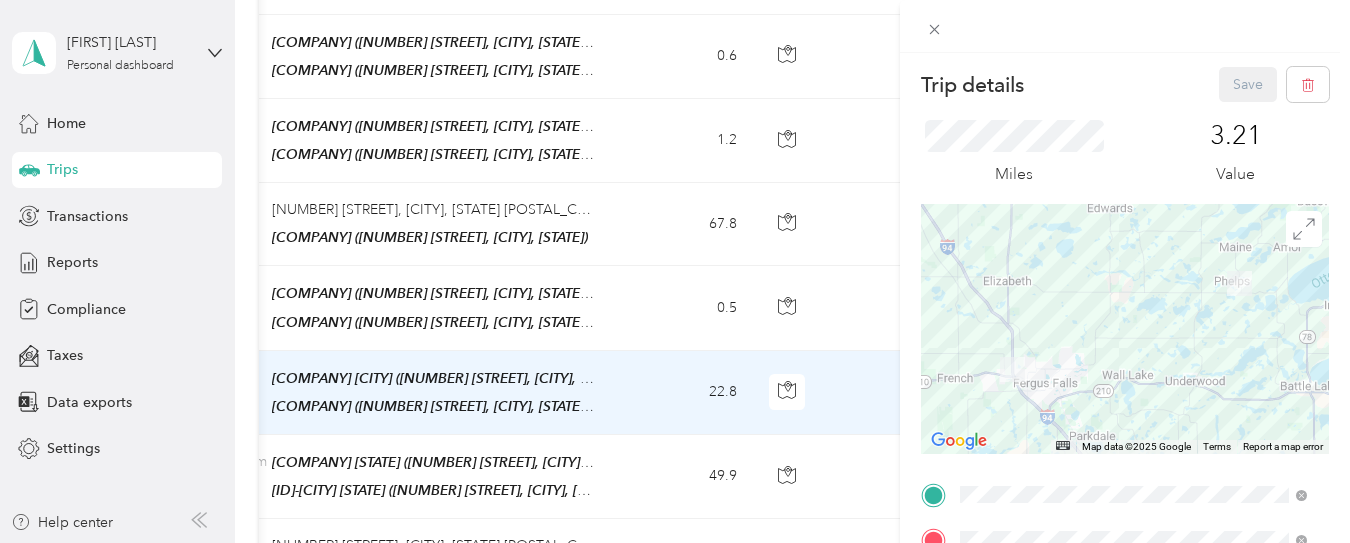 click at bounding box center [1125, 329] 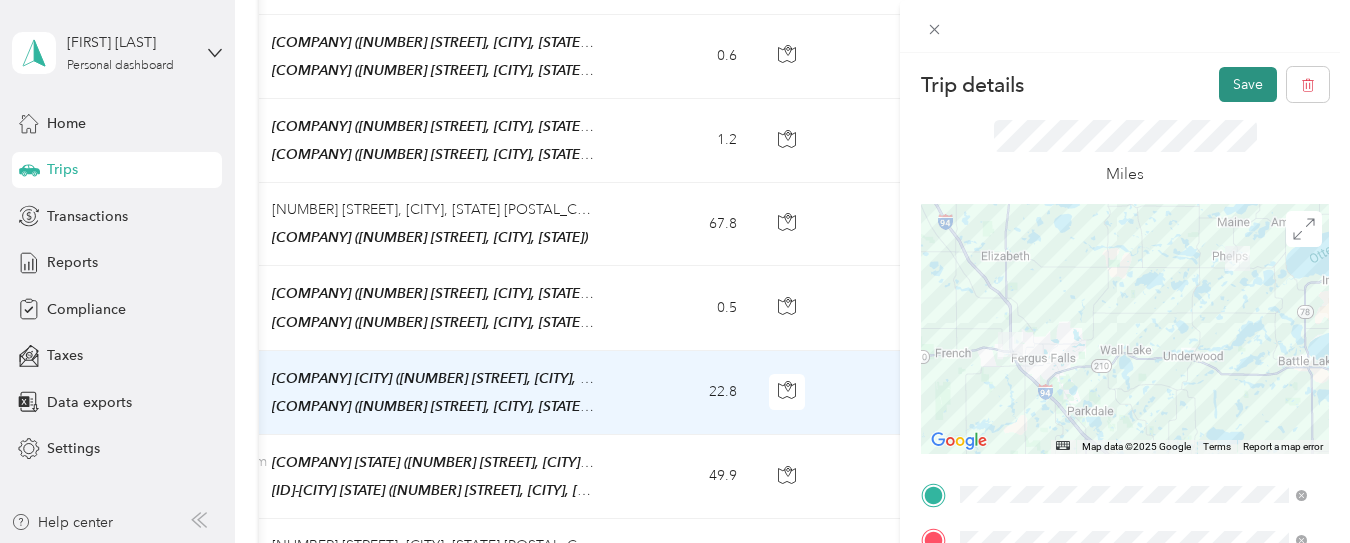 click on "Save" at bounding box center (1248, 84) 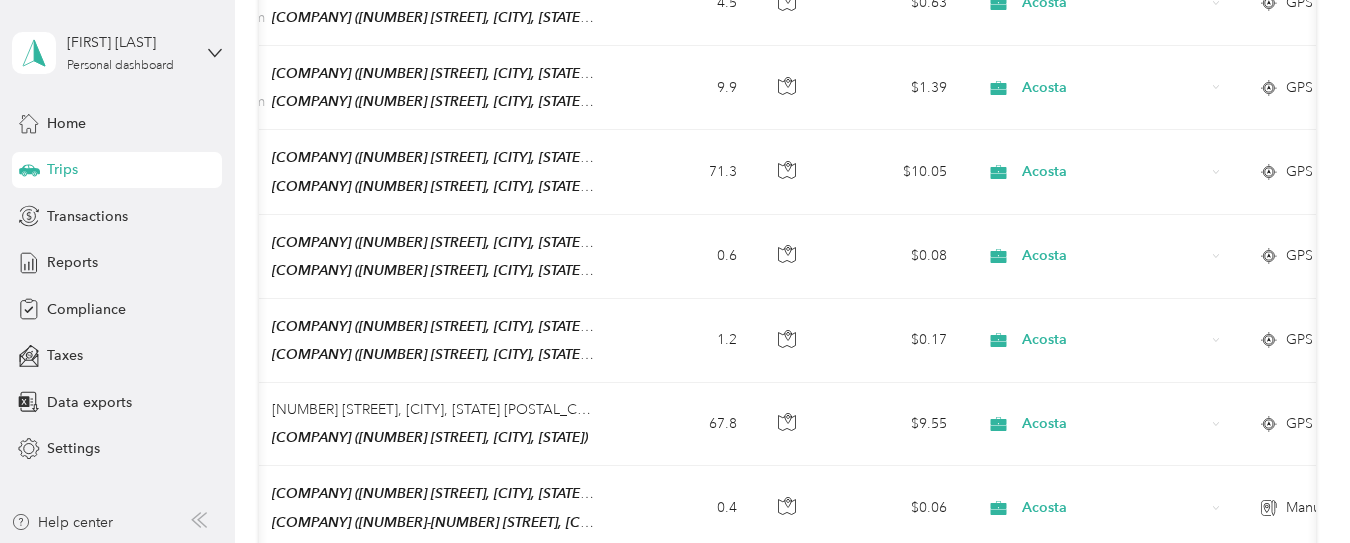scroll, scrollTop: 3615, scrollLeft: 0, axis: vertical 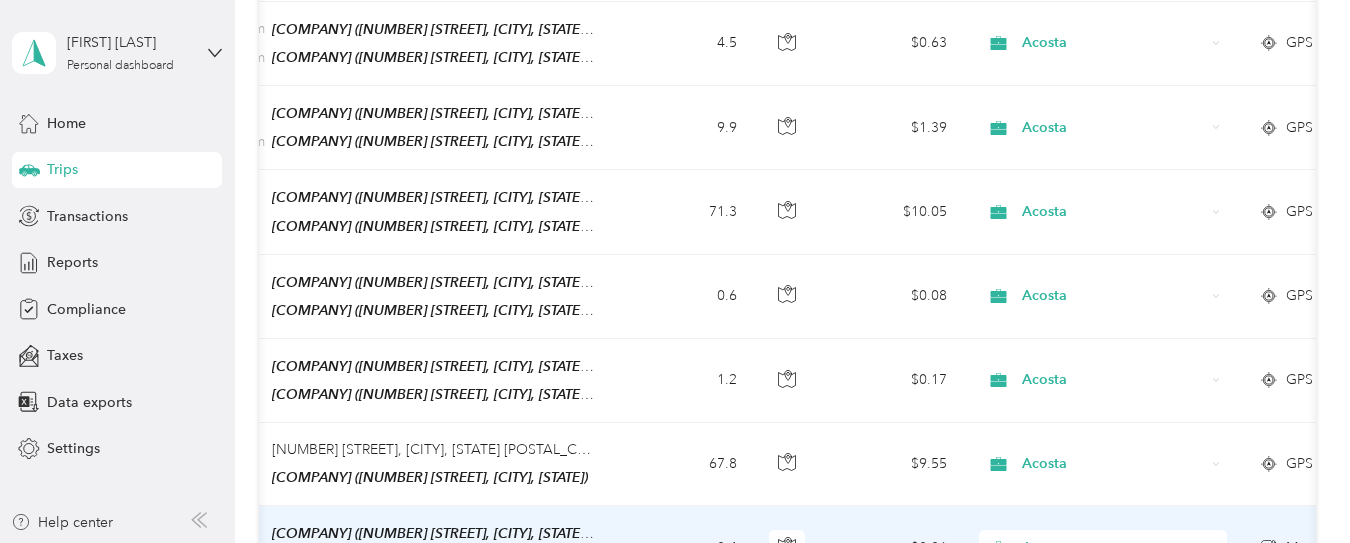 click on "6:37 am Base underwood (32598 288th St, Underwood, MN 56586, USA, Otter Tail County, Minnesota) 6:39 am Phelps Store (29021-28801 Otter Trail Scenic Byway, Underwood, MN 56586, USA , Otter Tail County, Minnesota)" at bounding box center [387, 547] 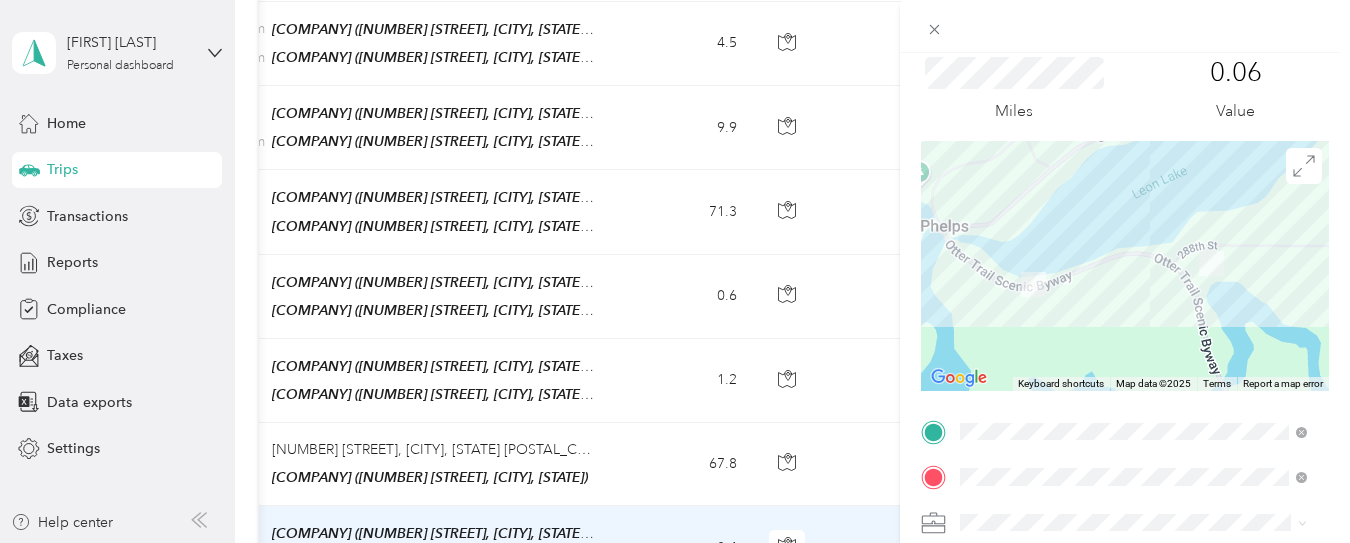 scroll, scrollTop: 0, scrollLeft: 0, axis: both 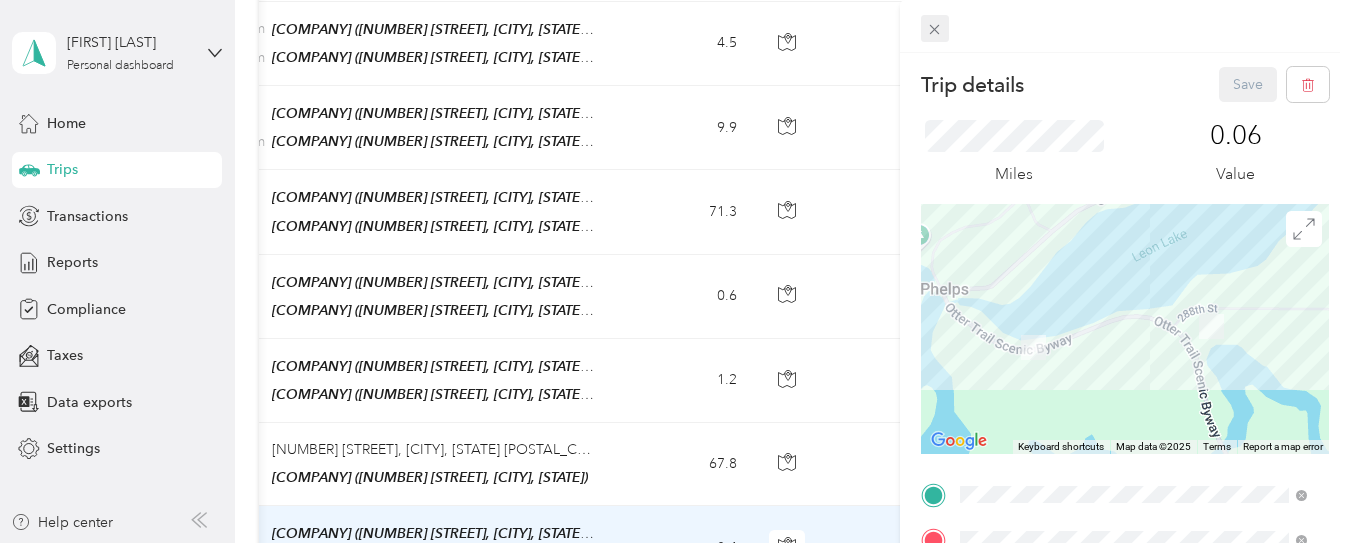 click 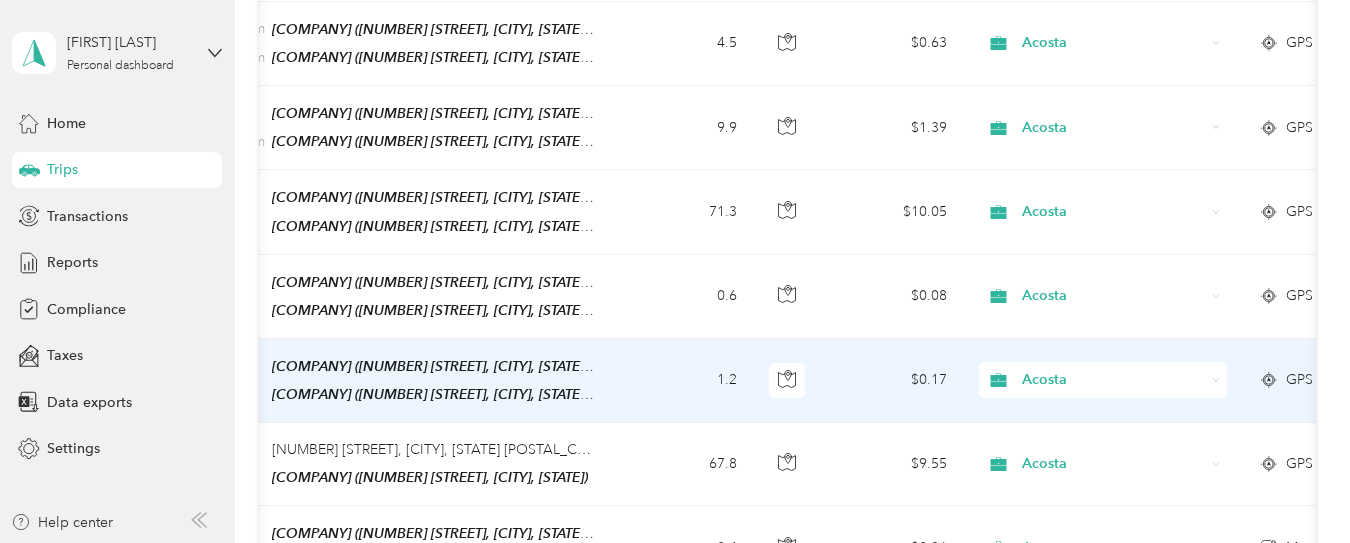 click on "[COMPANY] ([NUMBER] [STREET], [CITY], [STATE] [ZIP], [COUNTY], [STATE])" at bounding box center [592, 366] 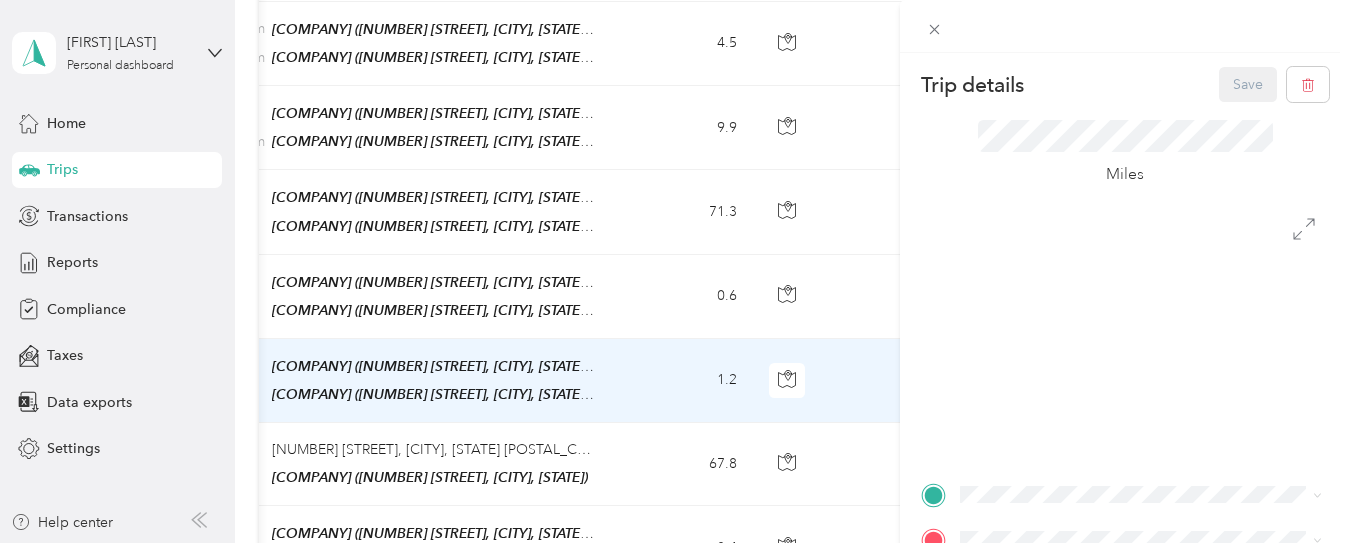 click on "Trip details Save This trip cannot be edited because it is either under review, approved, or paid. Contact your Team Manager to edit it. Miles TO Add photo" at bounding box center [675, 271] 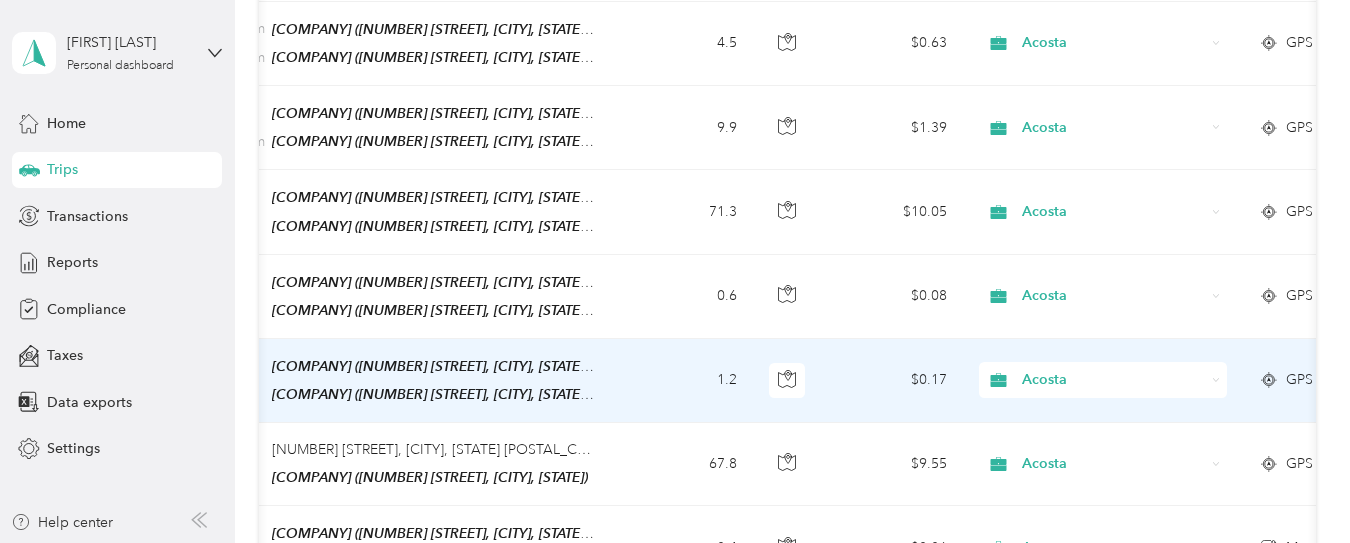 click on "1.2" at bounding box center (687, 381) 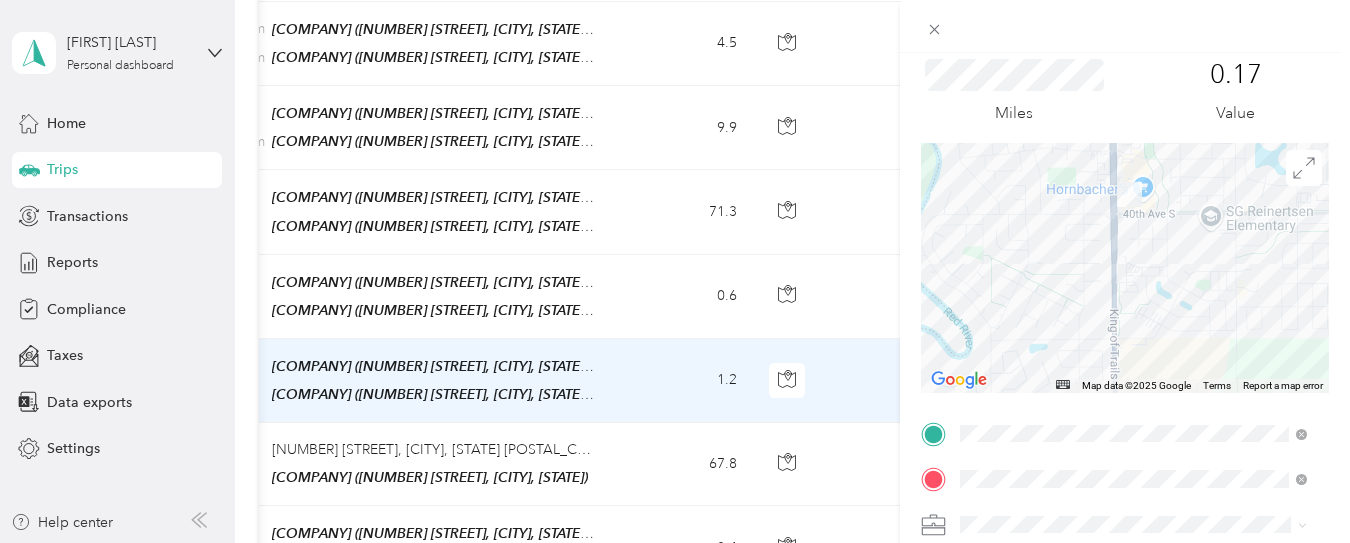scroll, scrollTop: 0, scrollLeft: 0, axis: both 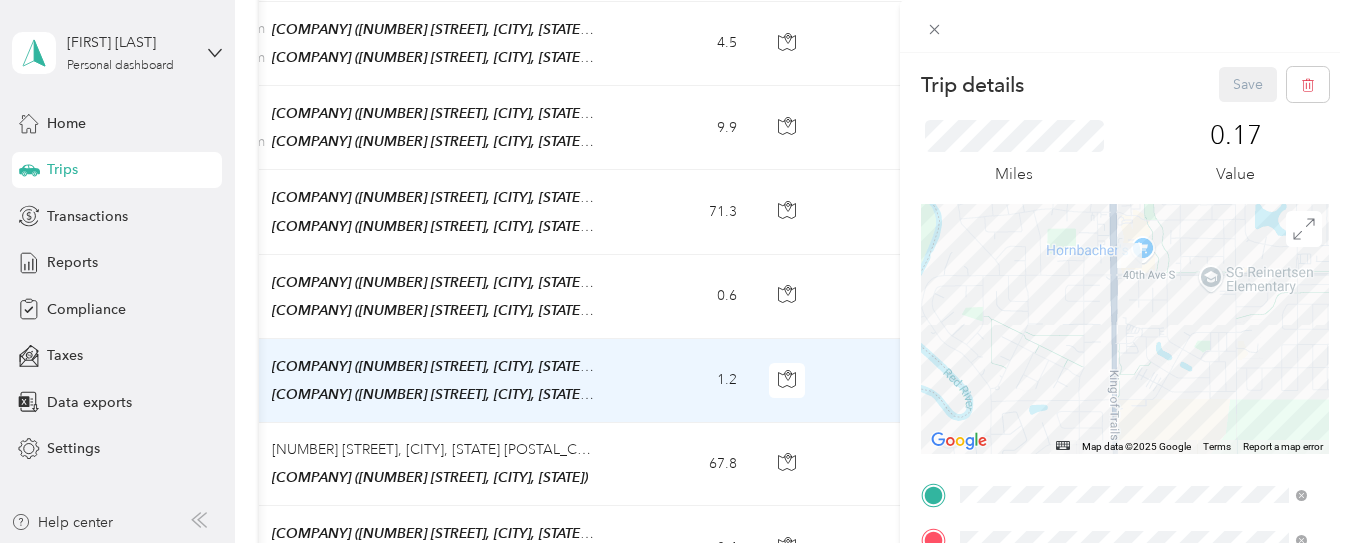 click on "Trip details Save This trip cannot be edited because it is either under review, approved, or paid. Contact your Team Manager to edit it. Miles 0.17 Value  ← Move left → Move right ↑ Move up ↓ Move down + Zoom in - Zoom out Home Jump left by 75% End Jump right by 75% Page Up Jump up by 75% Page Down Jump down by 75% Map Data Map data ©2025 Google Map data ©2025 Google 500 m  Click to toggle between metric and imperial units Terms Report a map error TO Add photo" at bounding box center [675, 271] 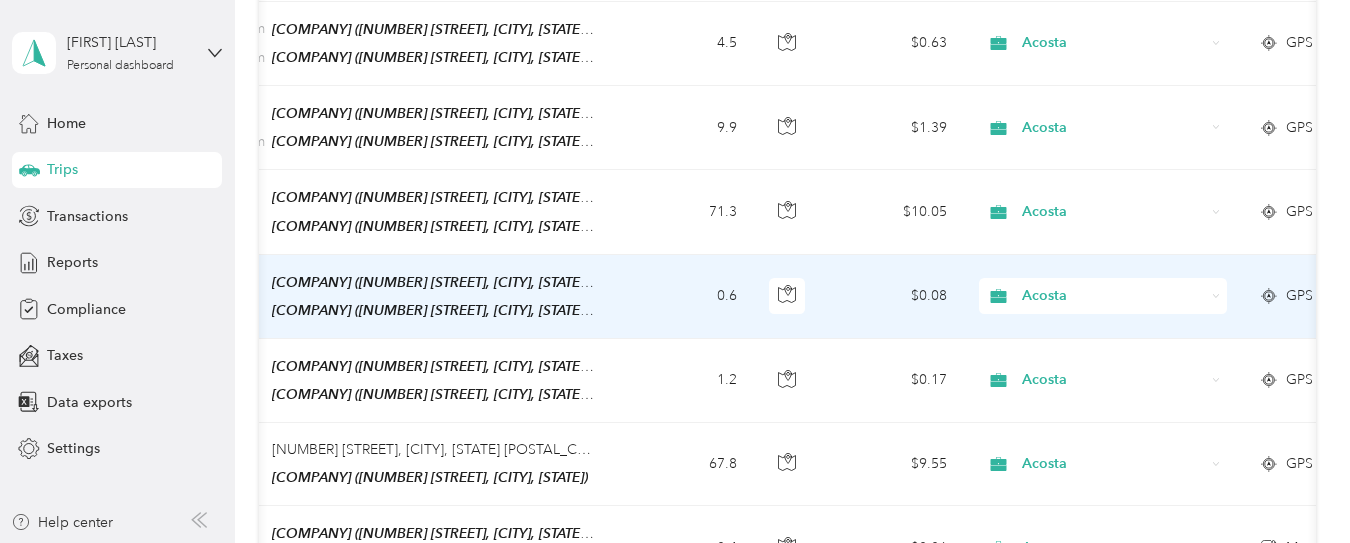 click on "0.6" at bounding box center [687, 297] 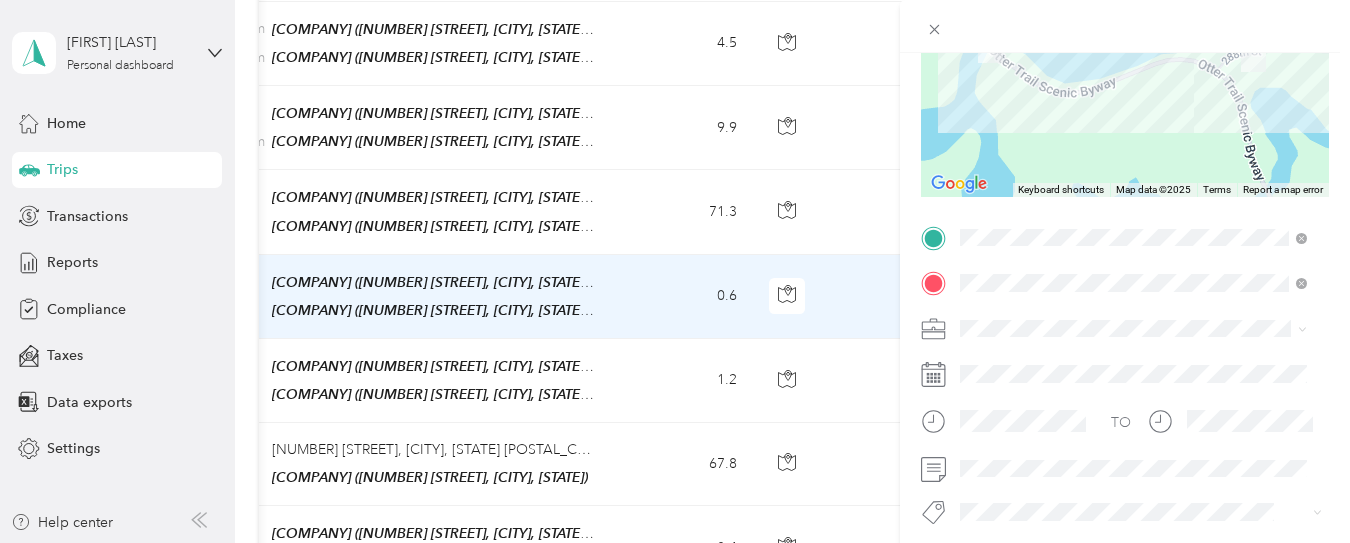 scroll, scrollTop: 261, scrollLeft: 0, axis: vertical 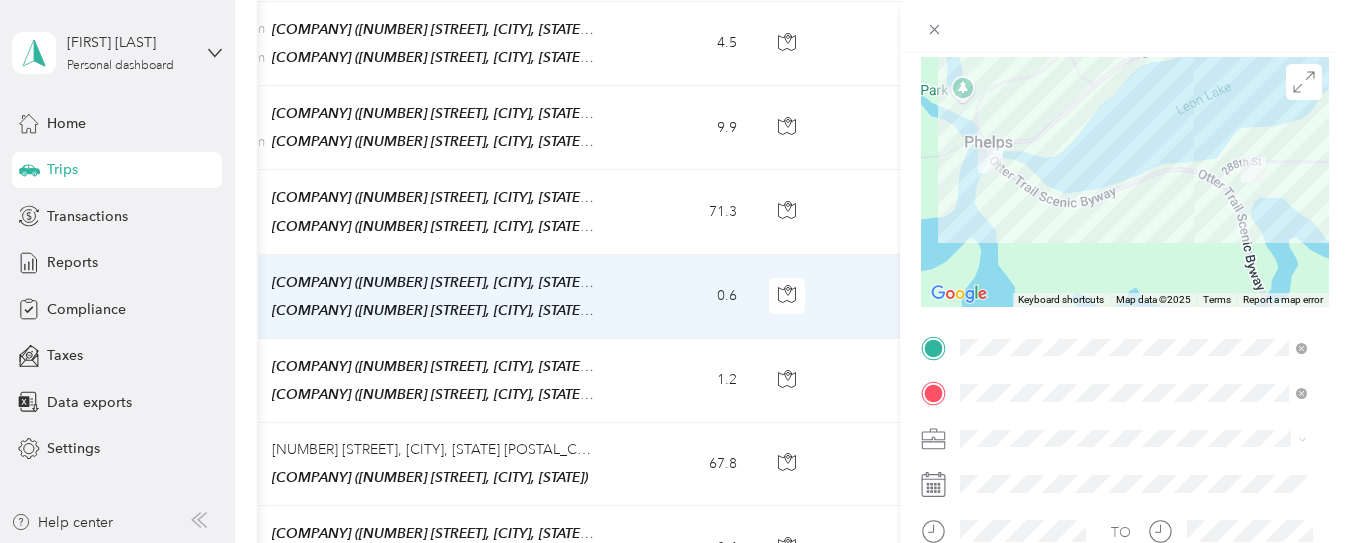 click on "Trip details Save This trip cannot be edited because it is either under review, approved, or paid. Contact your Team Manager to edit it. Miles 0.08 Value  ← Move left → Move right ↑ Move up ↓ Move down + Zoom in - Zoom out Home Jump left by 75% End Jump right by 75% Page Up Jump up by 75% Page Down Jump down by 75% Keyboard shortcuts Map Data Map data ©2025 Map data ©2025 200 m  Click to toggle between metric and imperial units Terms Report a map error TO Add photo" at bounding box center (675, 271) 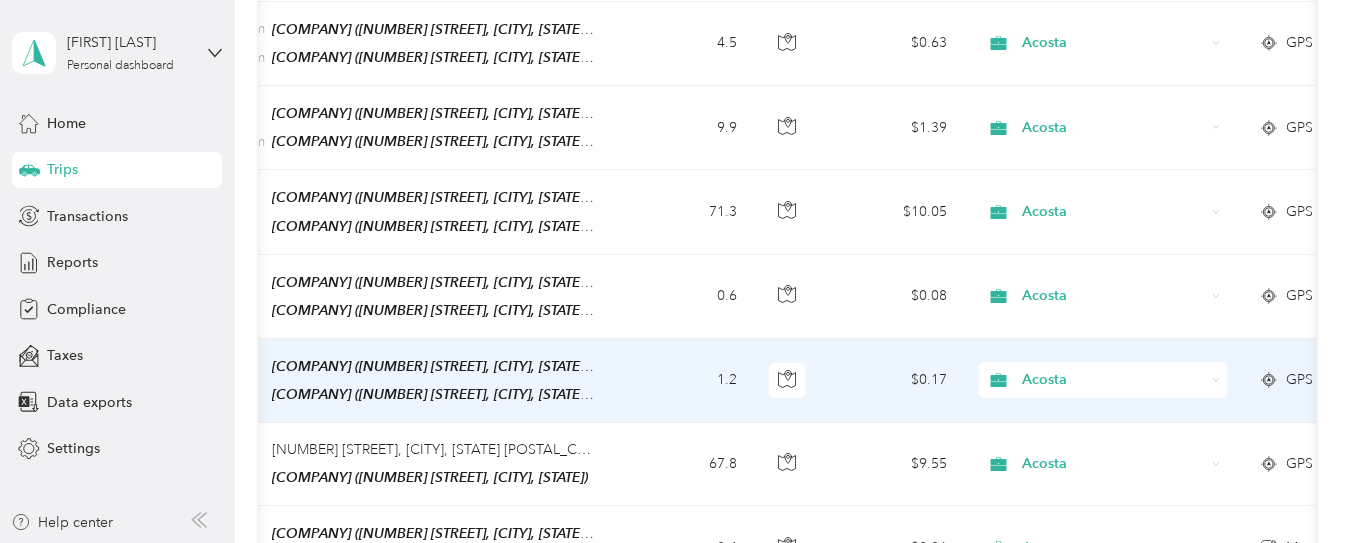 click on "1.2" at bounding box center [687, 381] 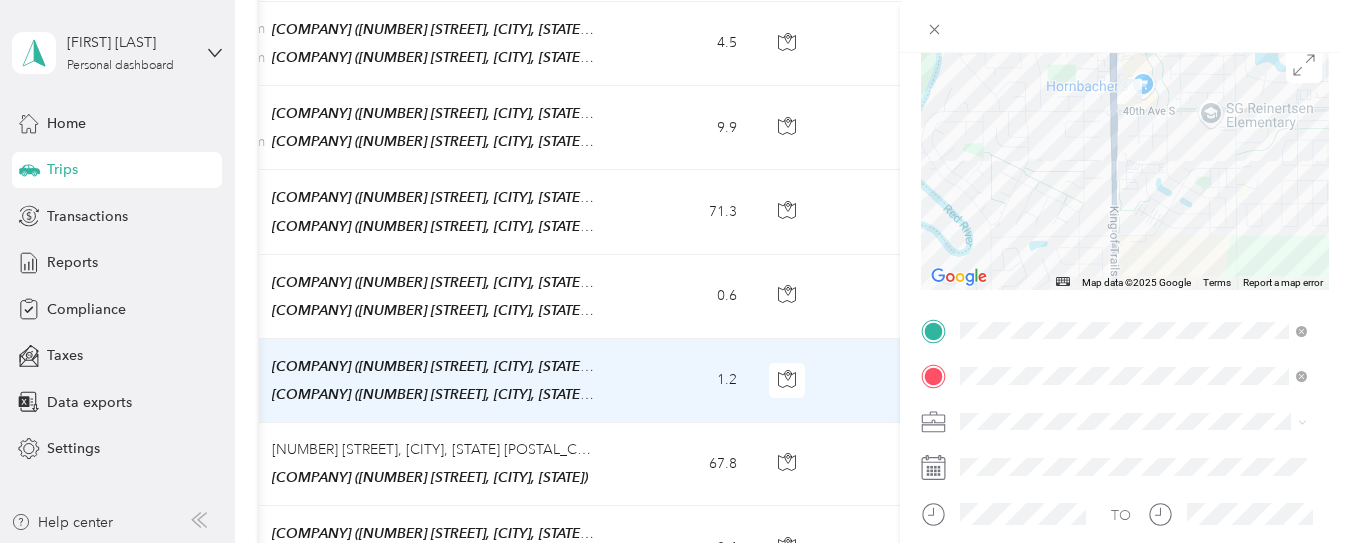 scroll, scrollTop: 160, scrollLeft: 0, axis: vertical 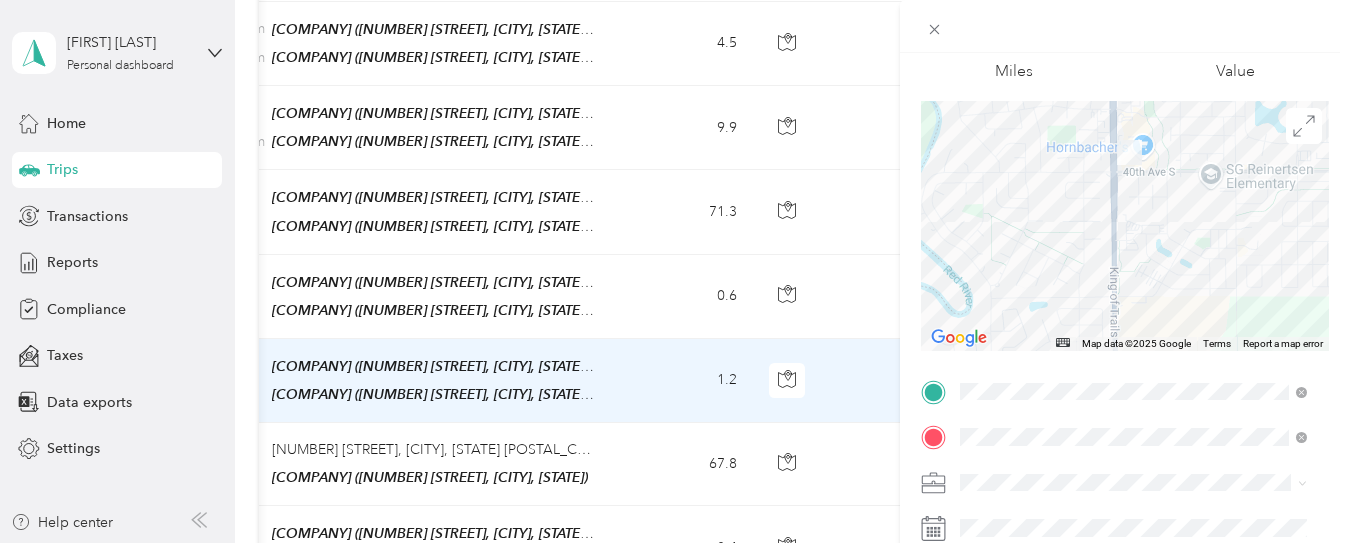 click on "Trip details Save This trip cannot be edited because it is either under review, approved, or paid. Contact your Team Manager to edit it. Miles 0.17 Value  ← Move left → Move right ↑ Move up ↓ Move down + Zoom in - Zoom out Home Jump left by 75% End Jump right by 75% Page Up Jump up by 75% Page Down Jump down by 75% Map Data Map data ©2025 Google Map data ©2025 Google 500 m  Click to toggle between metric and imperial units Terms Report a map error TO Add photo" at bounding box center [675, 271] 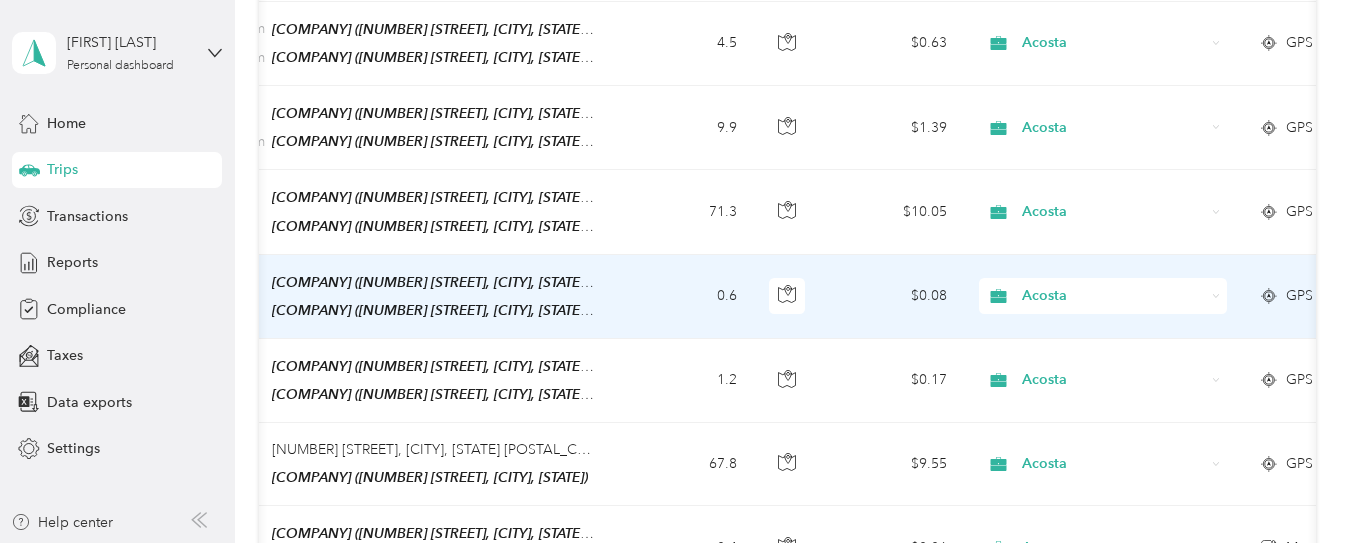 click on "0.6" at bounding box center [687, 297] 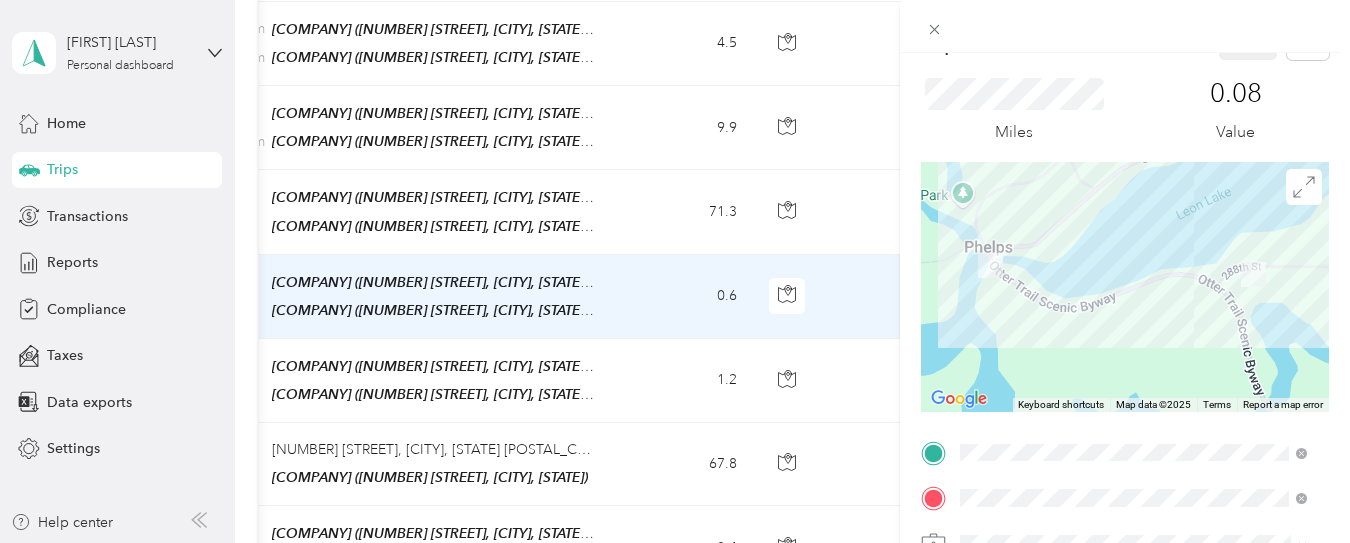 scroll, scrollTop: 13, scrollLeft: 0, axis: vertical 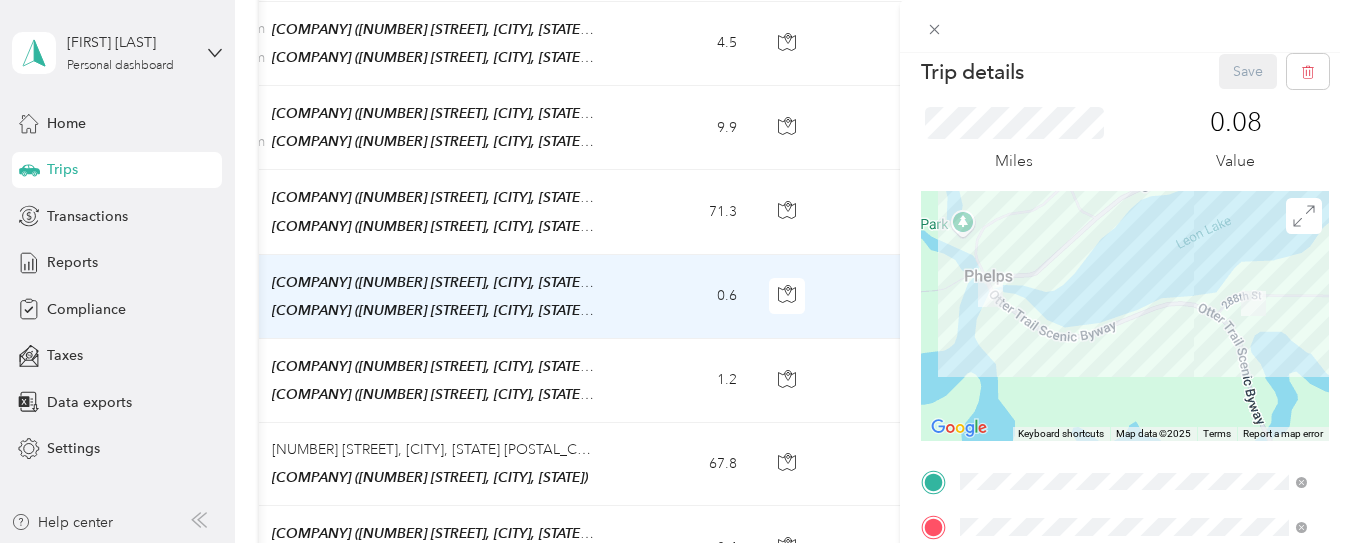 click on "Trip details Save This trip cannot be edited because it is either under review, approved, or paid. Contact your Team Manager to edit it. Miles 0.08 Value  ← Move left → Move right ↑ Move up ↓ Move down + Zoom in - Zoom out Home Jump left by 75% End Jump right by 75% Page Up Jump up by 75% Page Down Jump down by 75% Keyboard shortcuts Map Data Map data ©2025 Map data ©2025 200 m  Click to toggle between metric and imperial units Terms Report a map error TO Add photo" at bounding box center [675, 271] 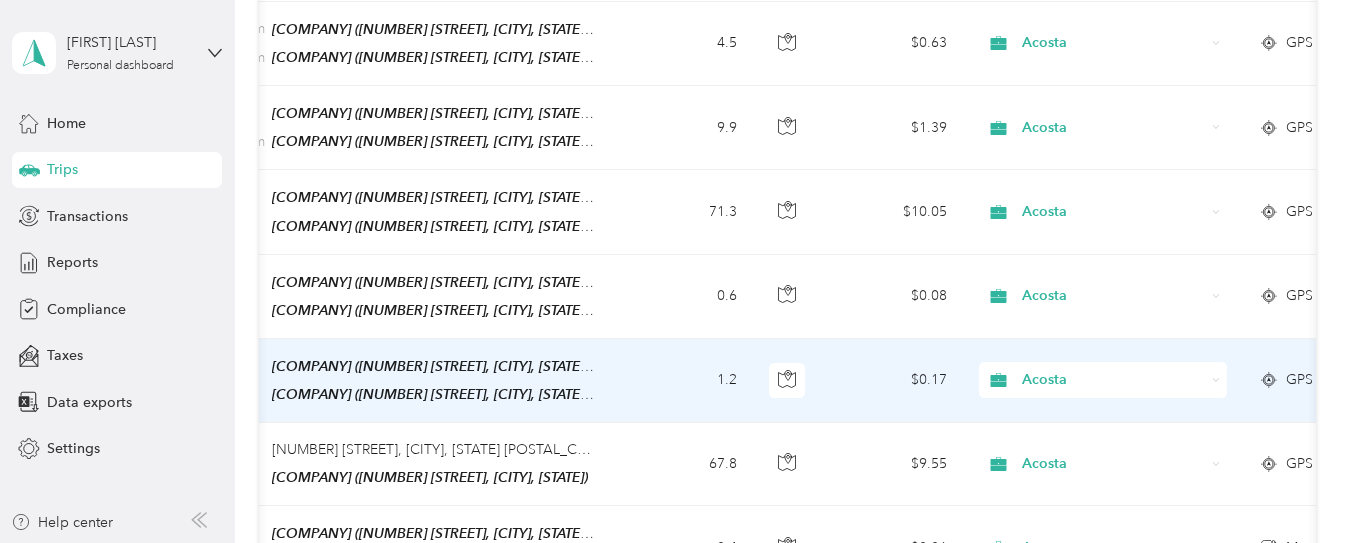 click on "1.2" at bounding box center [687, 381] 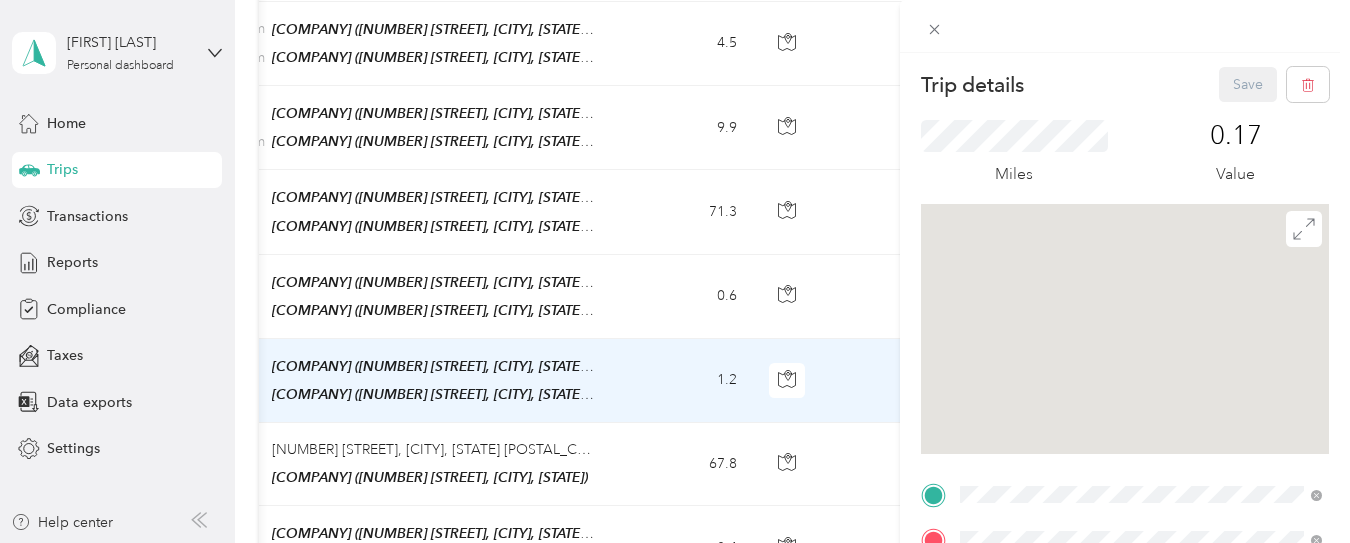 click on "Trip details Save This trip cannot be edited because it is either under review, approved, or paid. Contact your Team Manager to edit it. Miles 0.17 Value  TO Add photo" at bounding box center [675, 271] 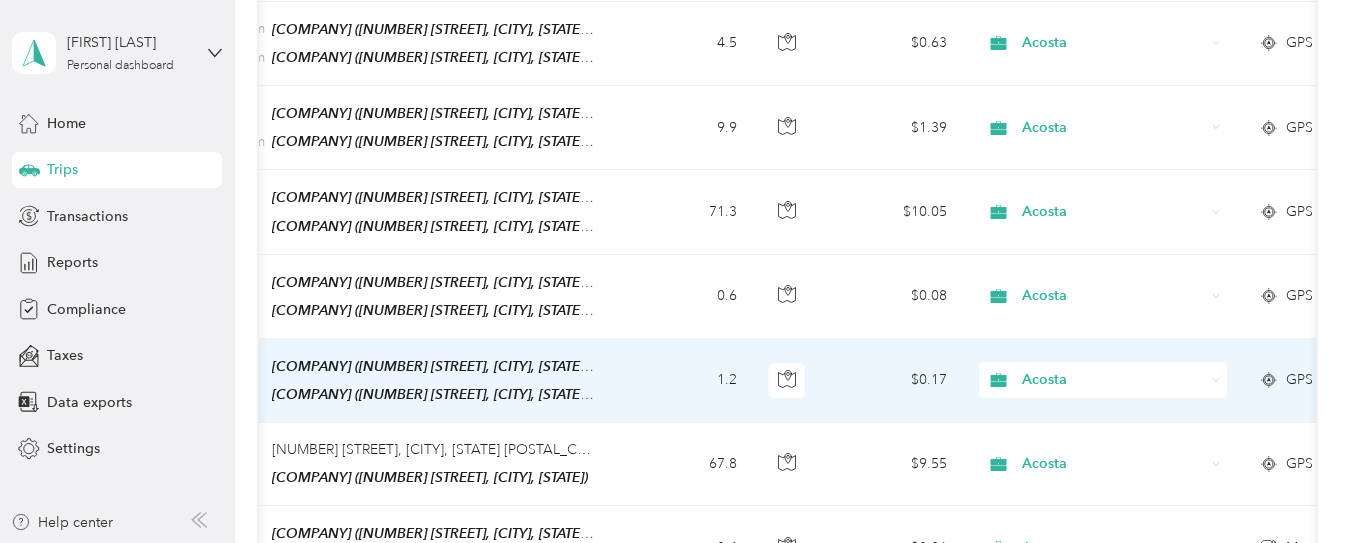 click on "1.2" at bounding box center [687, 381] 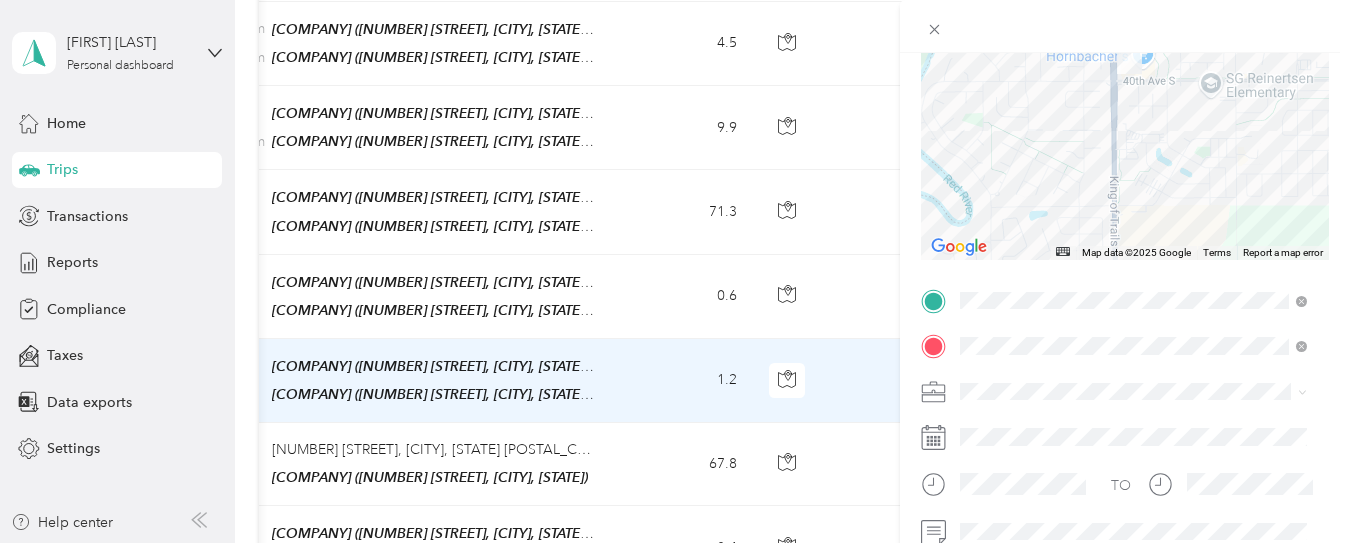 scroll, scrollTop: 196, scrollLeft: 0, axis: vertical 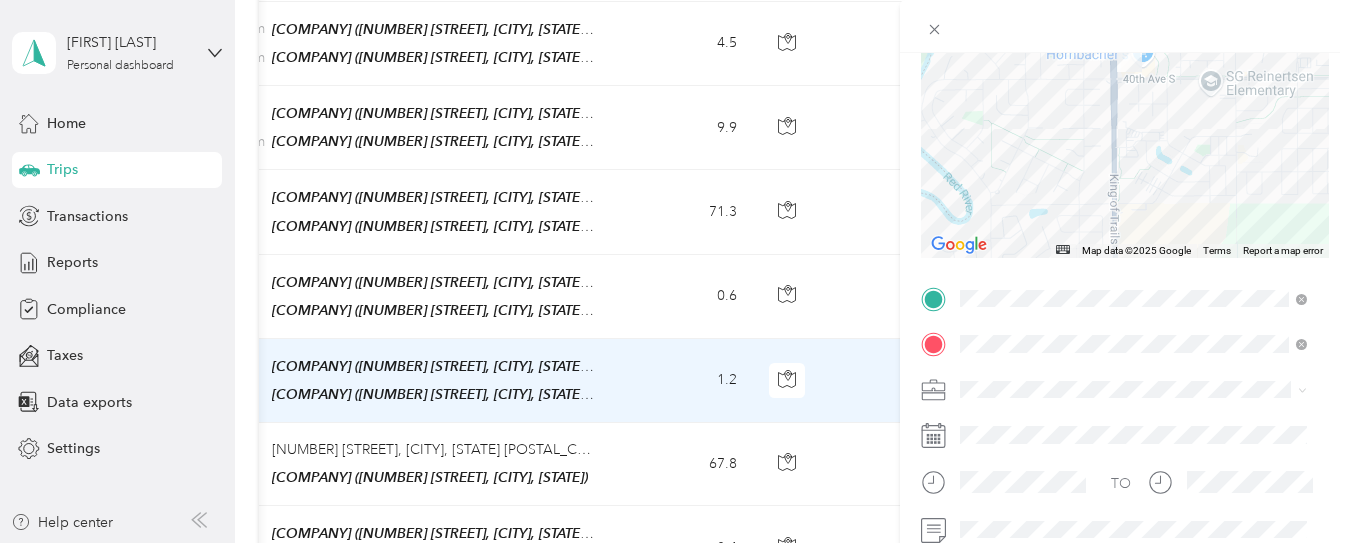 click on "Trip details Save This trip cannot be edited because it is either under review, approved, or paid. Contact your Team Manager to edit it. Miles 0.17 Value  ← Move left → Move right ↑ Move up ↓ Move down + Zoom in - Zoom out Home Jump left by 75% End Jump right by 75% Page Up Jump up by 75% Page Down Jump down by 75% Map Data Map data ©2025 Google Map data ©2025 Google 500 m  Click to toggle between metric and imperial units Terms Report a map error TO Add photo" at bounding box center (675, 271) 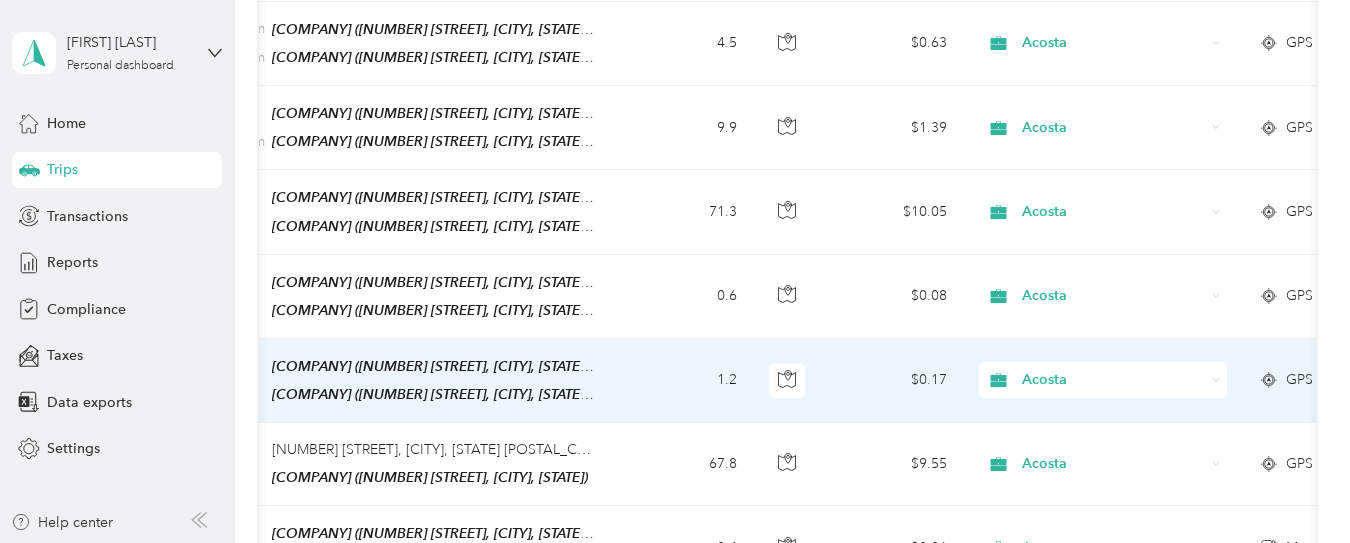 click at bounding box center [675, 271] 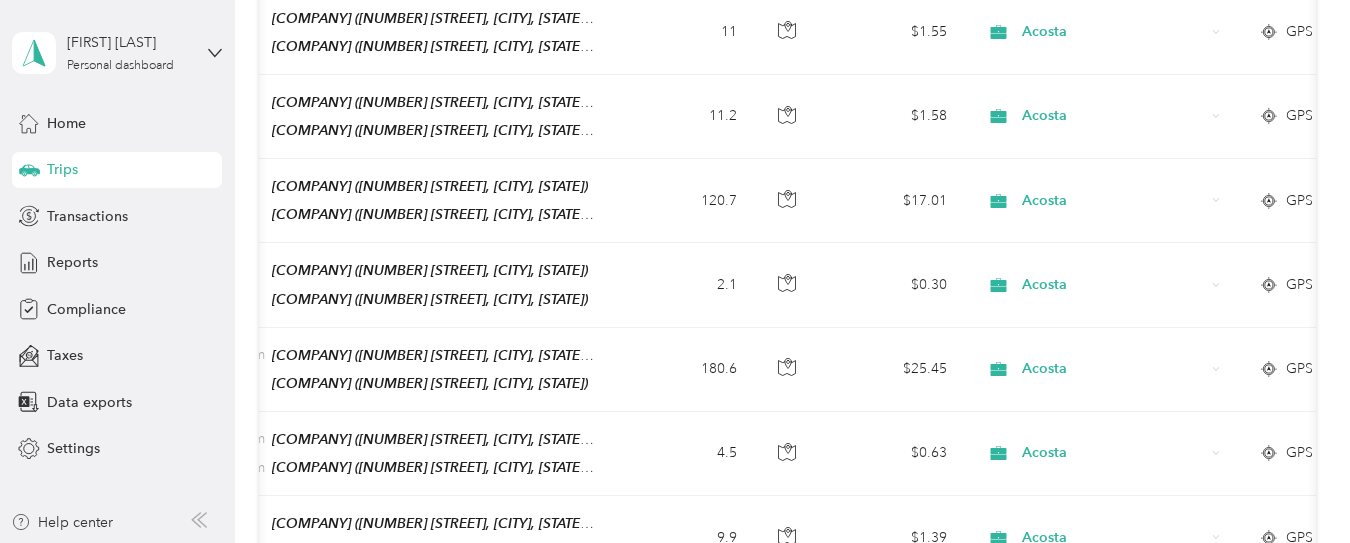 scroll, scrollTop: 3145, scrollLeft: 0, axis: vertical 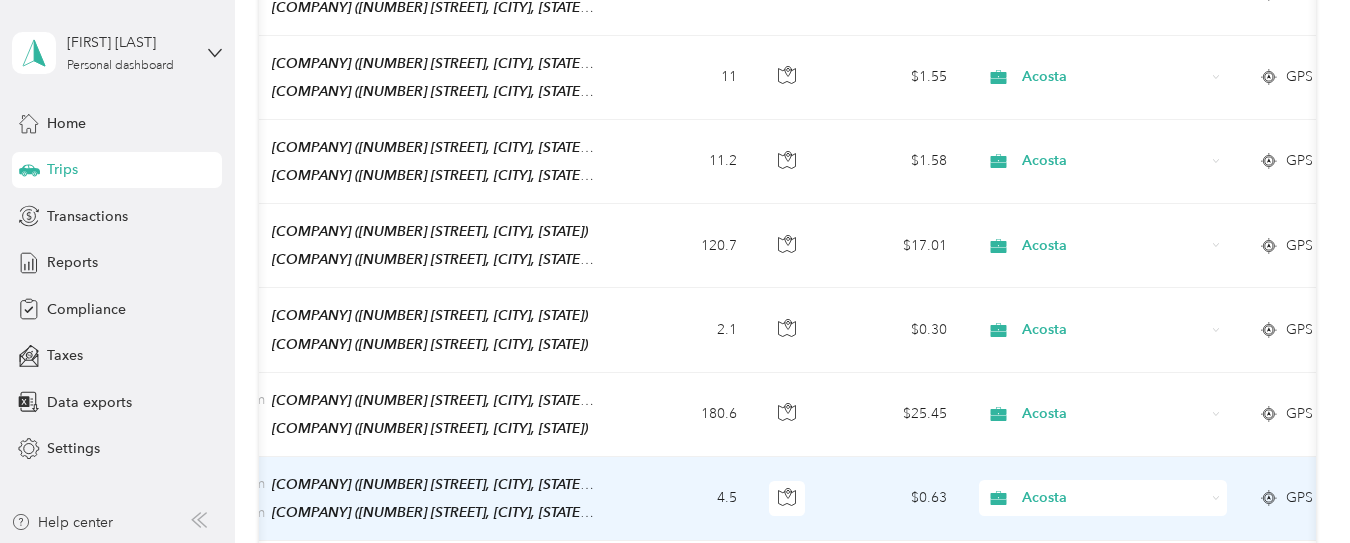 click on "4.5" at bounding box center [687, 499] 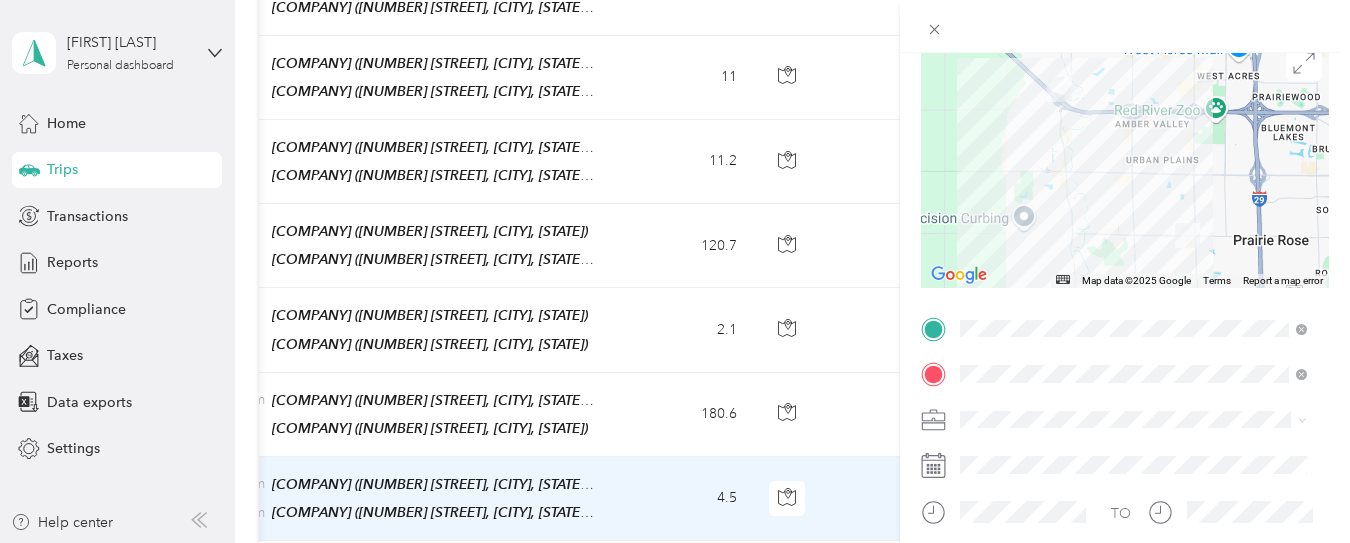 scroll, scrollTop: 173, scrollLeft: 0, axis: vertical 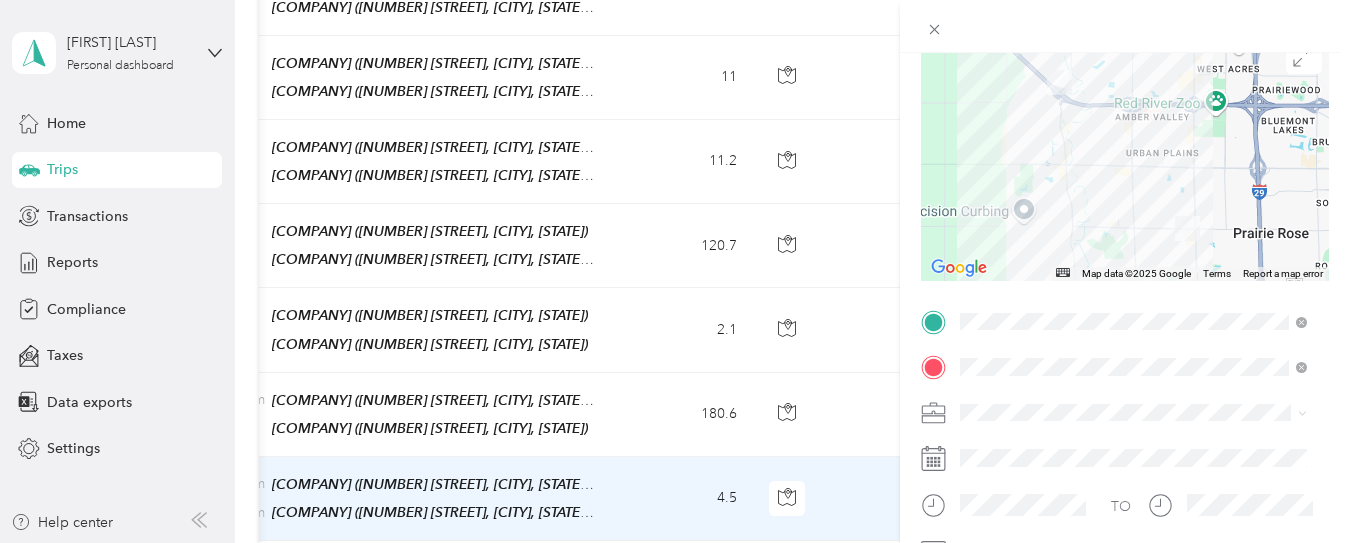 click on "Trip details Save This trip cannot be edited because it is either under review, approved, or paid. Contact your Team Manager to edit it. Miles 0.63 Value  ← Move left → Move right ↑ Move up ↓ Move down + Zoom in - Zoom out Home Jump left by 75% End Jump right by 75% Page Up Jump up by 75% Page Down Jump down by 75% Map Data Map data ©2025 Google Map data ©2025 Google 2 km  Click to toggle between metric and imperial units Terms Report a map error TO Add photo" at bounding box center (675, 271) 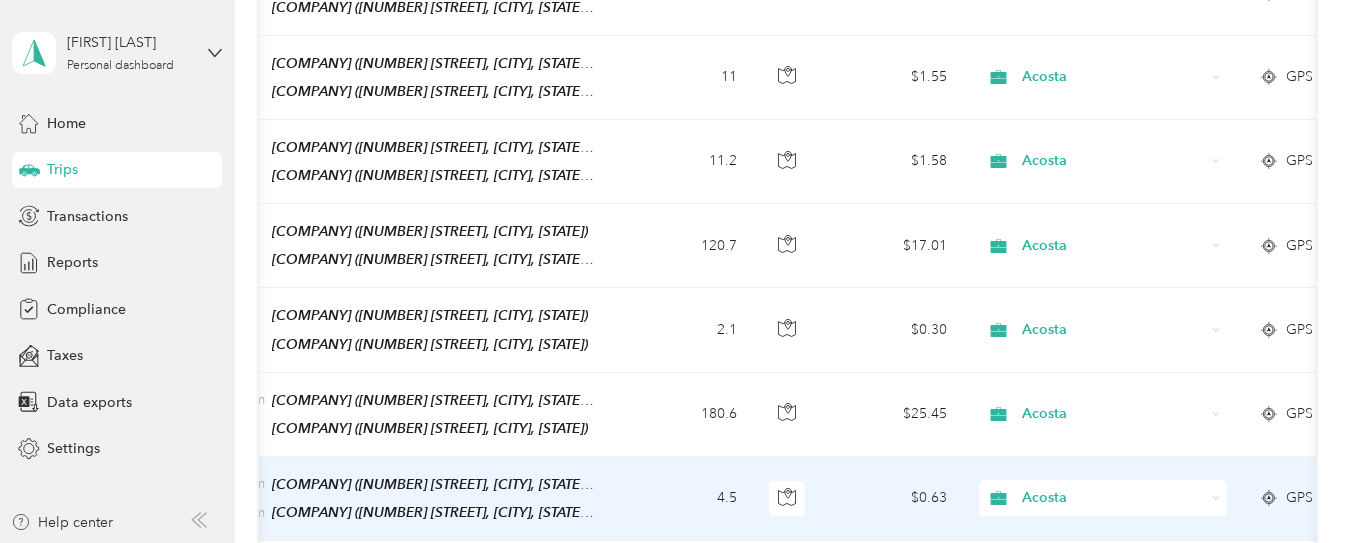 click on "Trip details Save This trip cannot be edited because it is either under review, approved, or paid. Contact your Team Manager to edit it. Miles 0.63 Value  ← Move left → Move right ↑ Move up ↓ Move down + Zoom in - Zoom out Home Jump left by 75% End Jump right by 75% Page Up Jump up by 75% Page Down Jump down by 75% Map Data Map data ©2025 Google Map data ©2025 Google 2 km  Click to toggle between metric and imperial units Terms Report a map error TO Add photo" at bounding box center (675, 271) 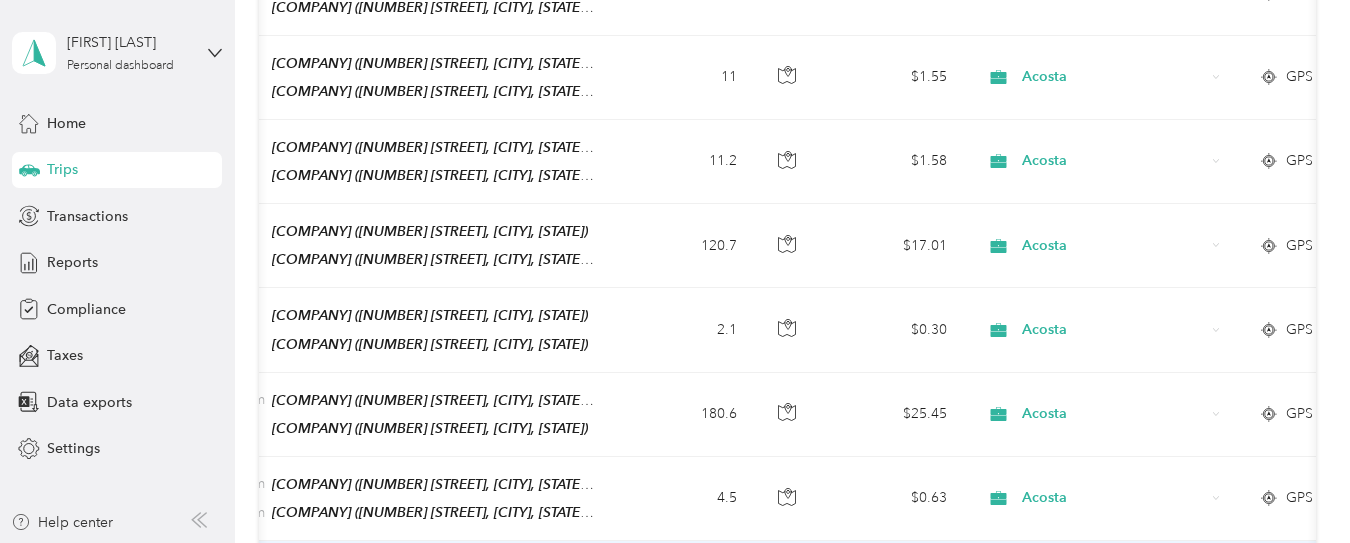 click on "9.9" at bounding box center (687, 583) 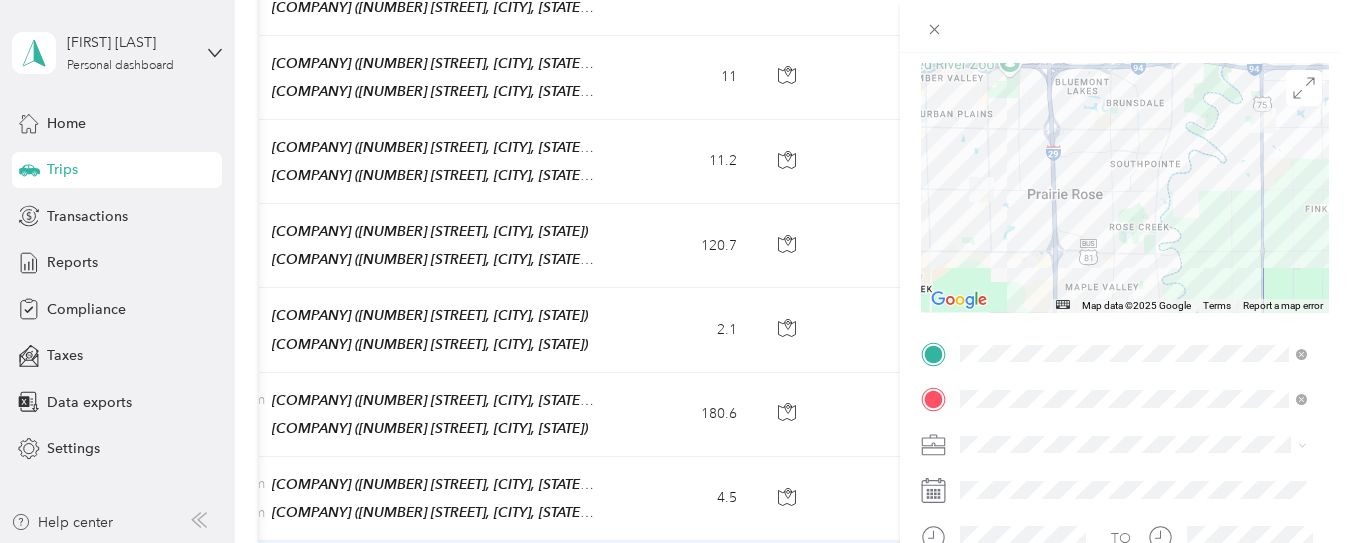 scroll, scrollTop: 143, scrollLeft: 0, axis: vertical 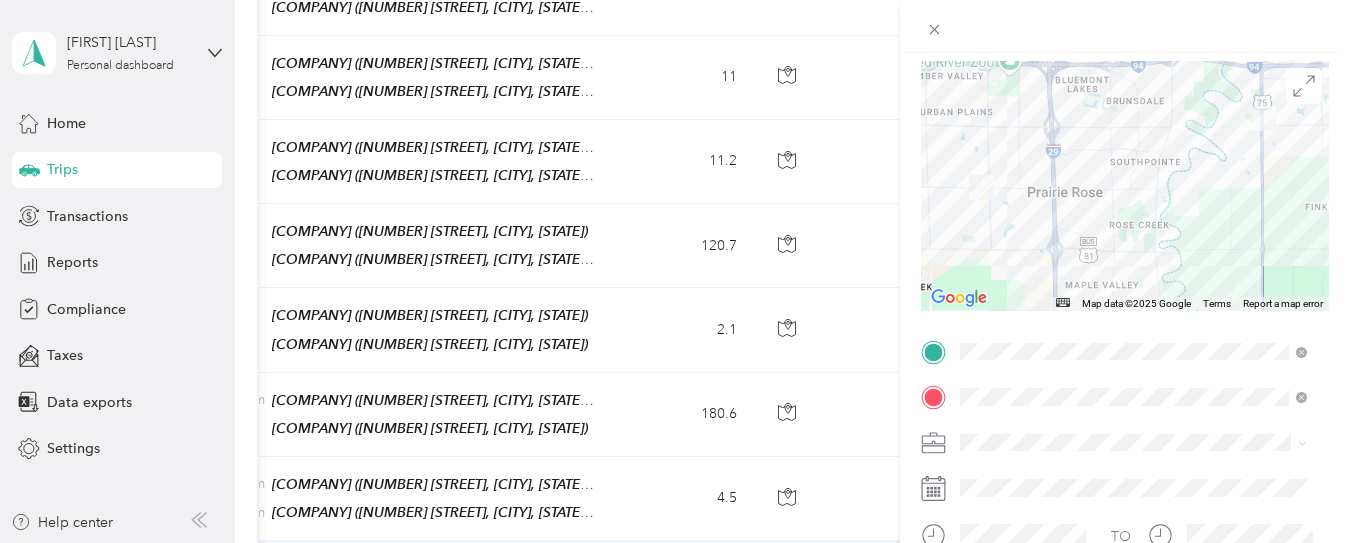 click on "Trip details Save This trip cannot be edited because it is either under review, approved, or paid. Contact your Team Manager to edit it. Miles 1.39 Value  ← Move left → Move right ↑ Move up ↓ Move down + Zoom in - Zoom out Home Jump left by 75% End Jump right by 75% Page Up Jump up by 75% Page Down Jump down by 75% Map Data Map data ©2025 Google Map data ©2025 Google 2 km  Click to toggle between metric and imperial units Terms Report a map error TO Add photo" at bounding box center (675, 271) 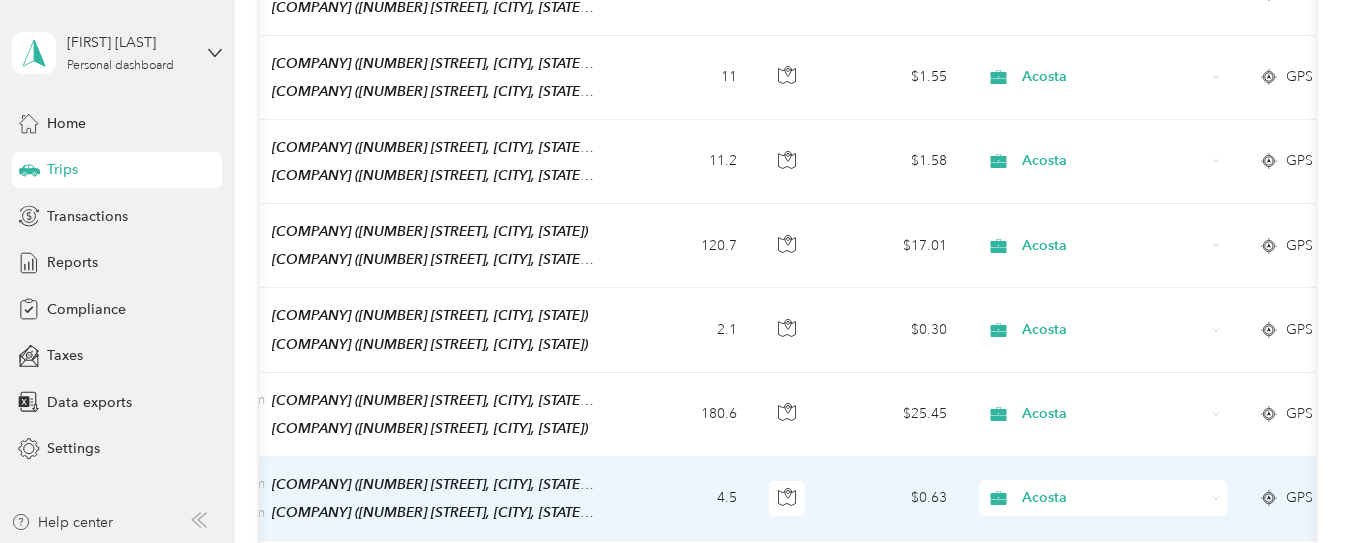 click on "4.5" at bounding box center (687, 499) 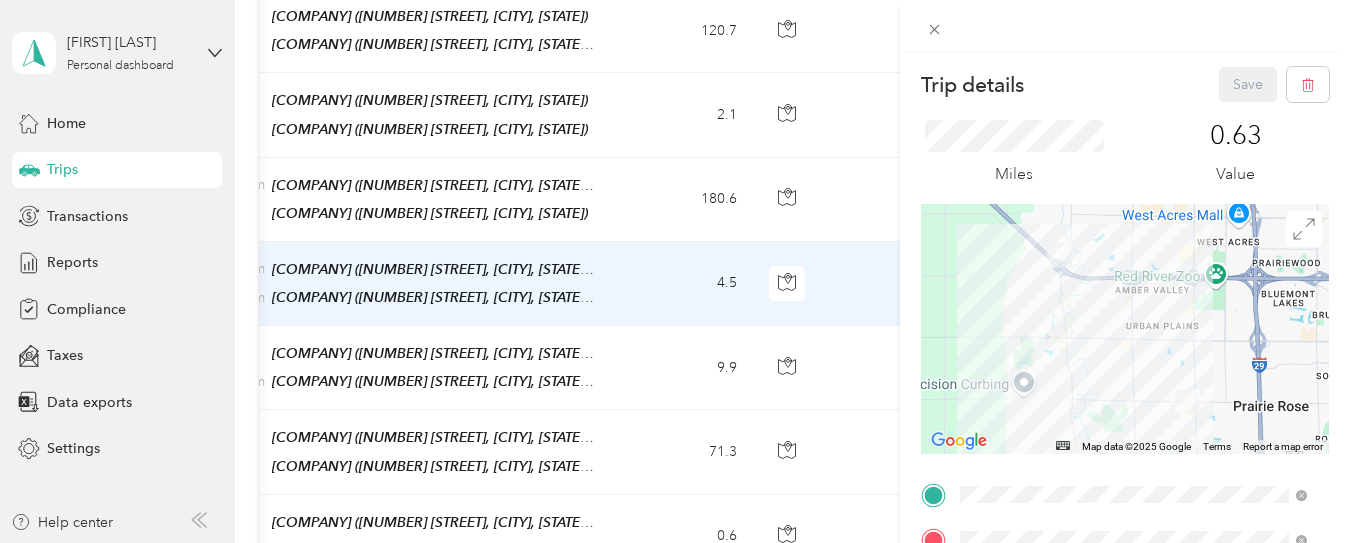 scroll, scrollTop: 3400, scrollLeft: 0, axis: vertical 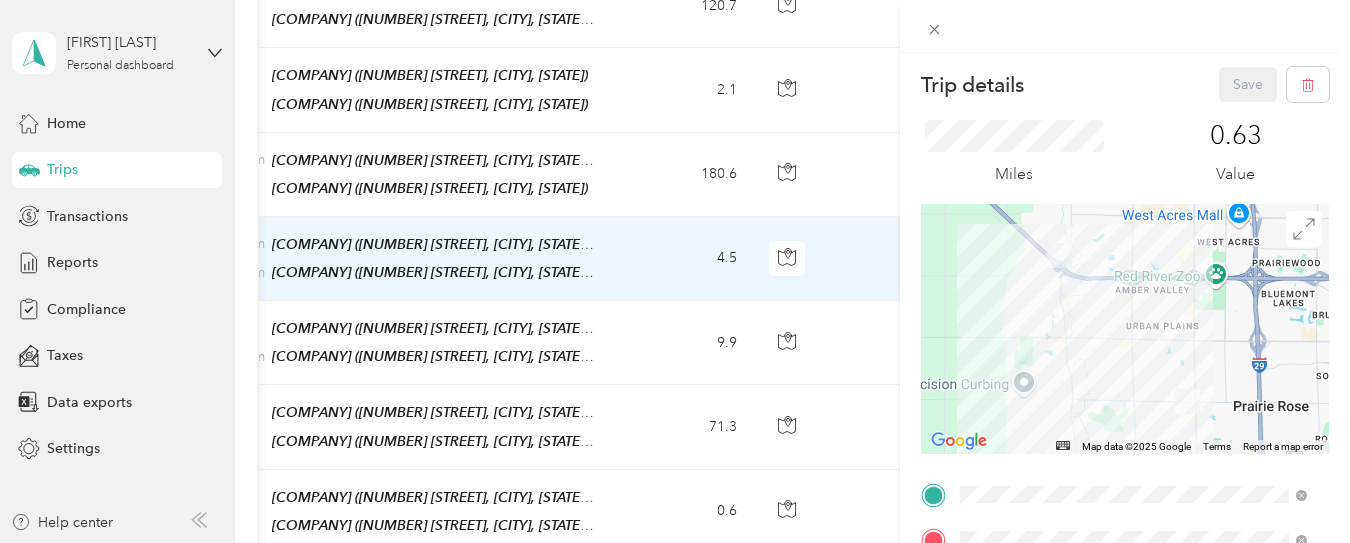 click on "Trip details Save This trip cannot be edited because it is either under review, approved, or paid. Contact your Team Manager to edit it. Miles 0.63 Value  ← Move left → Move right ↑ Move up ↓ Move down + Zoom in - Zoom out Home Jump left by 75% End Jump right by 75% Page Up Jump up by 75% Page Down Jump down by 75% Map Data Map data ©2025 Google Map data ©2025 Google 2 km  Click to toggle between metric and imperial units Terms Report a map error TO Add photo" at bounding box center (675, 271) 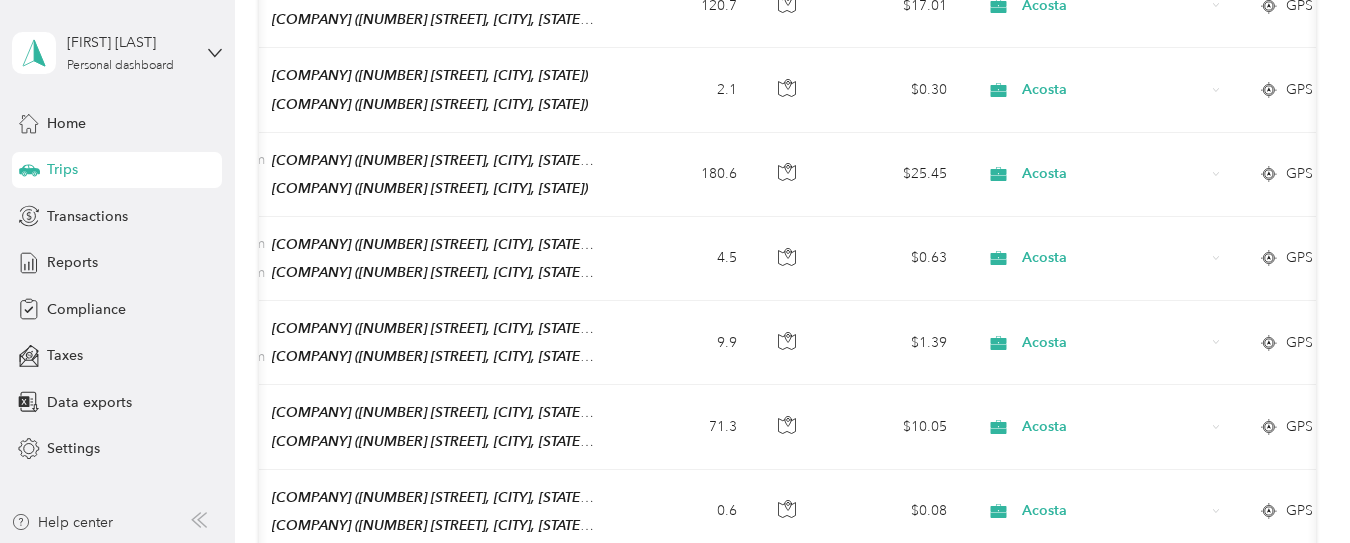 click on "7.9" at bounding box center (687, 596) 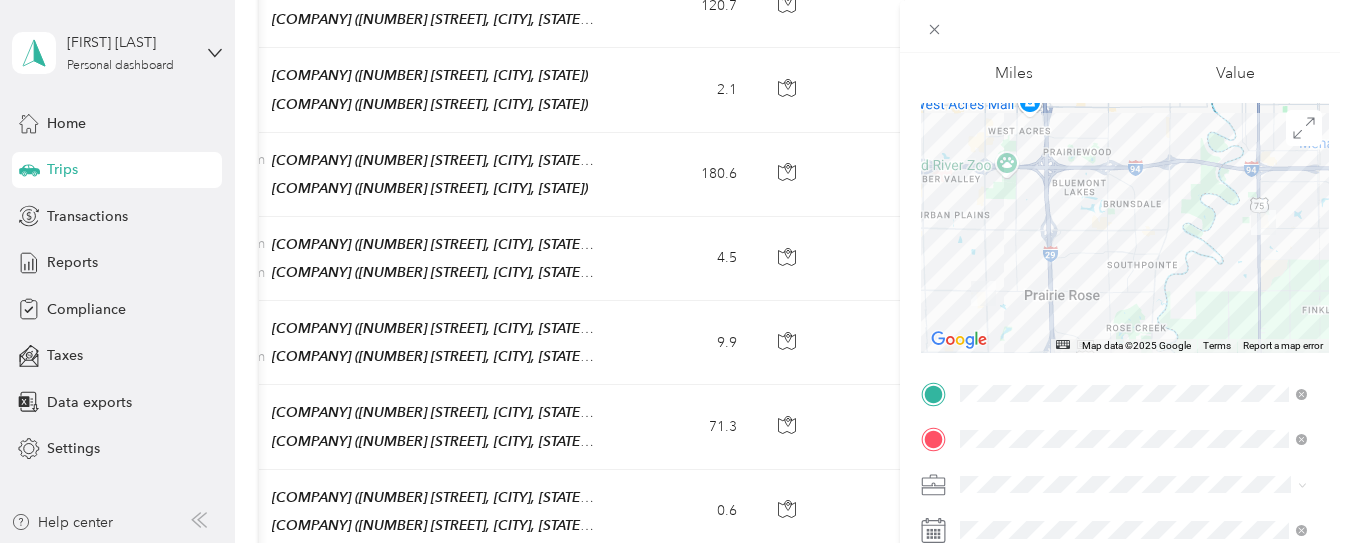scroll, scrollTop: 118, scrollLeft: 0, axis: vertical 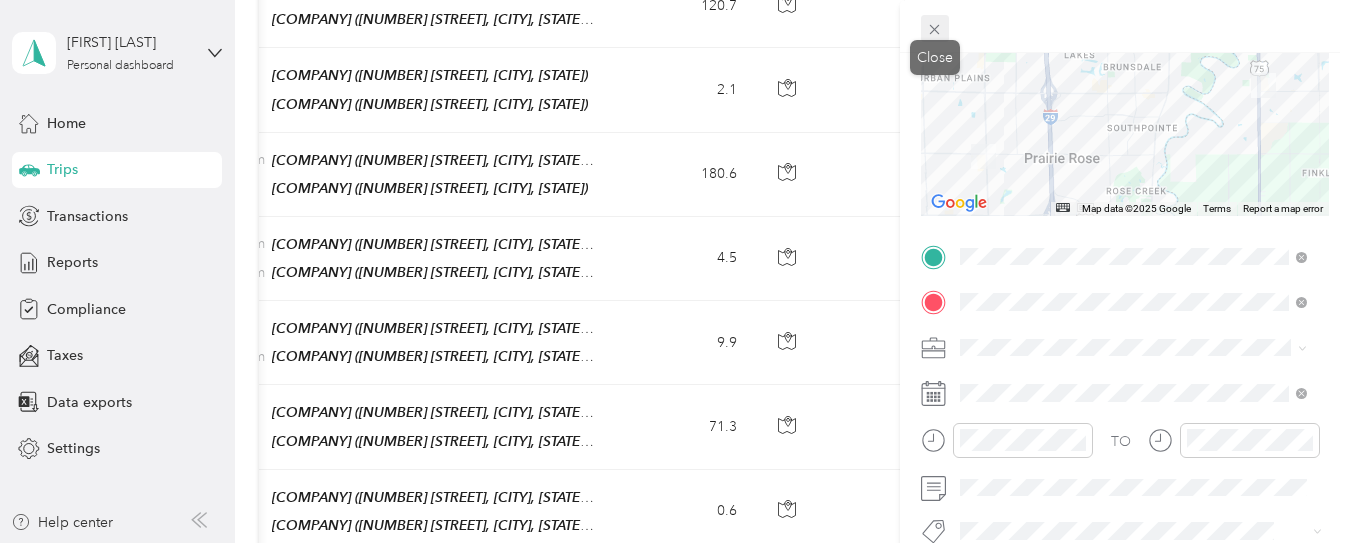 click 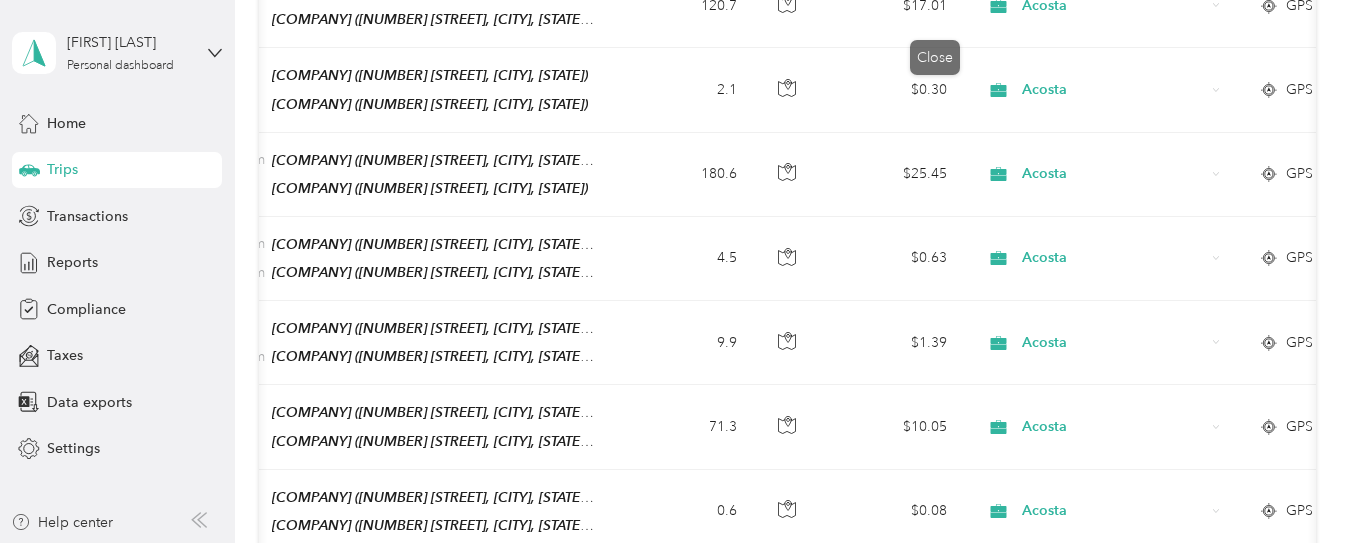 click at bounding box center (675, 271) 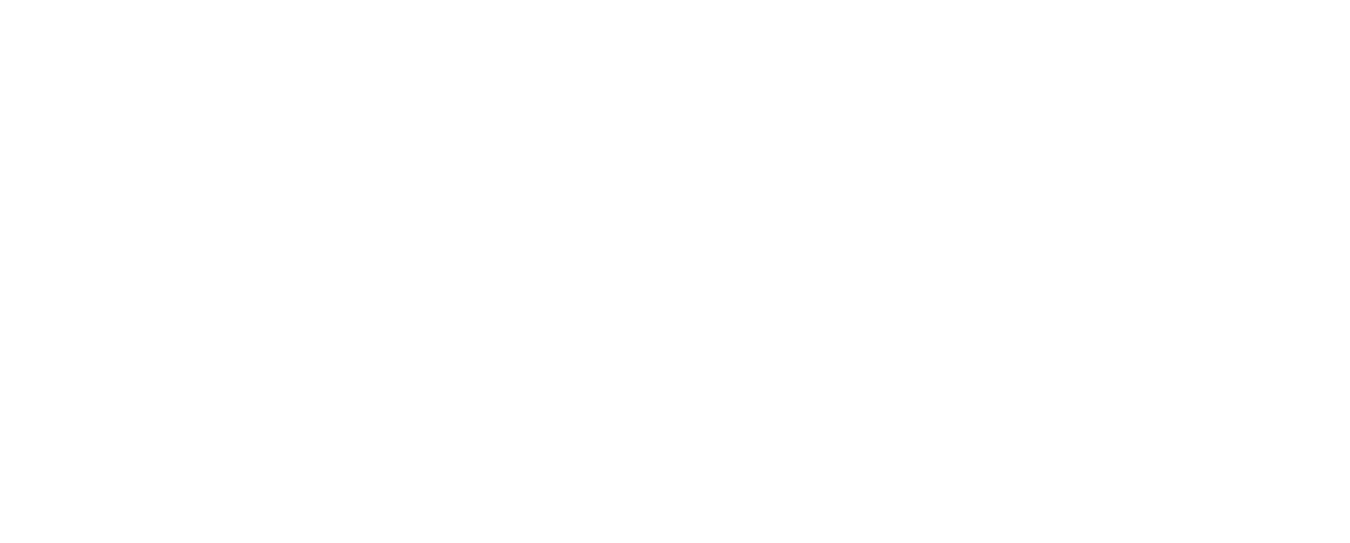 scroll, scrollTop: 0, scrollLeft: 0, axis: both 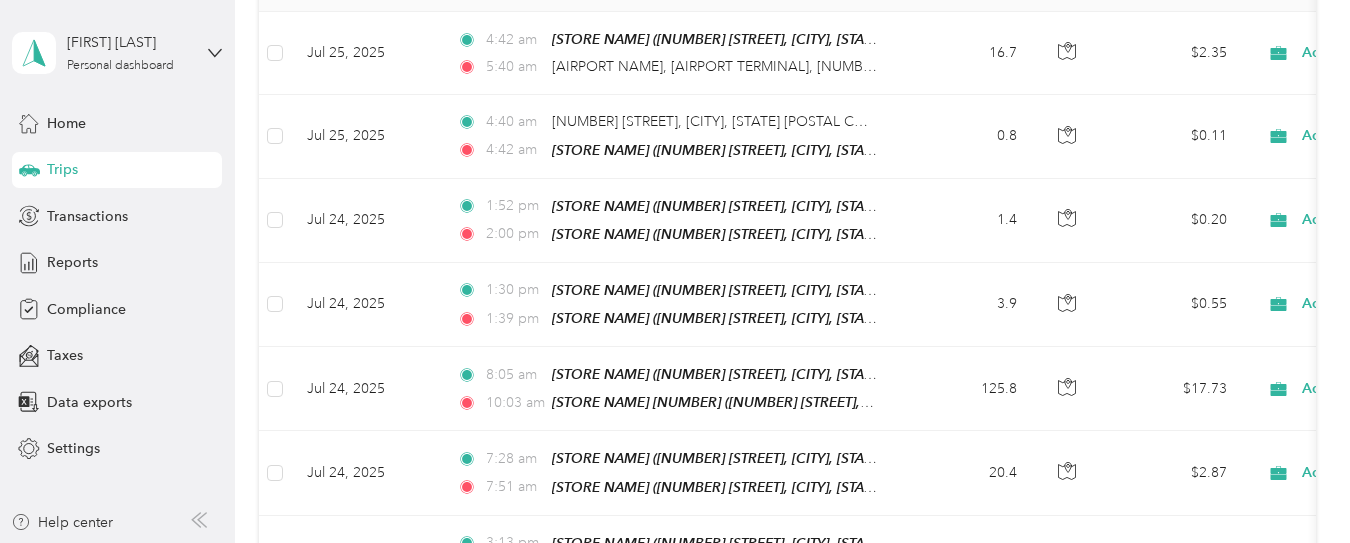 click 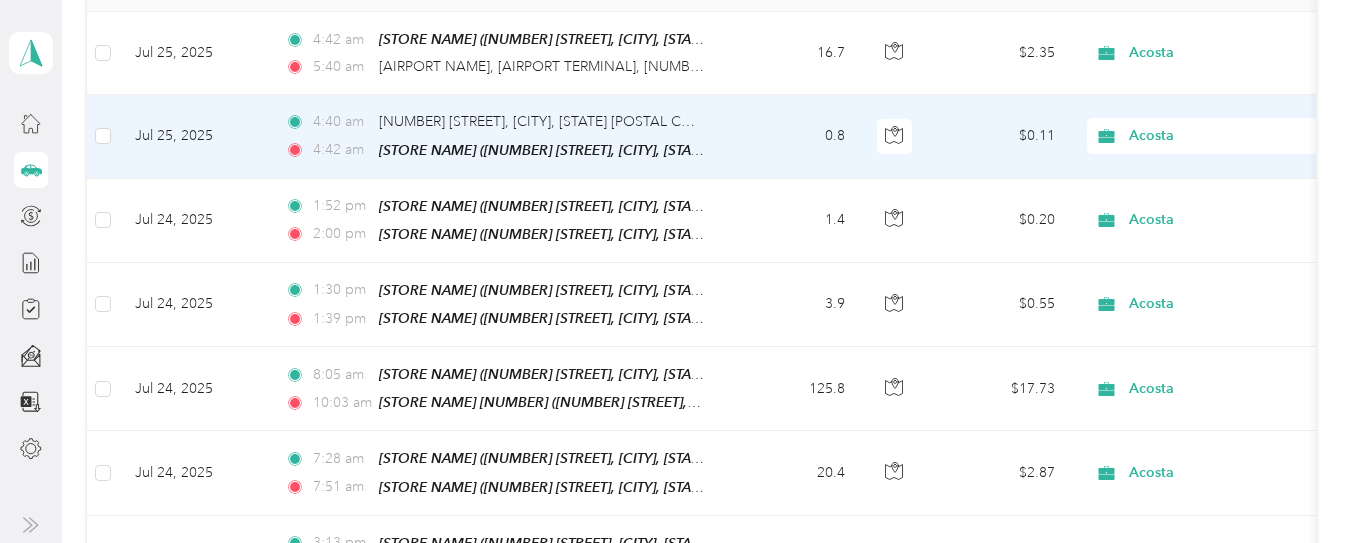 click on "Acosta" at bounding box center (1211, 136) 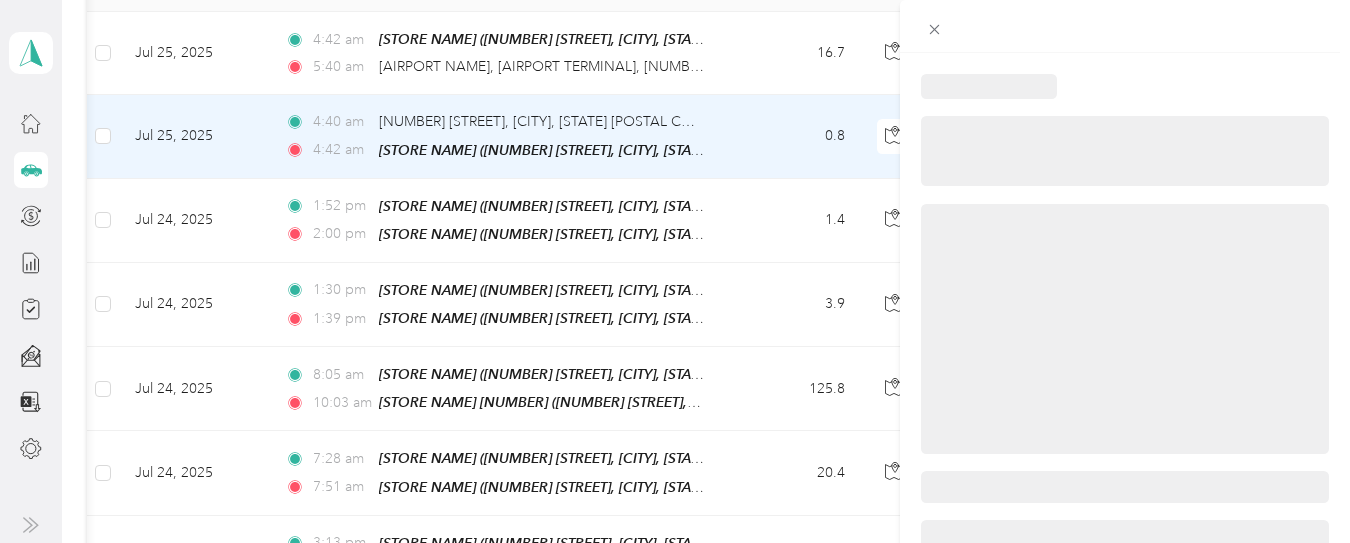 scroll, scrollTop: 0, scrollLeft: 40, axis: horizontal 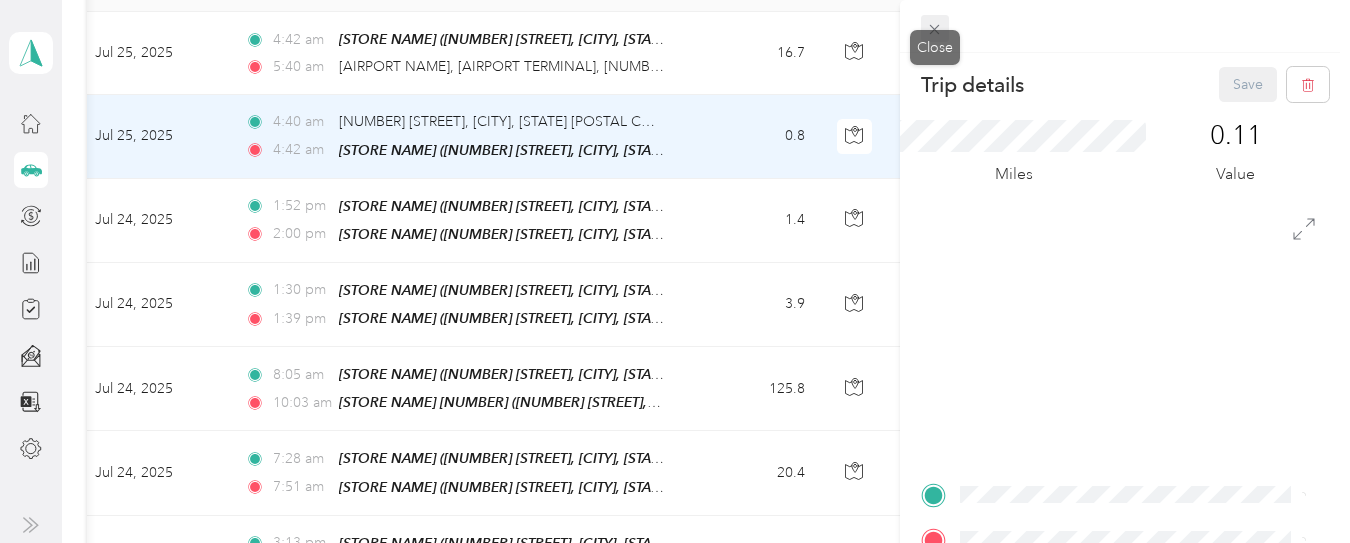 click on "Trip details Save This trip cannot be edited because it is either under review, approved, or paid. Contact your Team Manager to edit it. Miles 0.11 Value  TO Add photo Close" at bounding box center [670, 543] 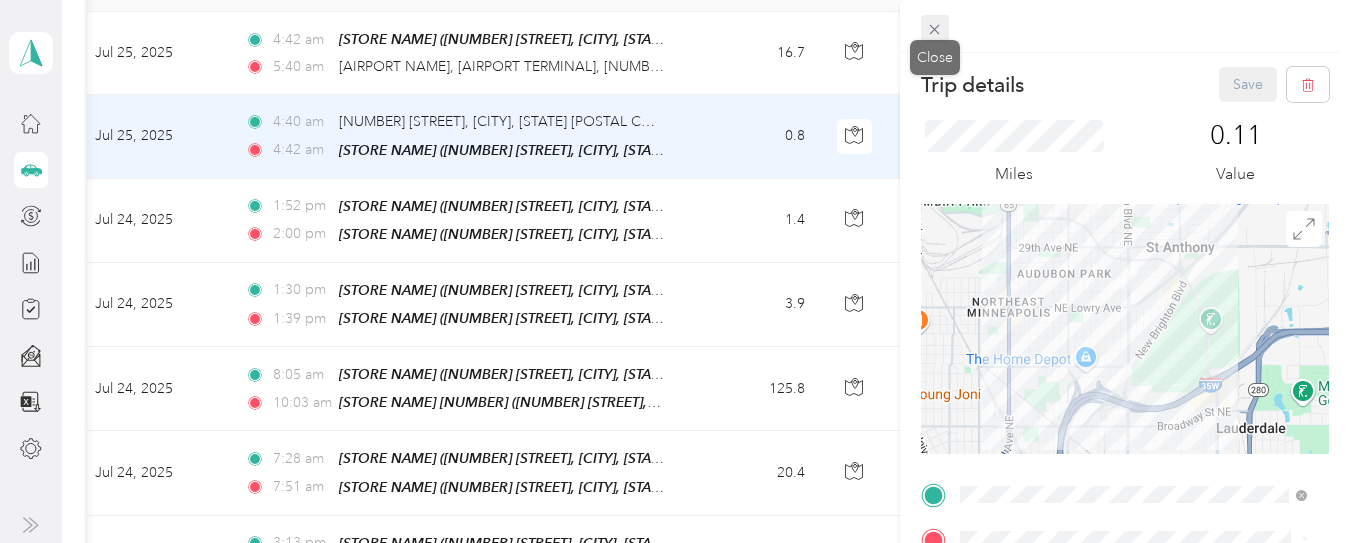 click 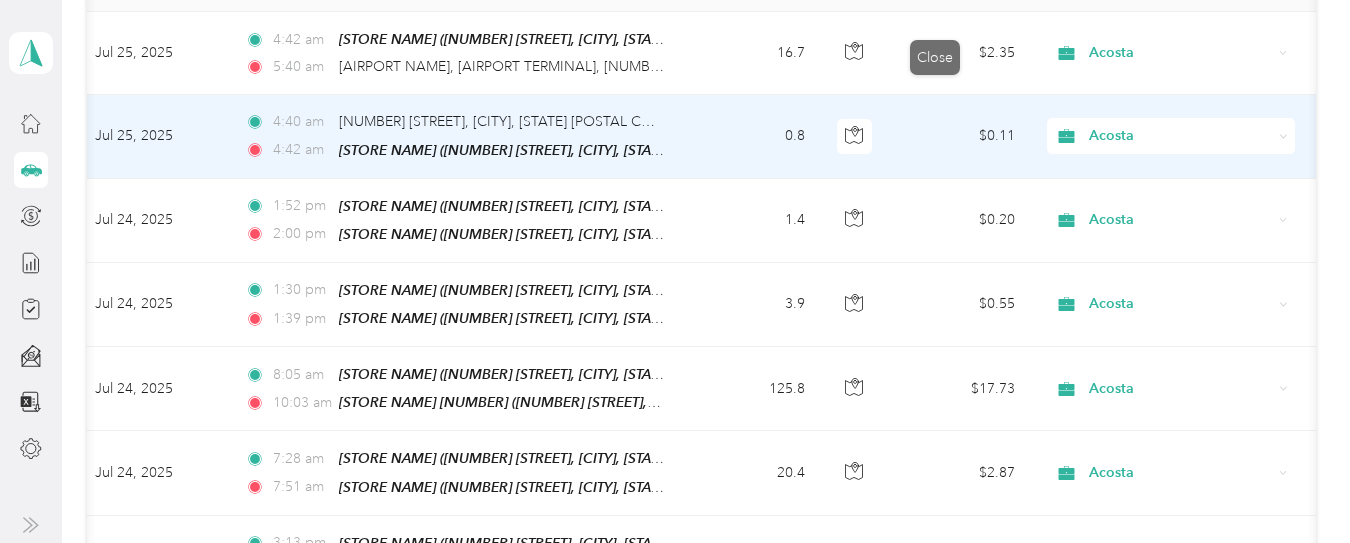 click on "Trip details Save This trip cannot be edited because it is either under review, approved, or paid. Contact your Team Manager to edit it. Miles 0.11 Value  TO Add photo Close" at bounding box center (670, 543) 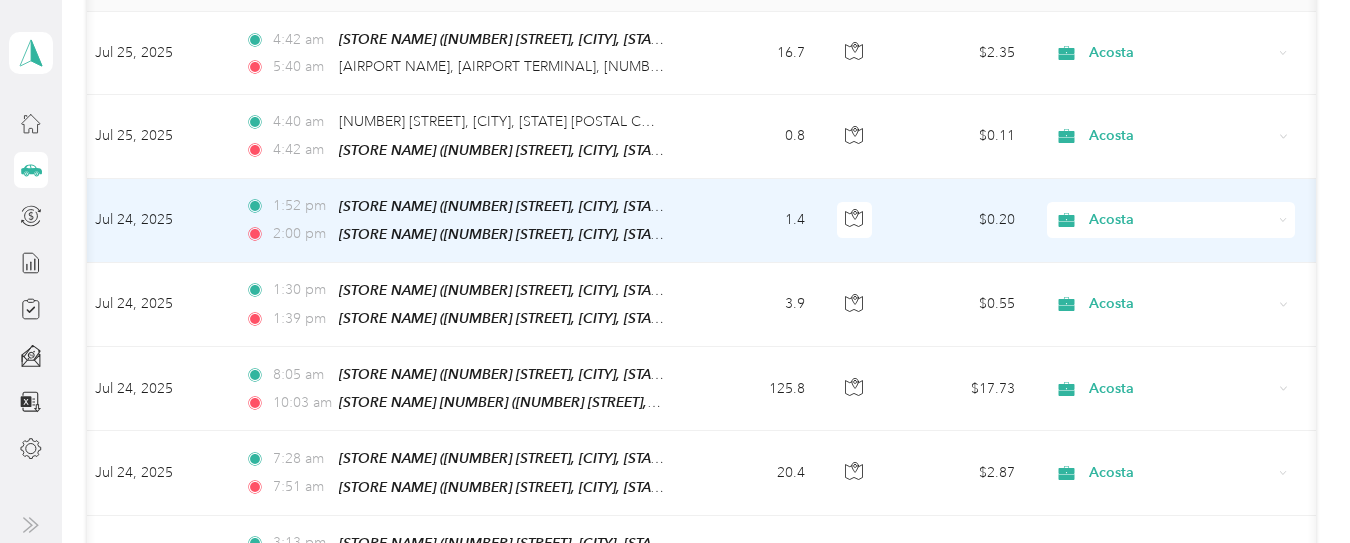 click on "1.4" at bounding box center [755, 221] 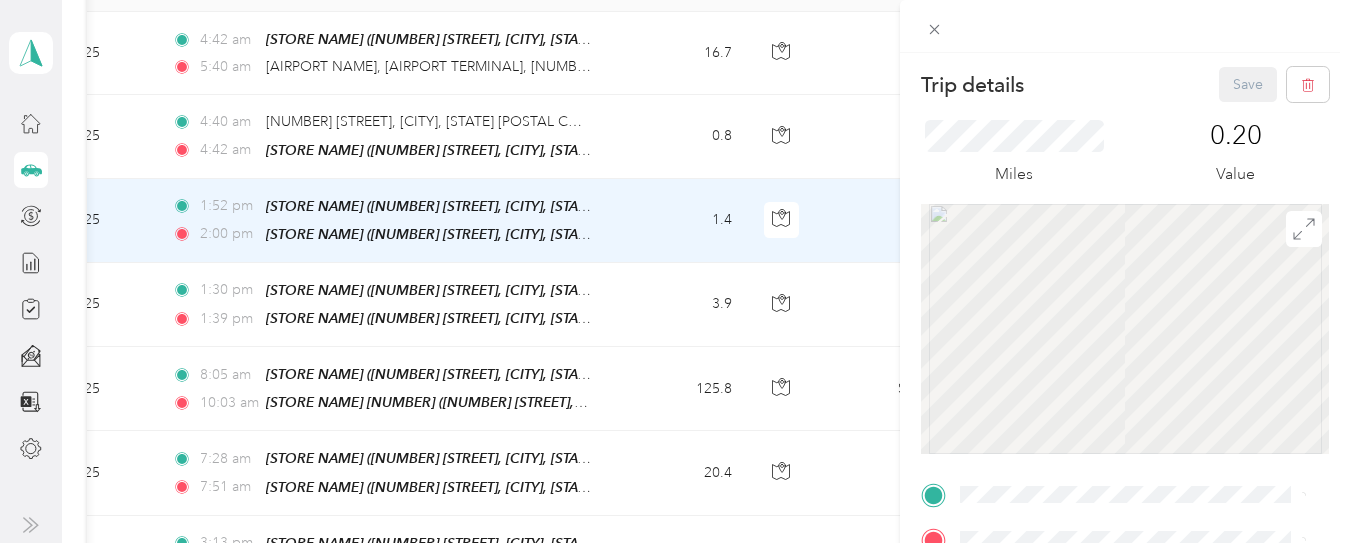 scroll, scrollTop: 0, scrollLeft: 120, axis: horizontal 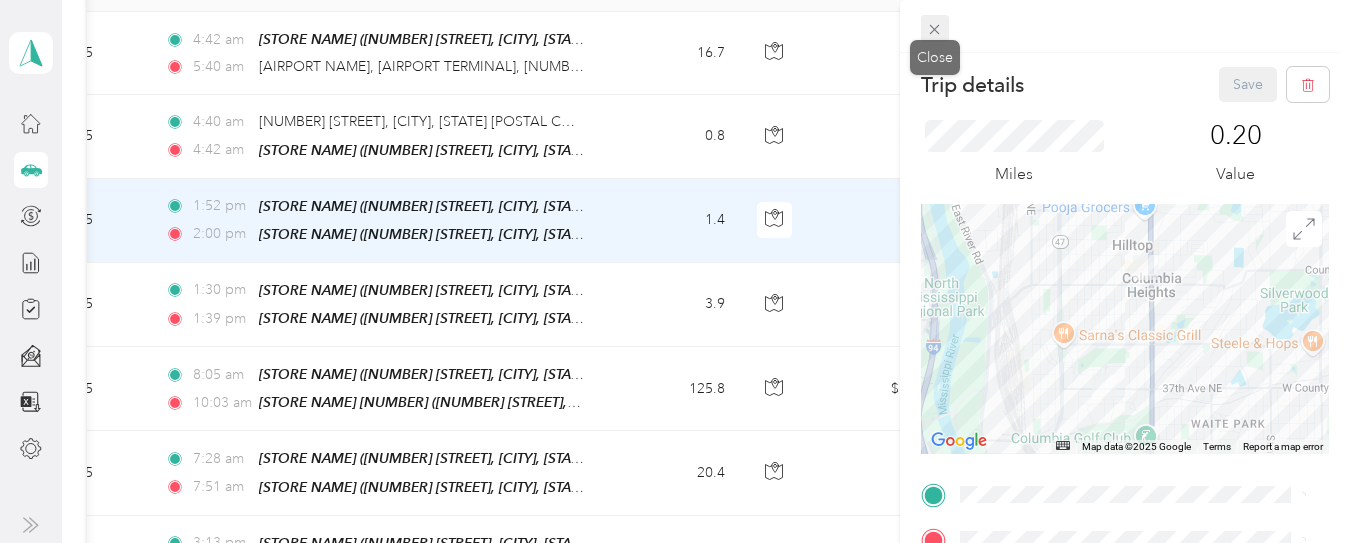 click 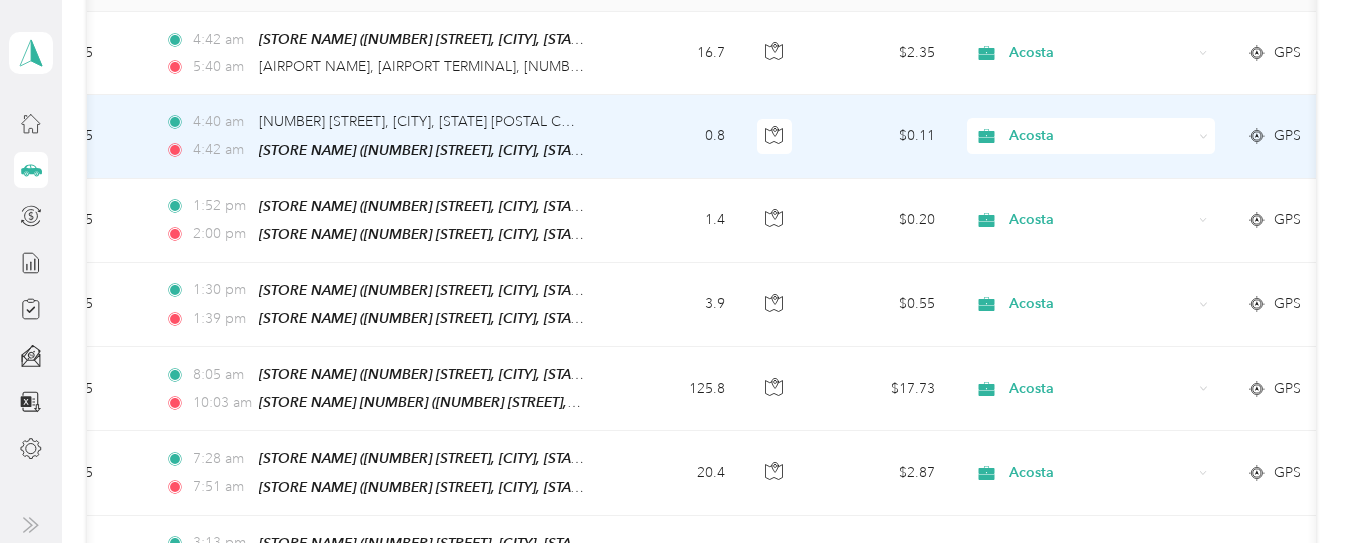click on "Jul 25, 2025" at bounding box center [74, 136] 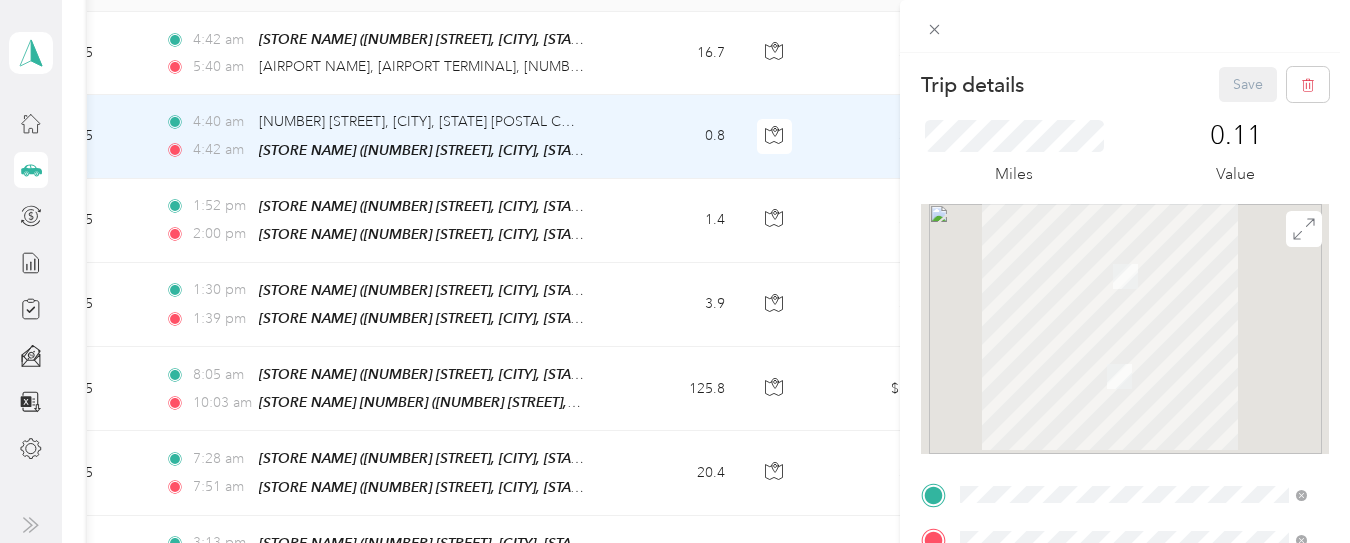 scroll, scrollTop: 0, scrollLeft: 80, axis: horizontal 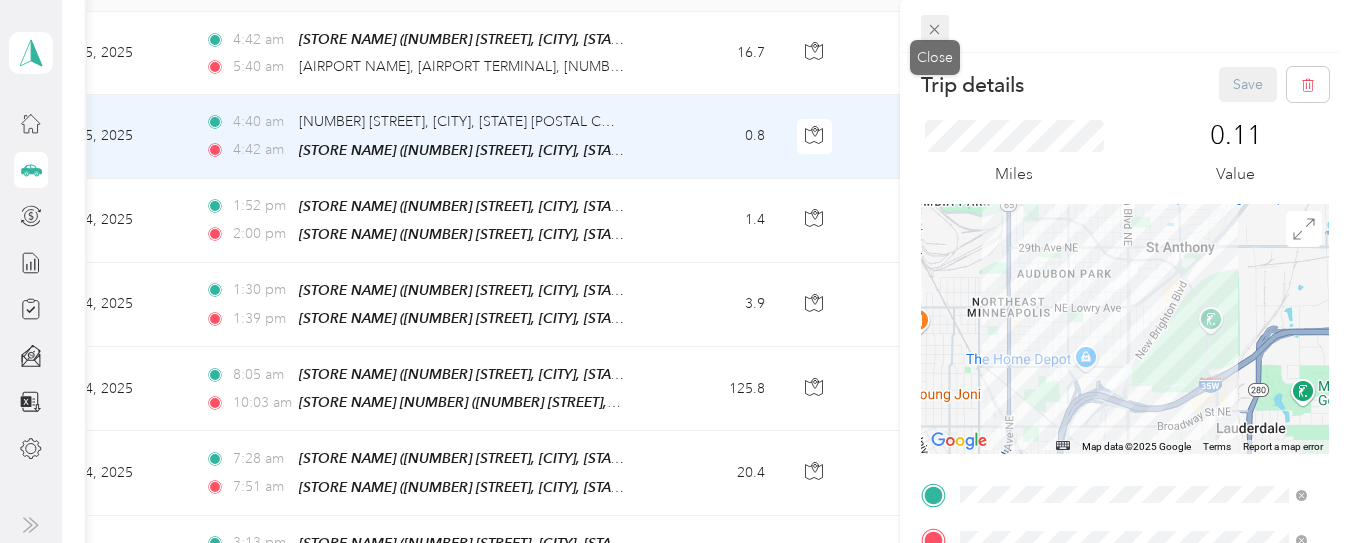 click at bounding box center [935, 29] 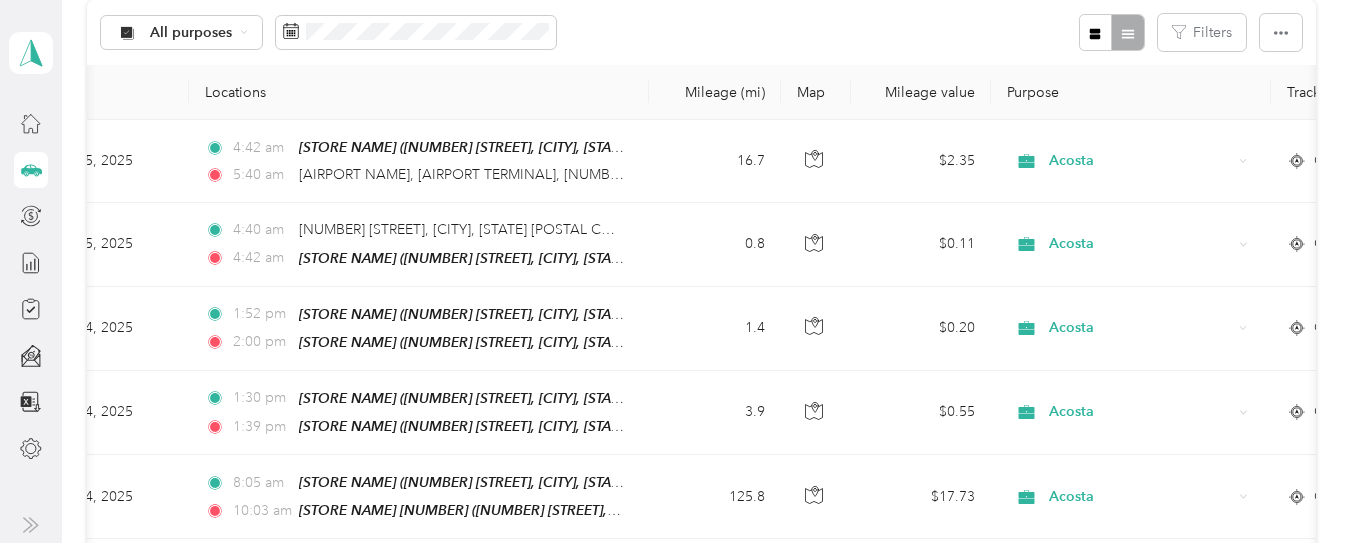 scroll, scrollTop: 0, scrollLeft: 0, axis: both 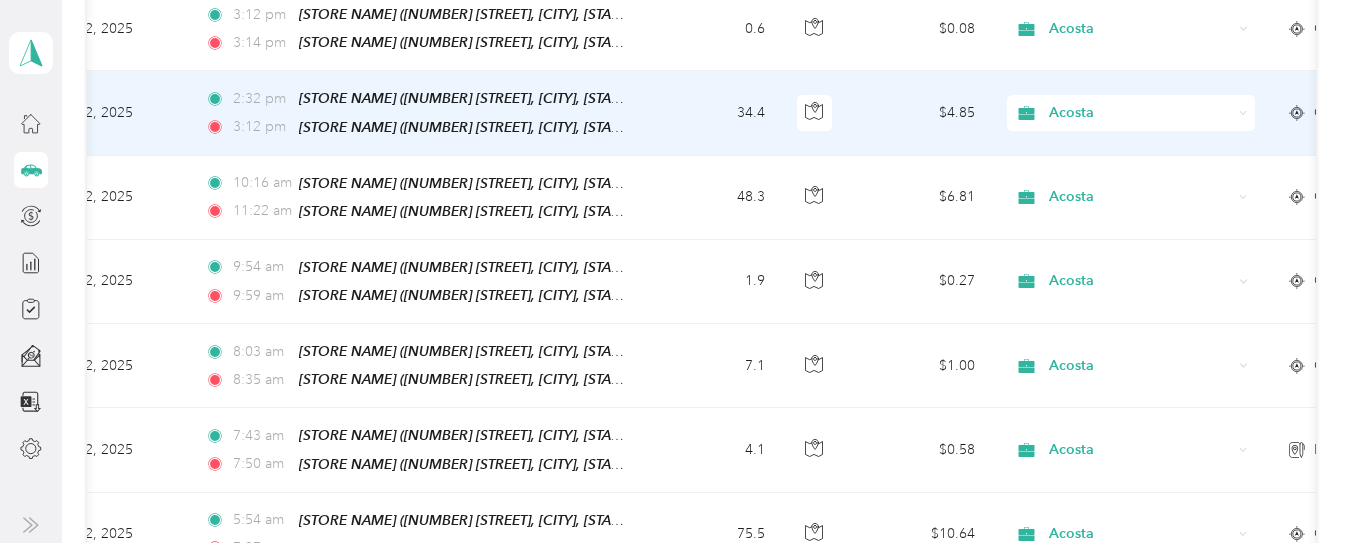 click on "Acosta" at bounding box center [1131, 113] 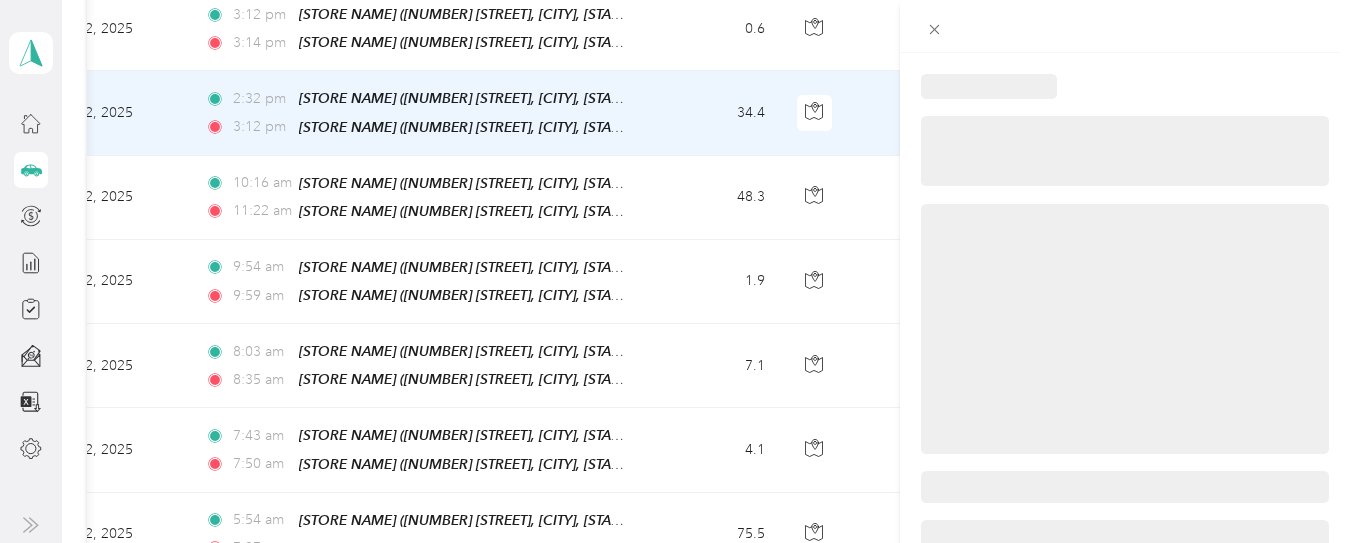 scroll, scrollTop: 0, scrollLeft: 120, axis: horizontal 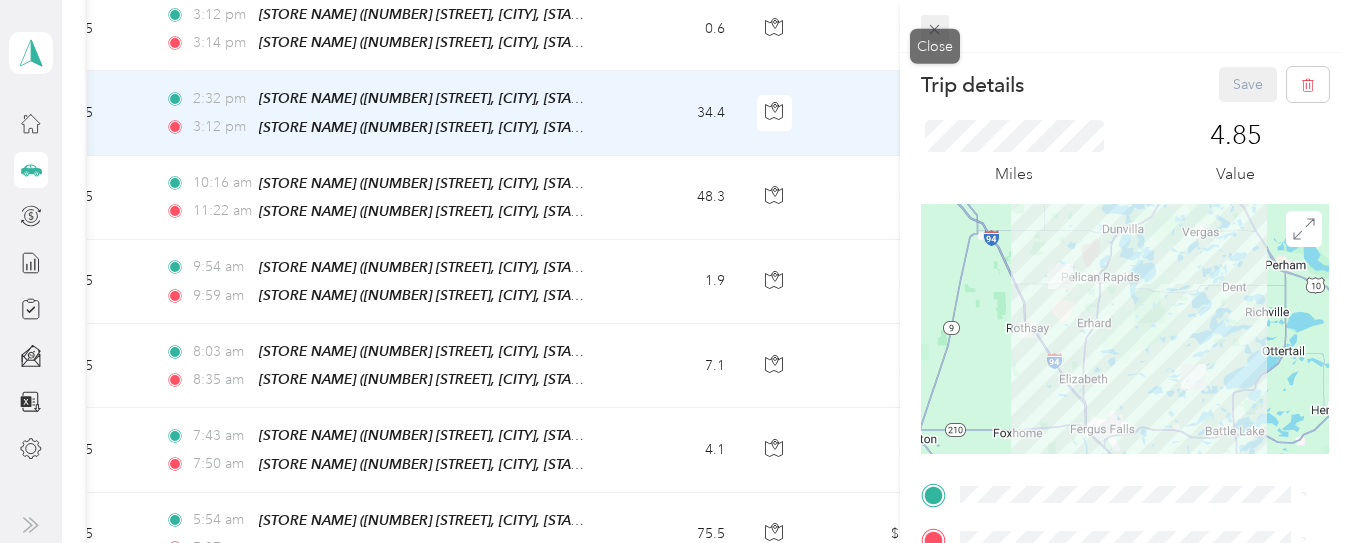 click at bounding box center [1125, 26] 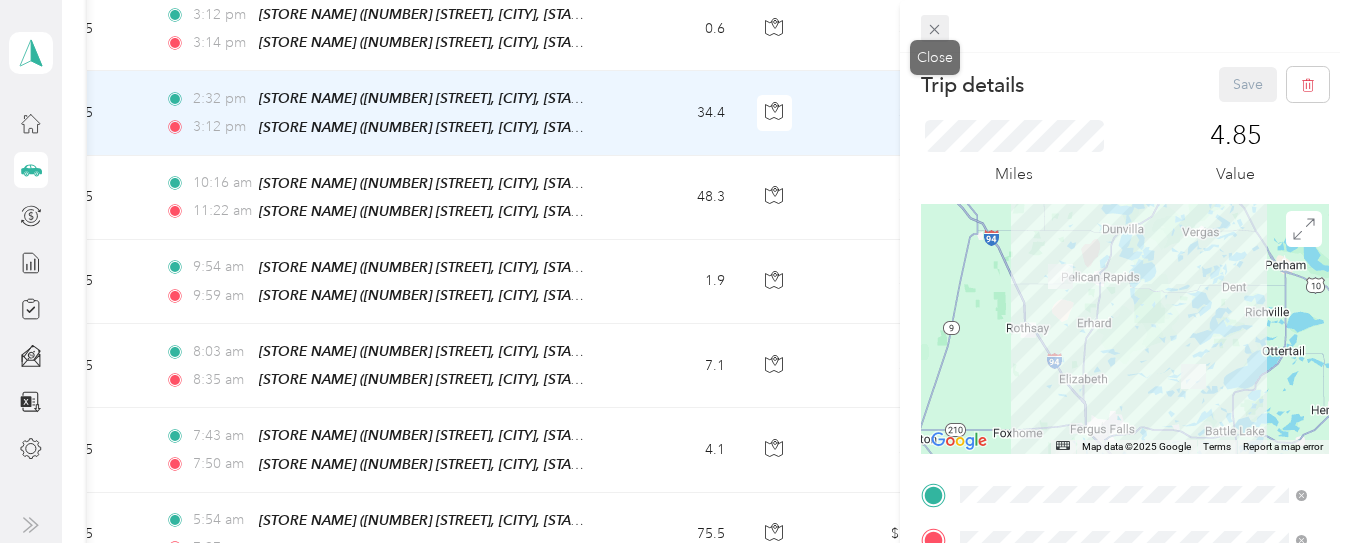 click 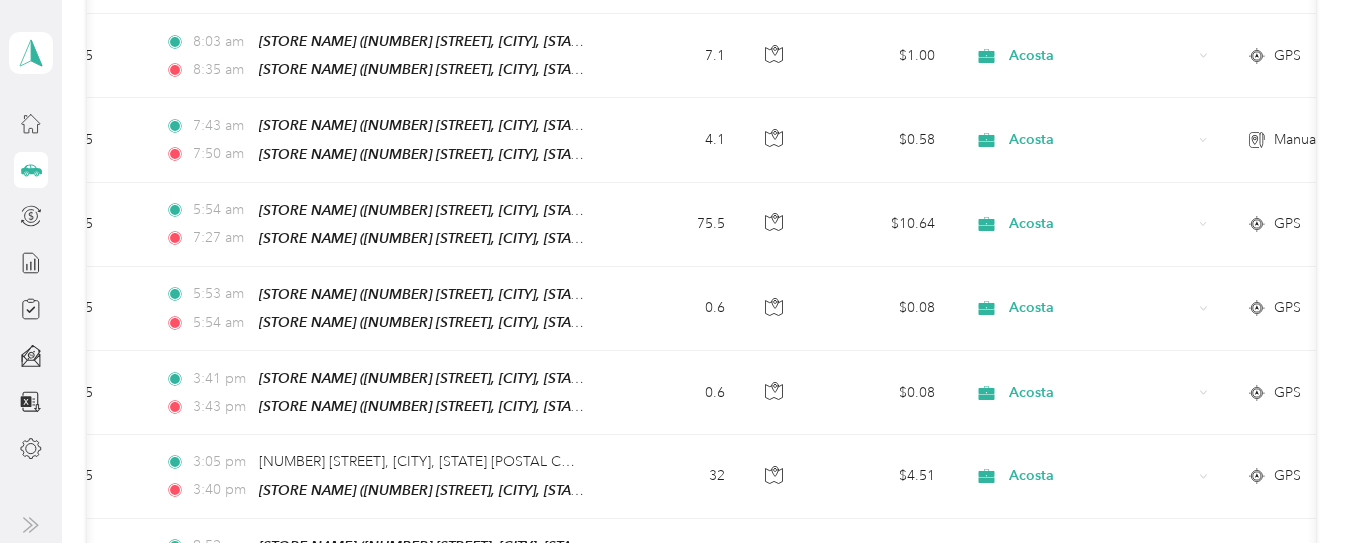 scroll, scrollTop: 1410, scrollLeft: 0, axis: vertical 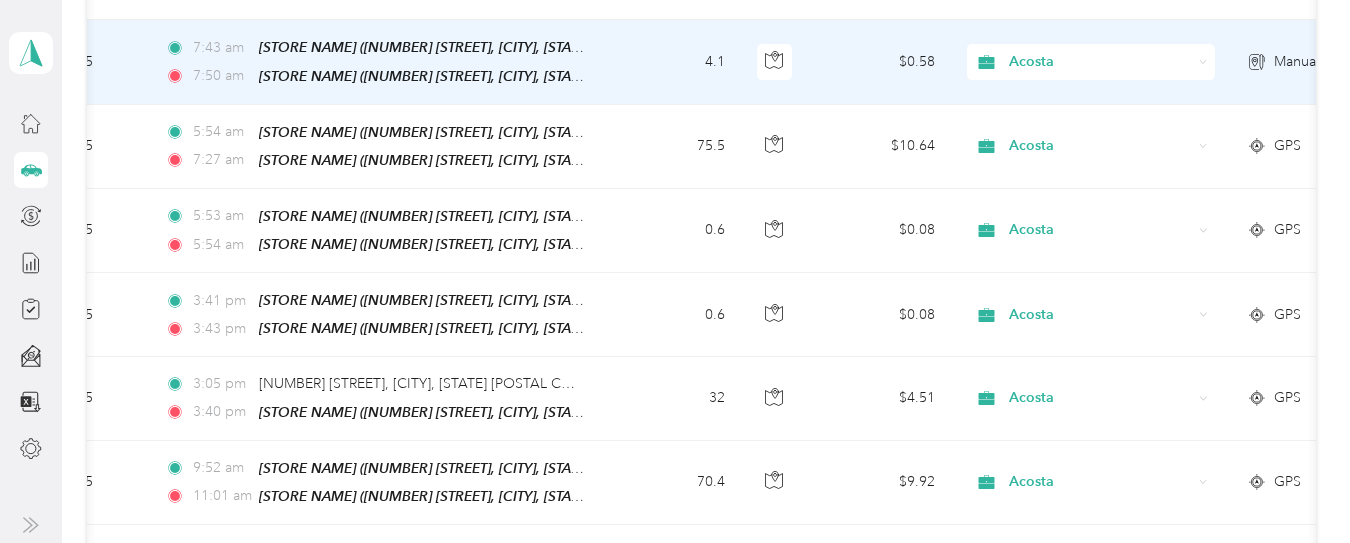 click on "Manual" at bounding box center (1296, 62) 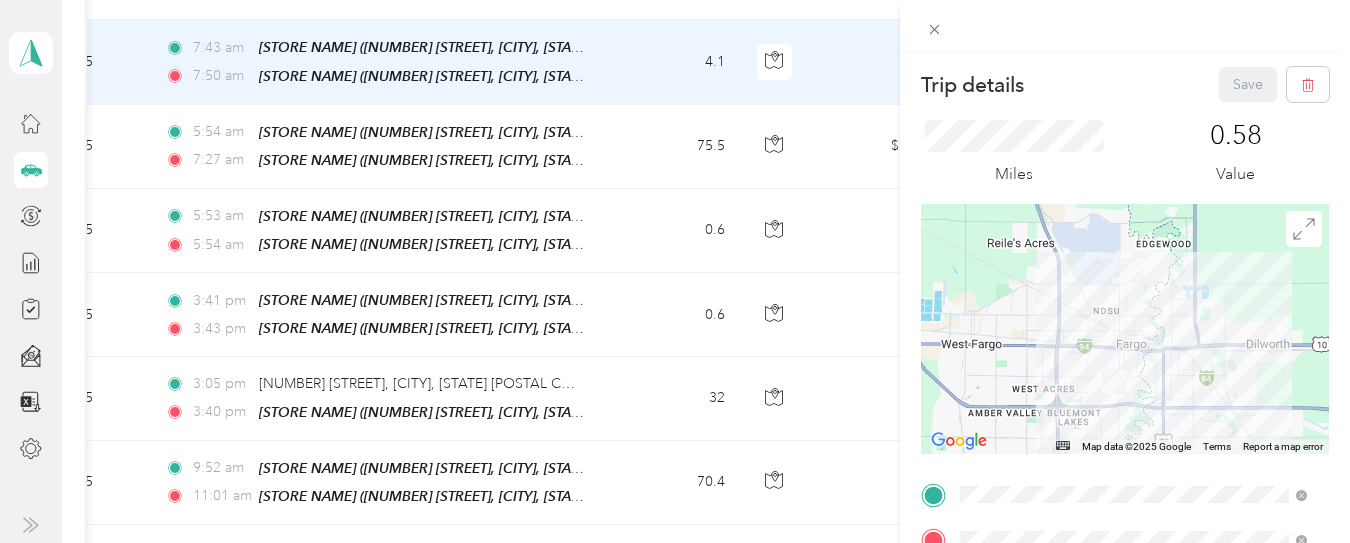 click at bounding box center [1125, 329] 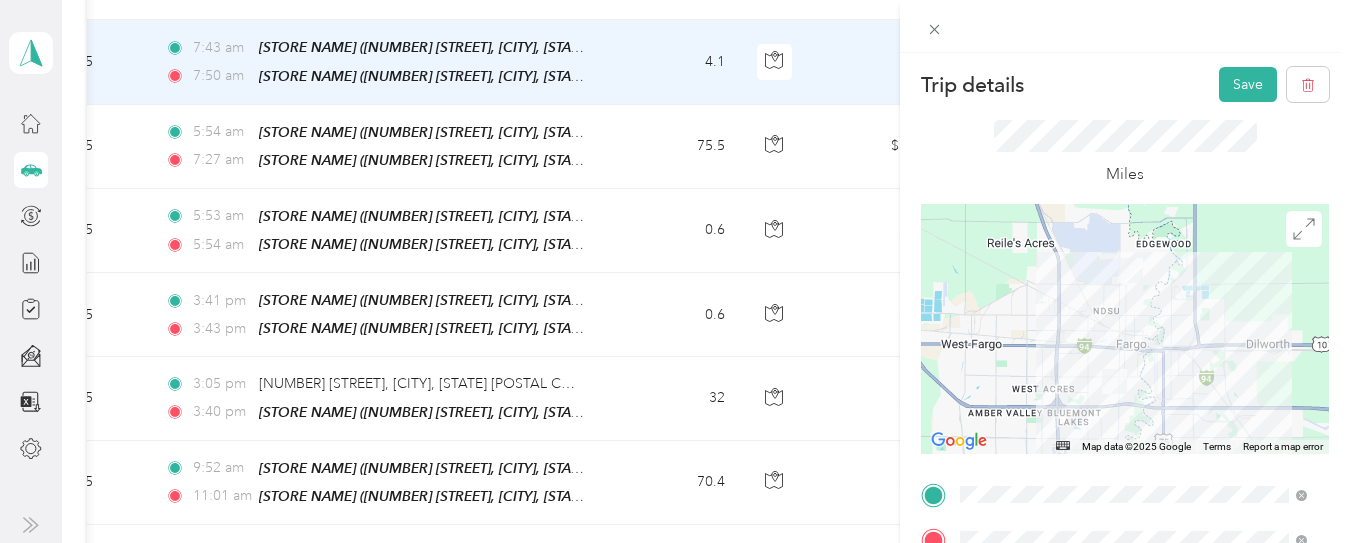 click at bounding box center (1125, 329) 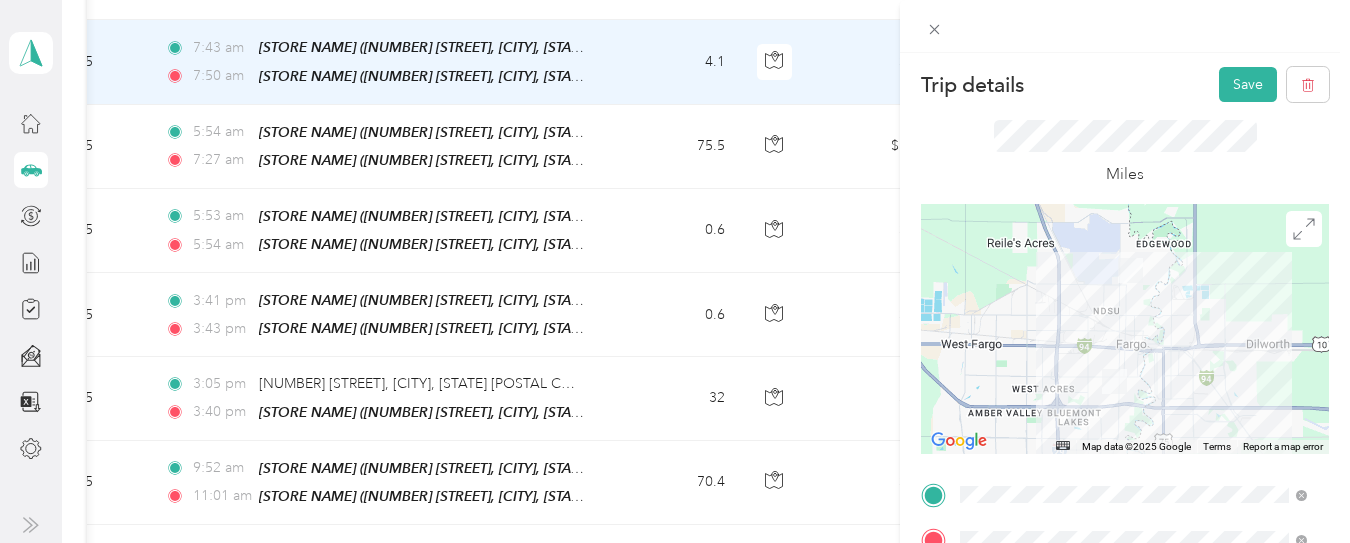 click at bounding box center (1125, 329) 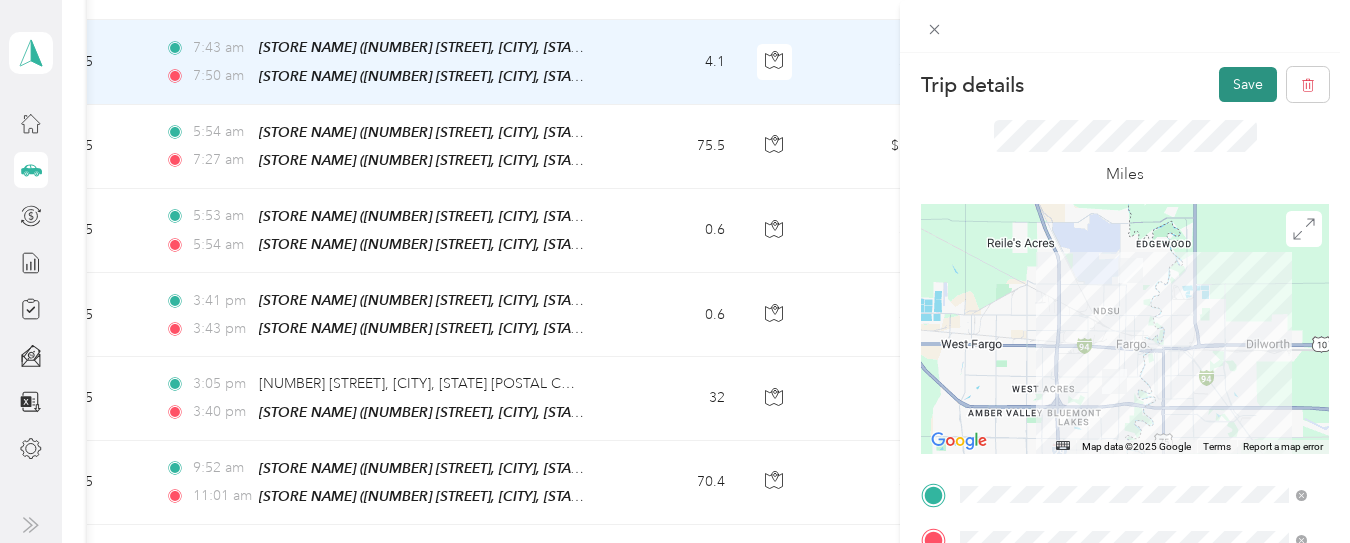 click on "Save" at bounding box center (1248, 84) 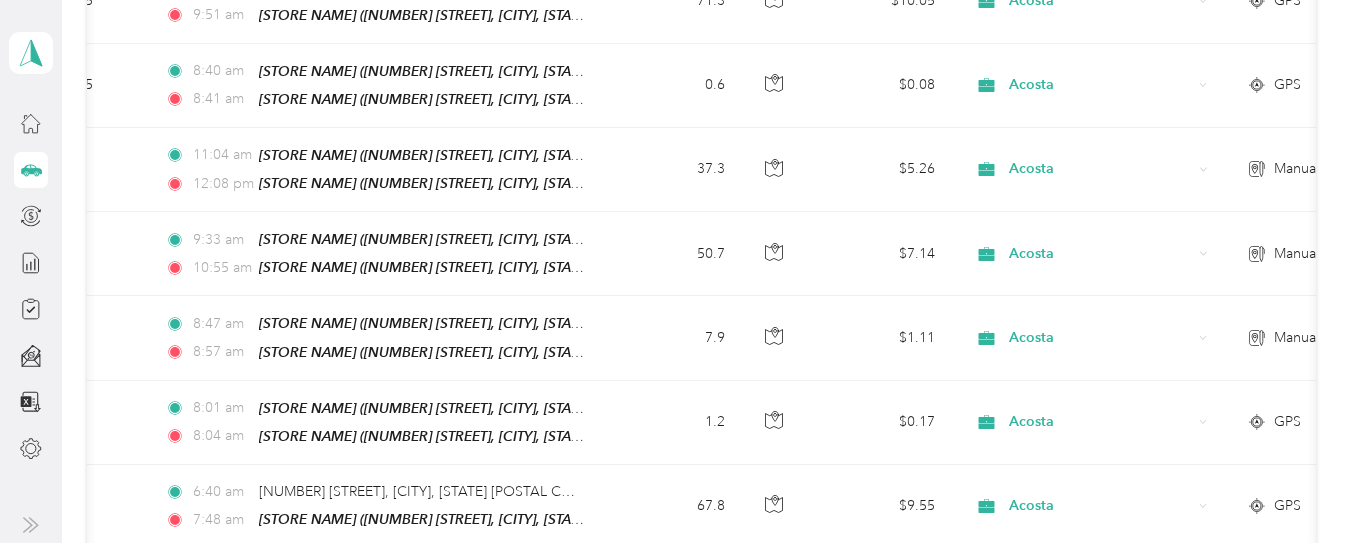 scroll, scrollTop: 3841, scrollLeft: 0, axis: vertical 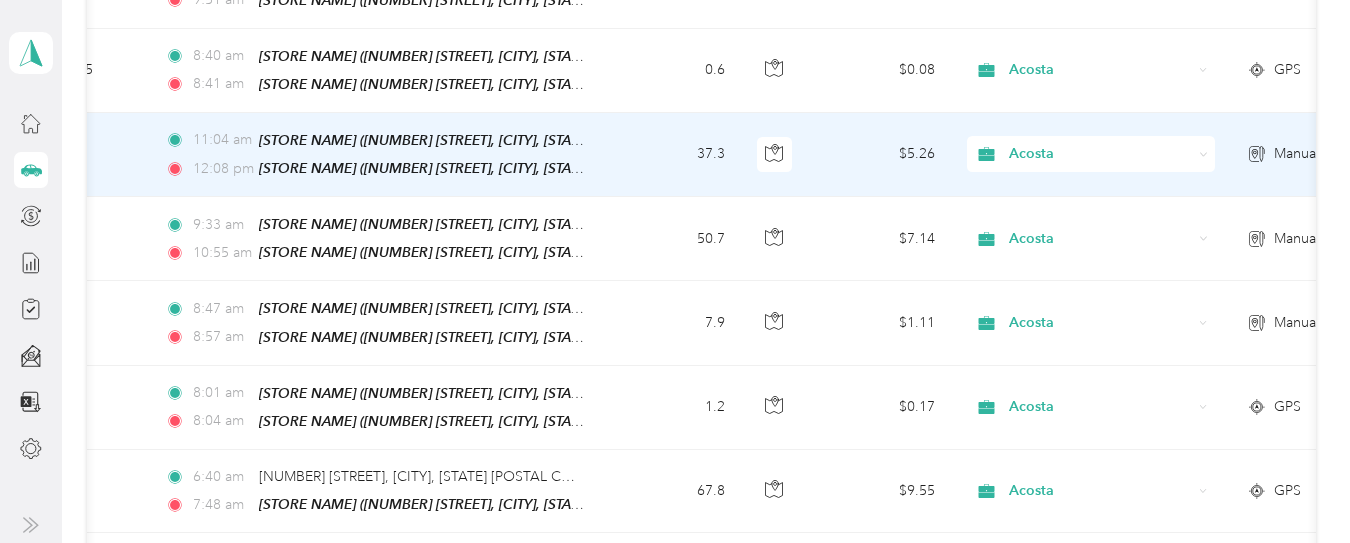 click on "Manual" at bounding box center [1296, 154] 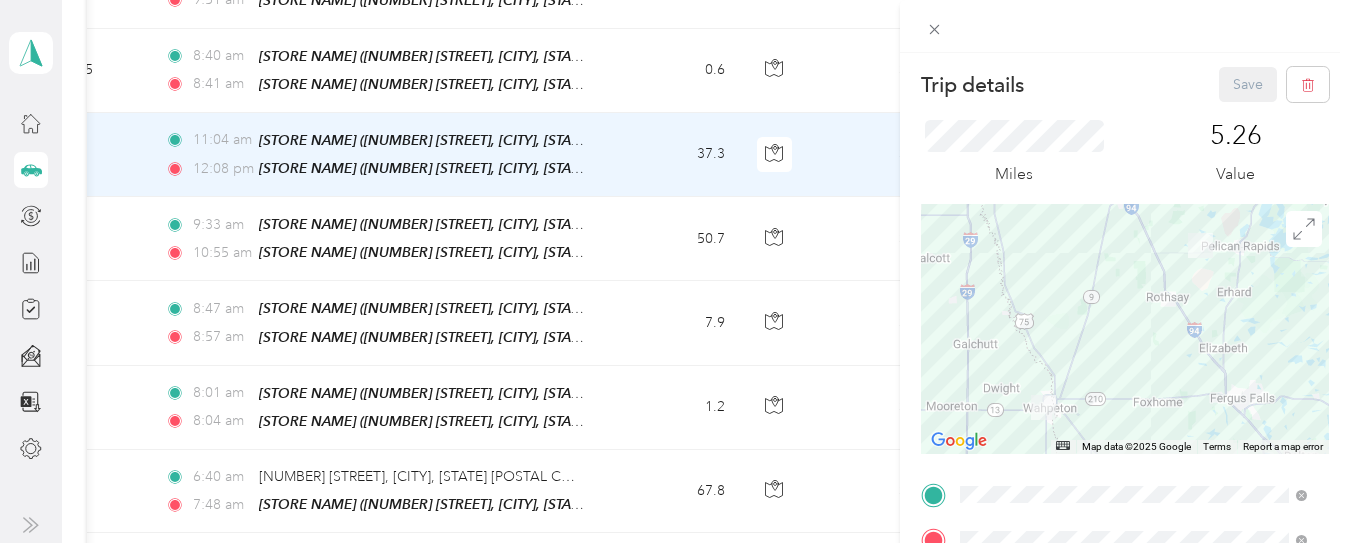 click at bounding box center [1125, 329] 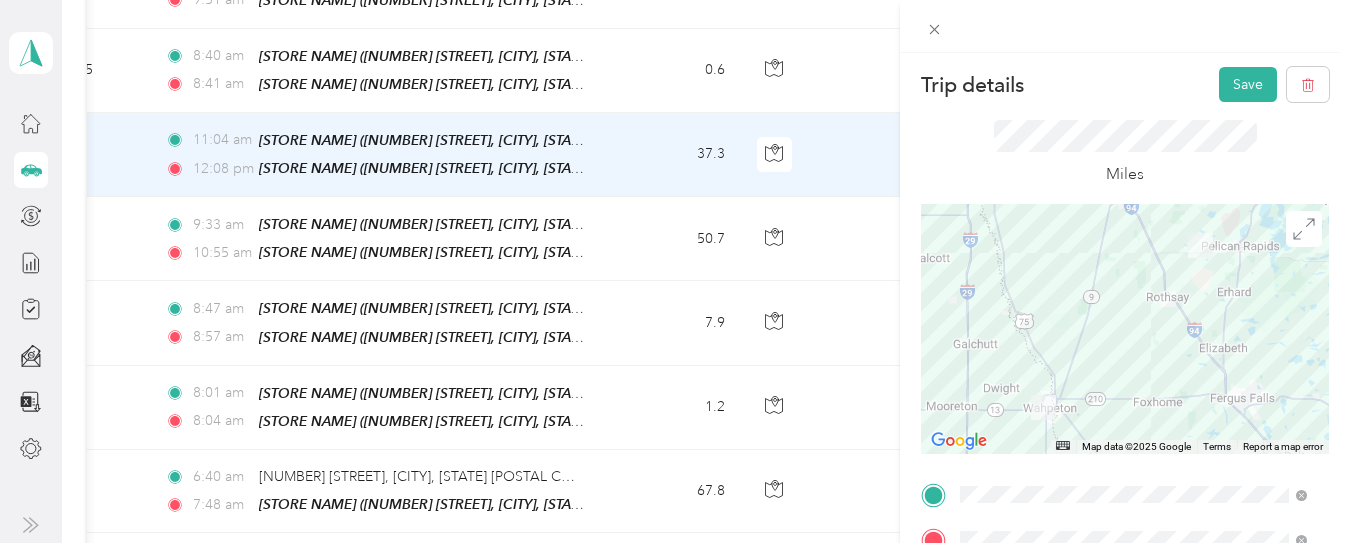 click at bounding box center [1125, 329] 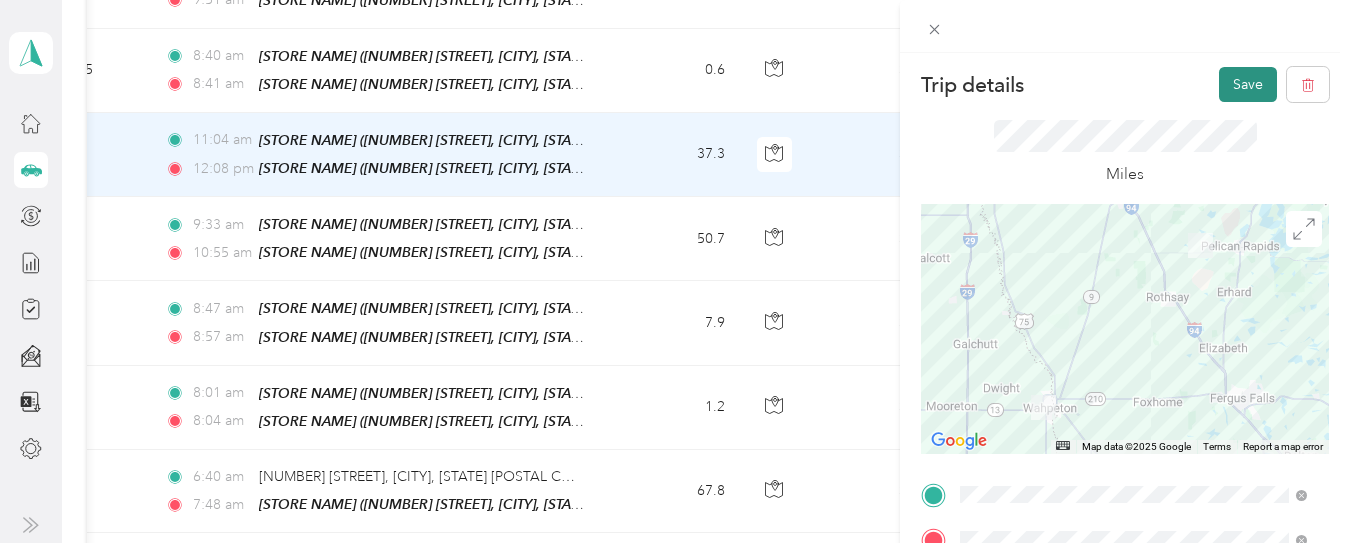 click on "Save" at bounding box center (1248, 84) 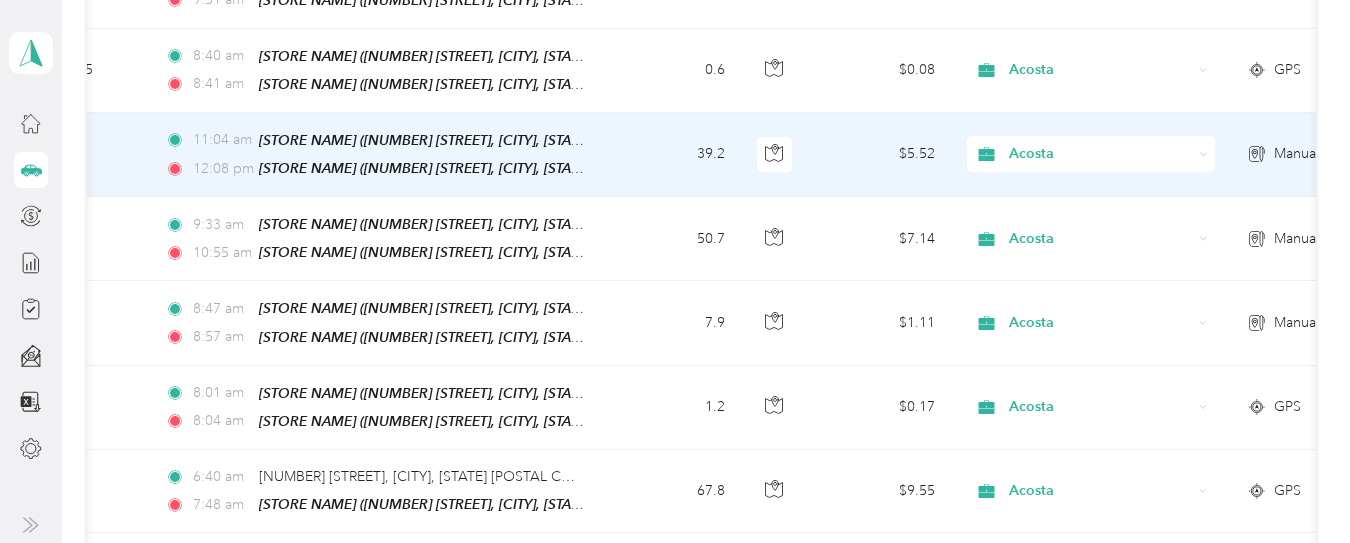 click on "$5.52" at bounding box center (881, 155) 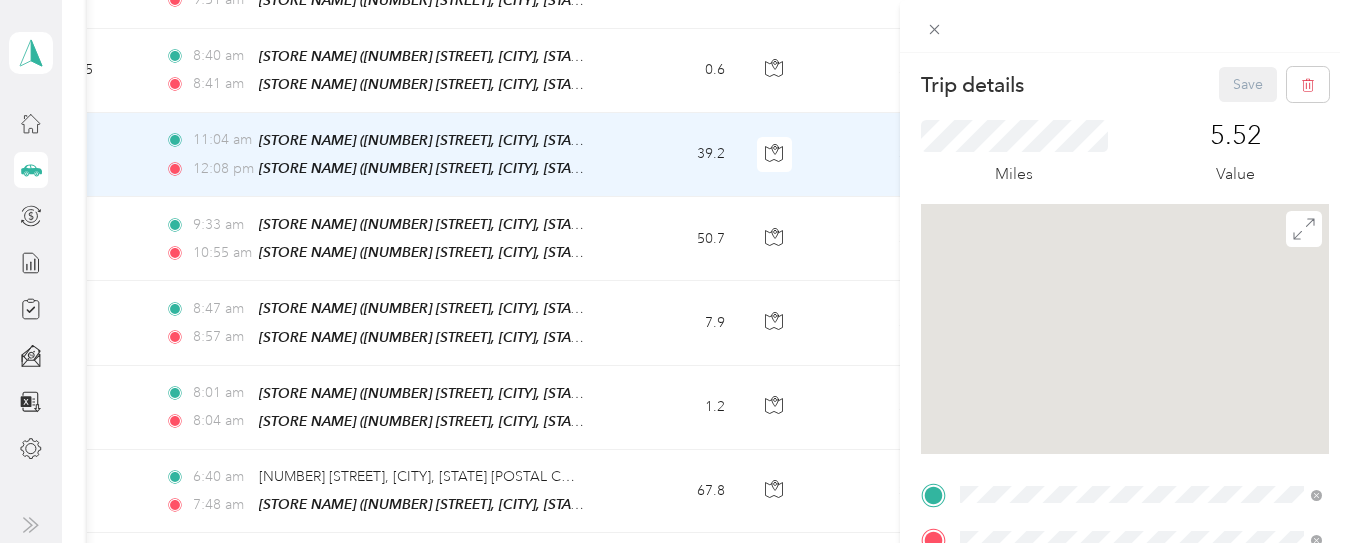 click on "Trip details Save This trip cannot be edited because it is either under review, approved, or paid. Contact your Team Manager to edit it. Miles 5.52 Value  TO Add photo" at bounding box center [675, 271] 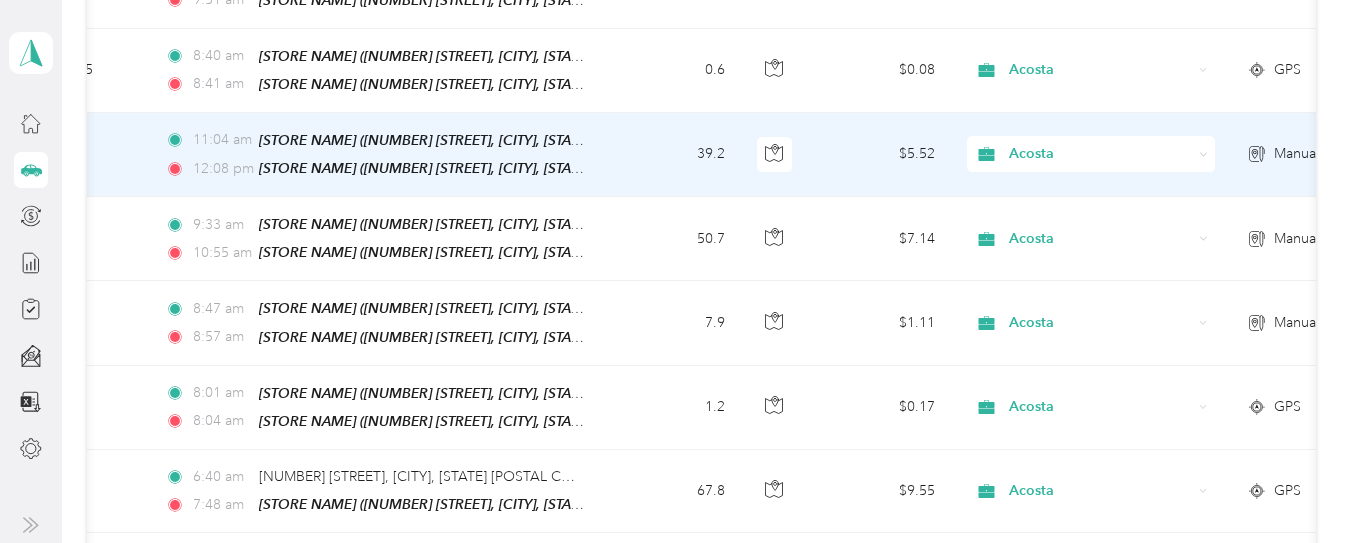 click on "$5.52" at bounding box center [881, 155] 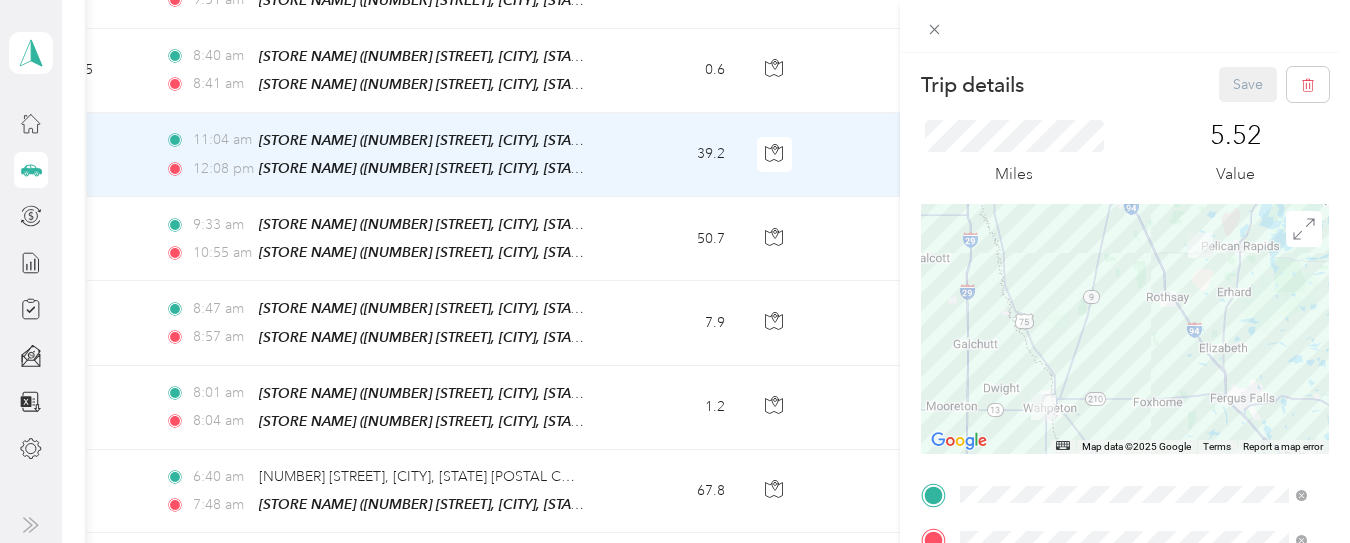 click at bounding box center (1125, 329) 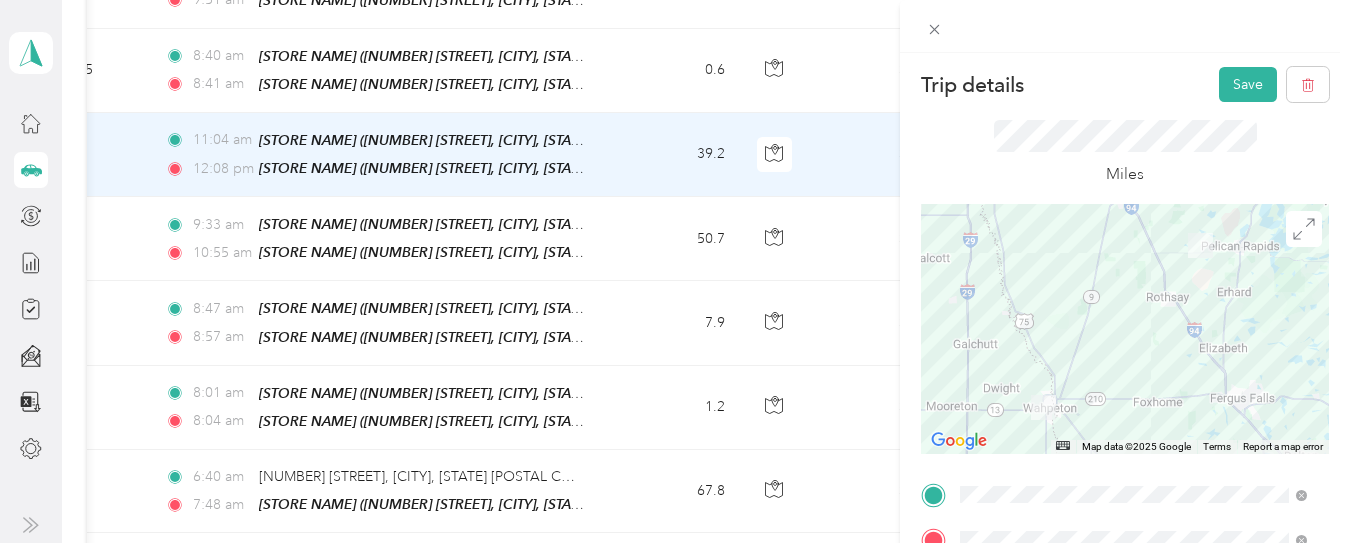 click at bounding box center (1125, 329) 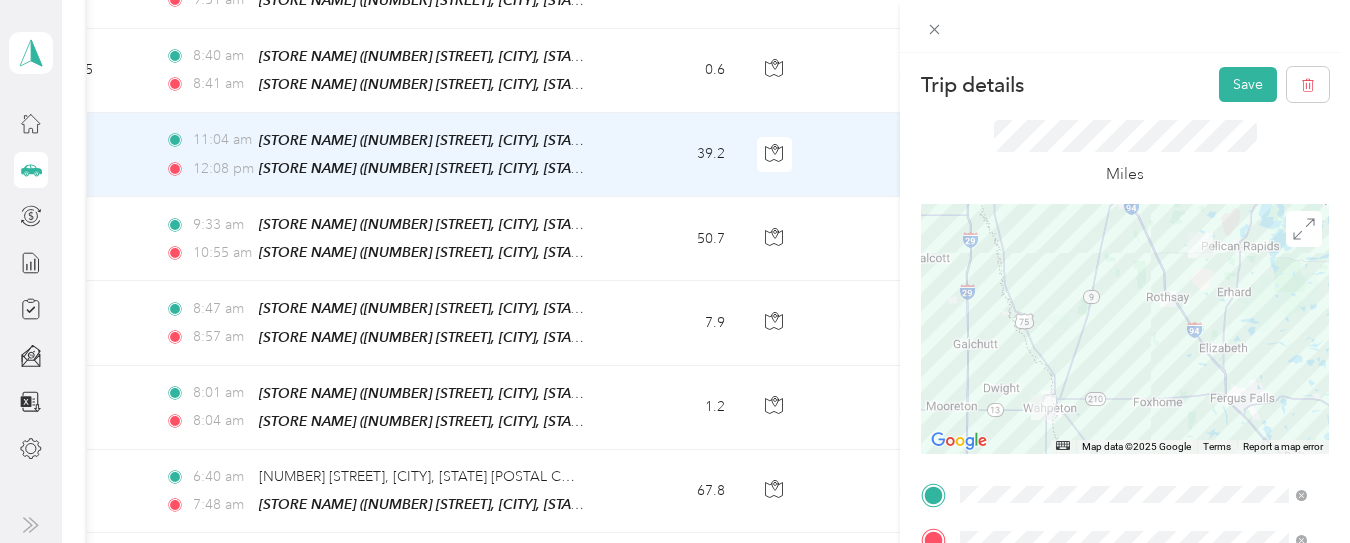 click at bounding box center [1125, 329] 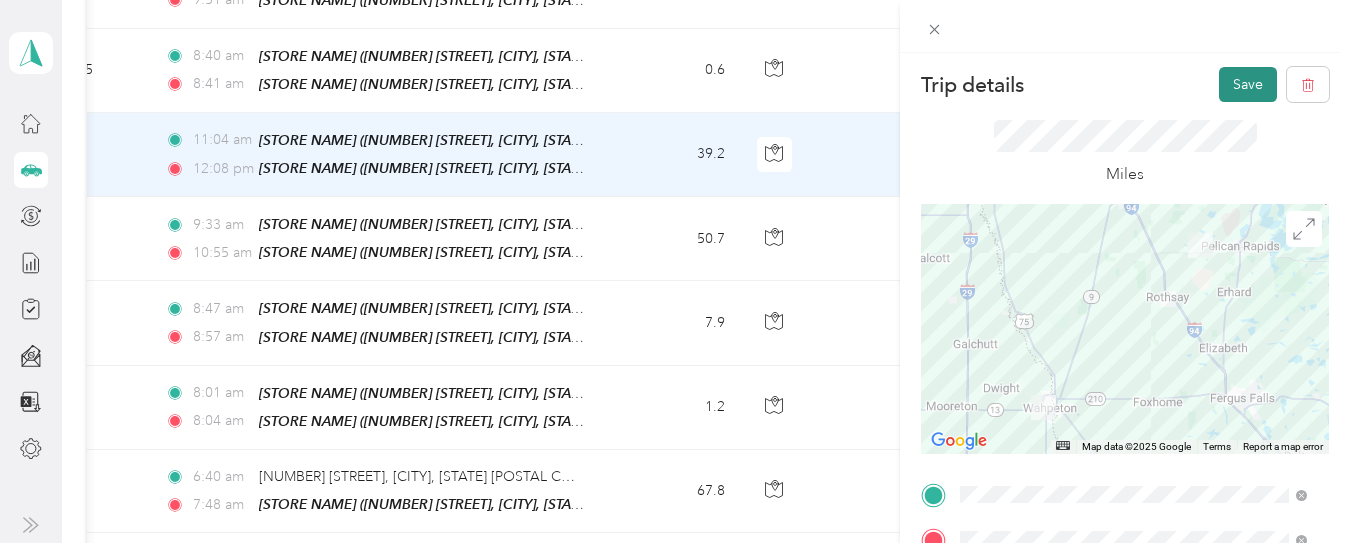 click on "Save" at bounding box center (1248, 84) 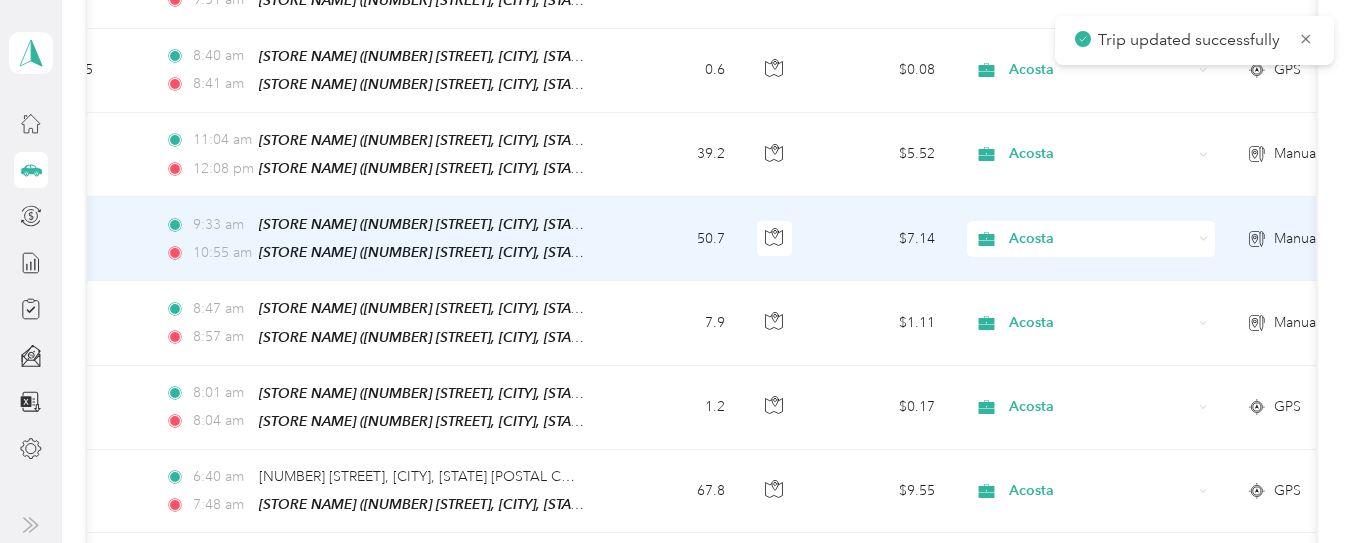 click on "9:33 am Osgood Hornbahers (4151 45th St S, Fargo, North Dakota) 10:55 am Econofoods (387 11th St S, Wahpeton, ND)" at bounding box center (379, 239) 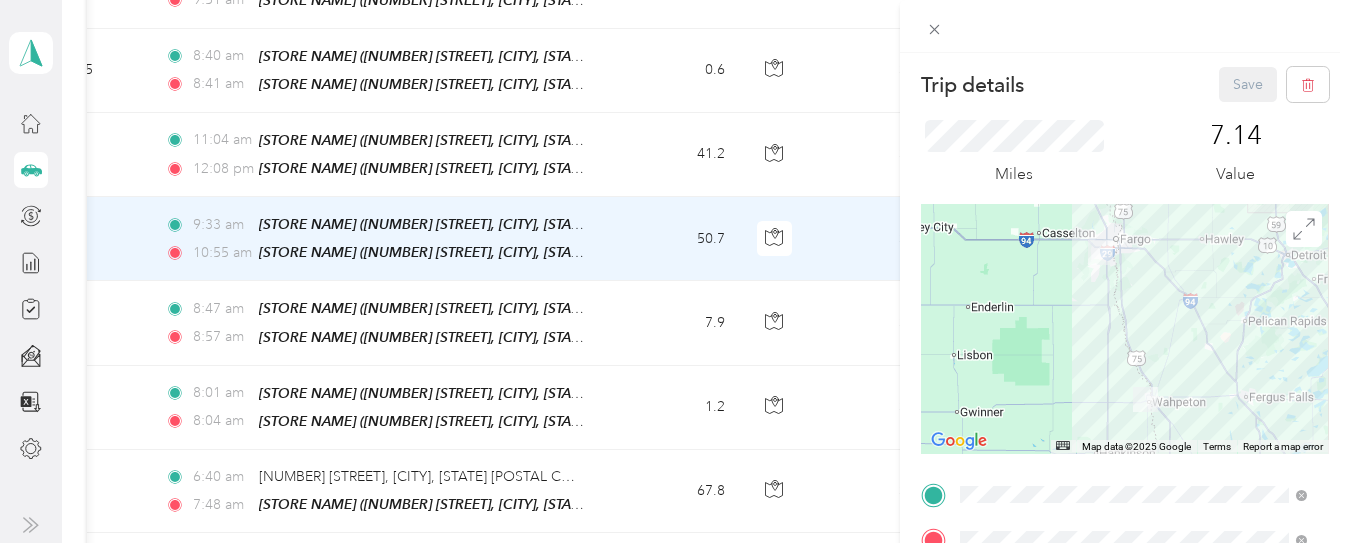 click at bounding box center (1125, 329) 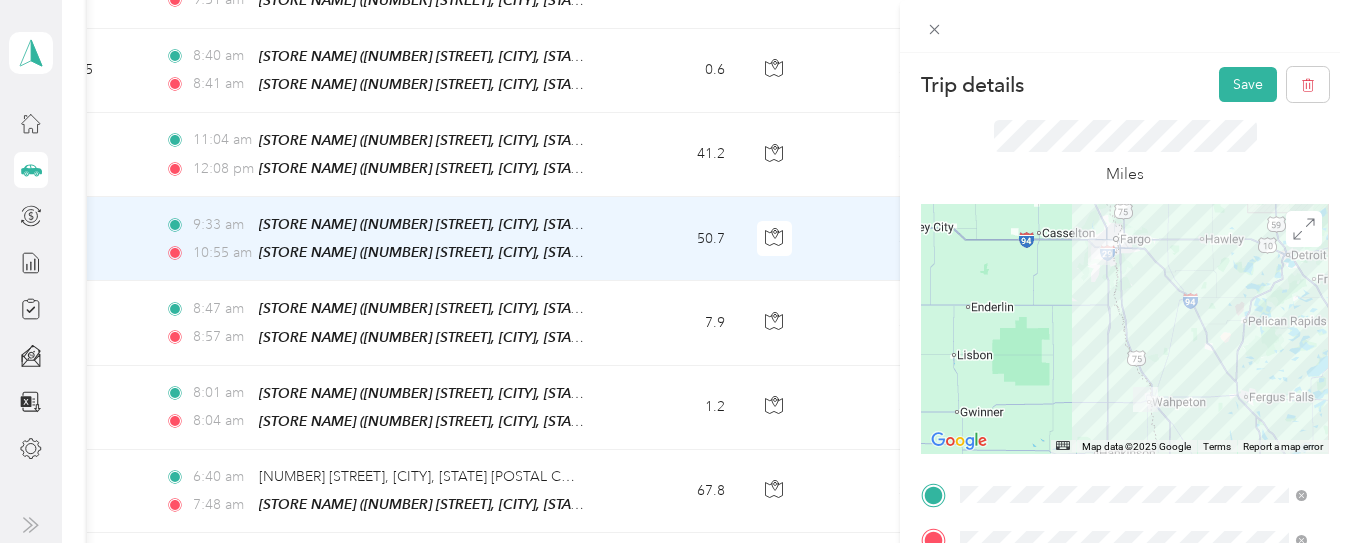 click at bounding box center [1125, 329] 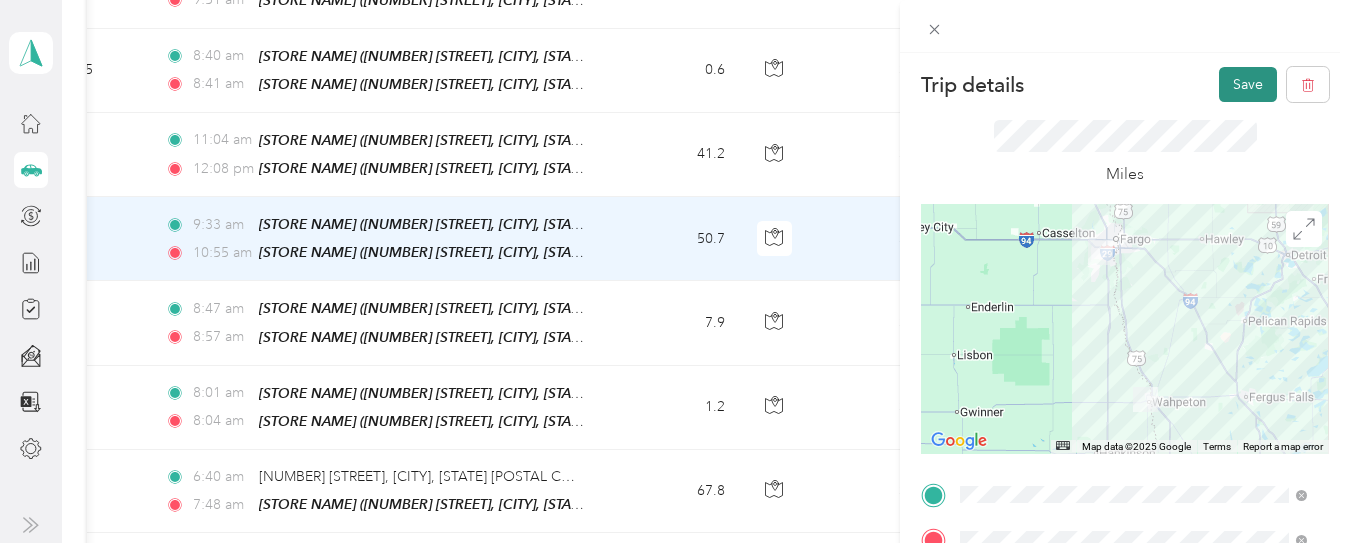click on "Save" at bounding box center (1248, 84) 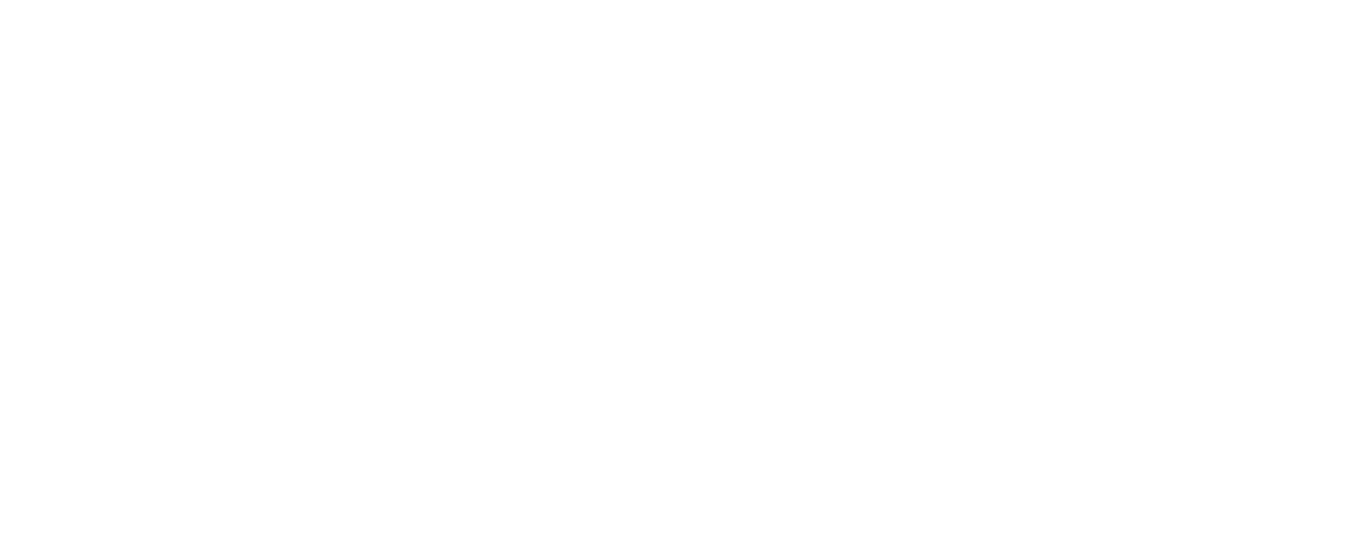 scroll, scrollTop: 0, scrollLeft: 0, axis: both 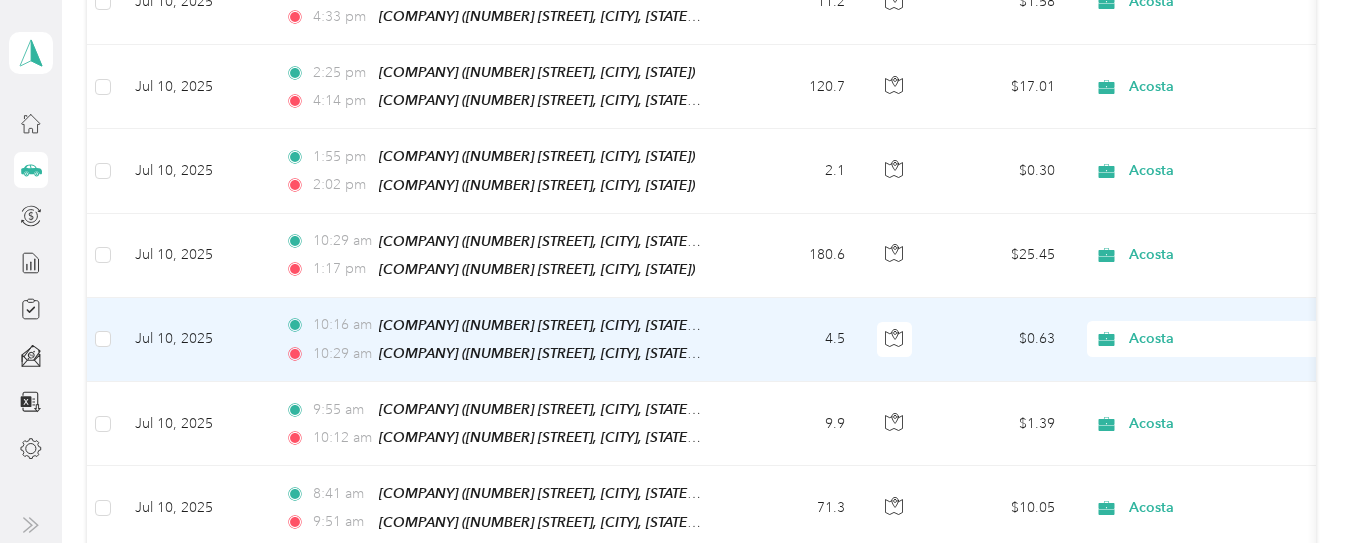 click on "4.5" at bounding box center [795, 340] 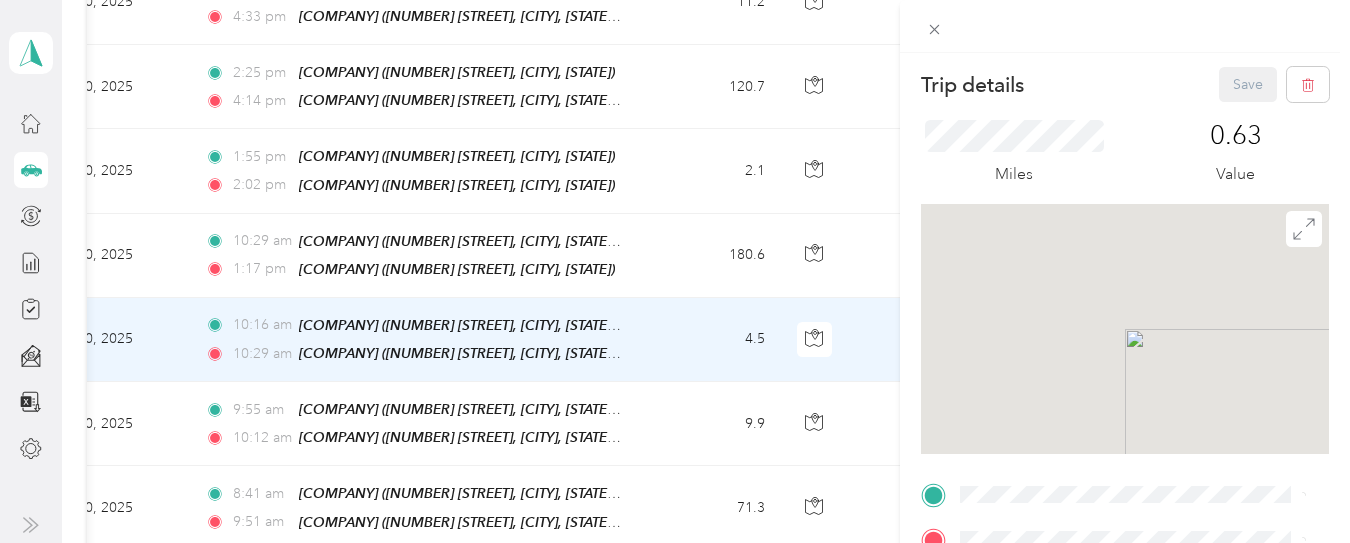 scroll, scrollTop: 0, scrollLeft: 120, axis: horizontal 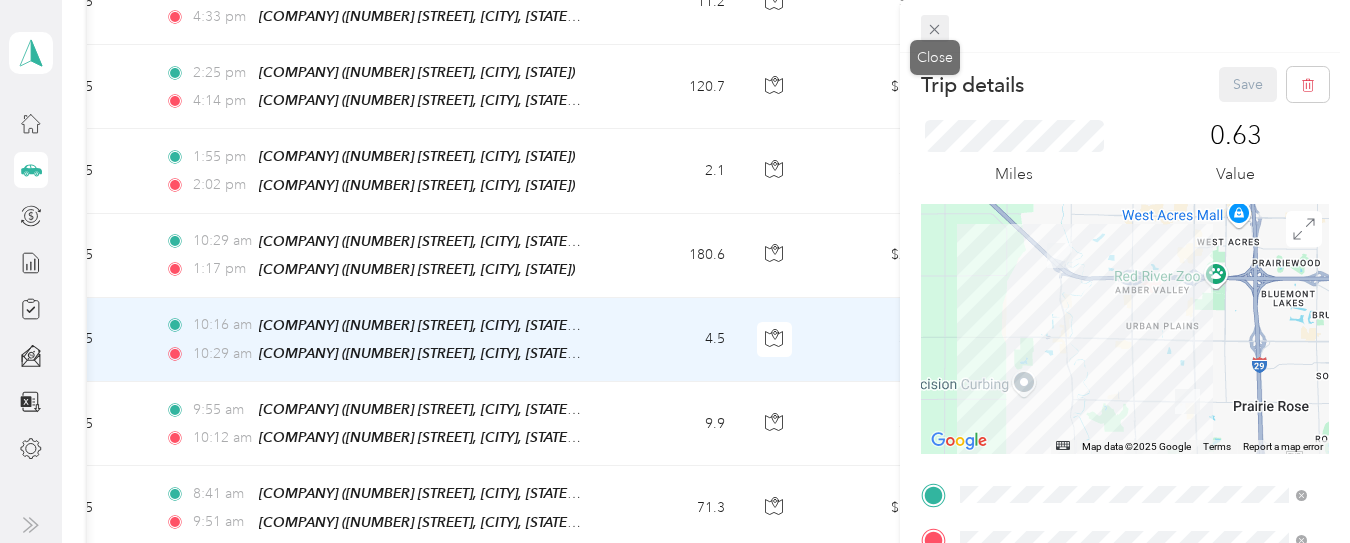 click 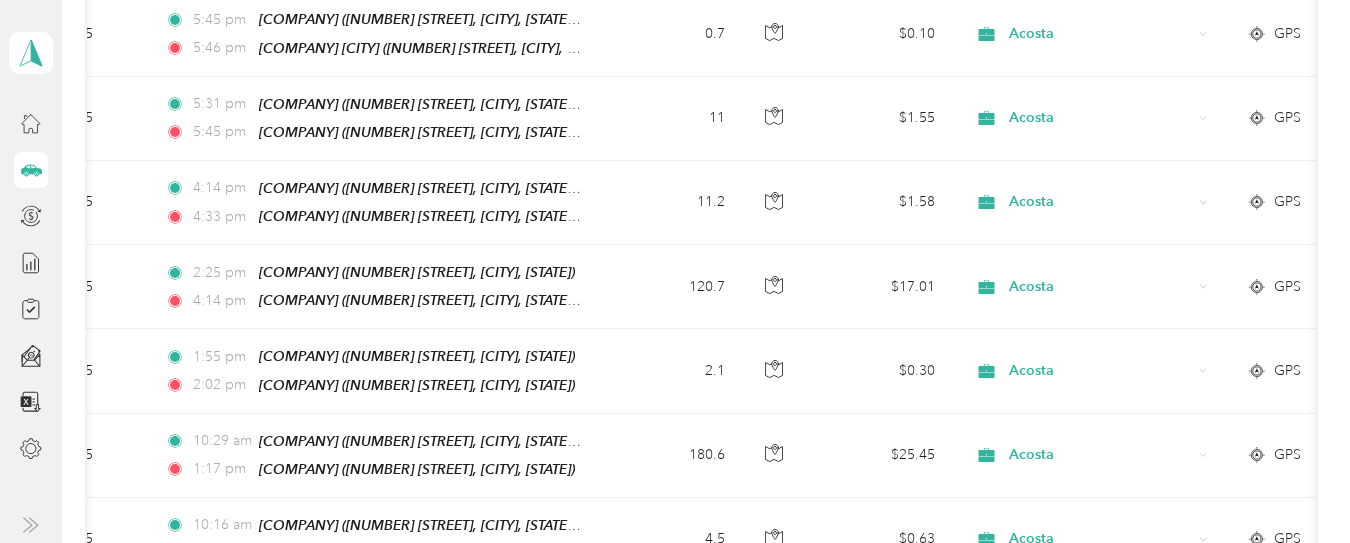 scroll, scrollTop: 3079, scrollLeft: 0, axis: vertical 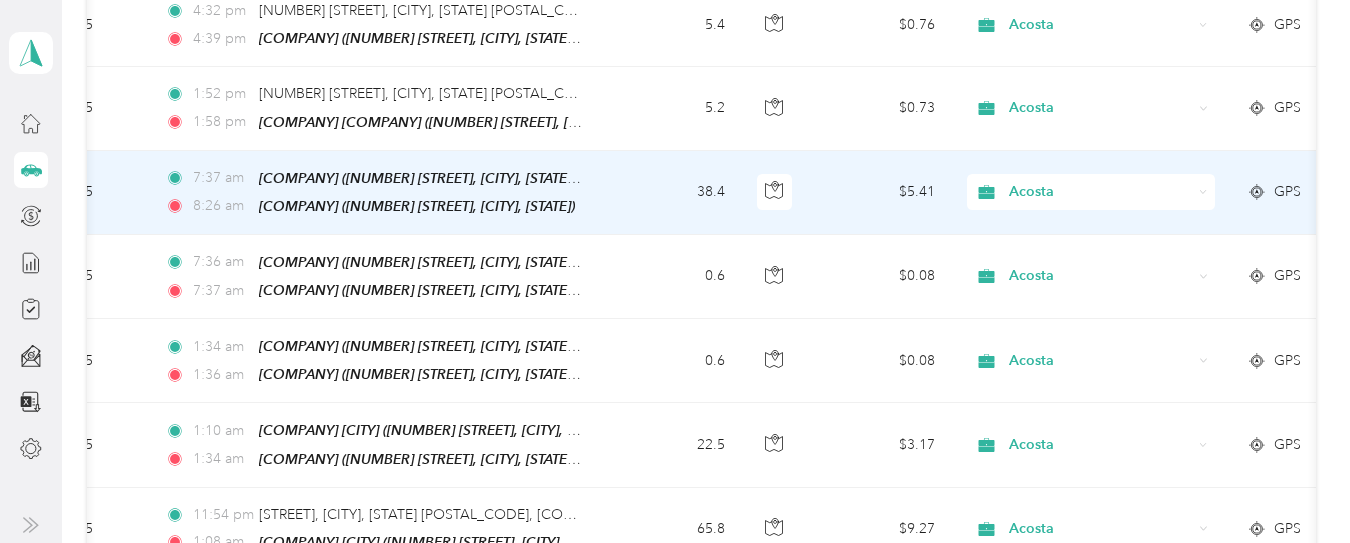 click on "38.4" at bounding box center (675, 193) 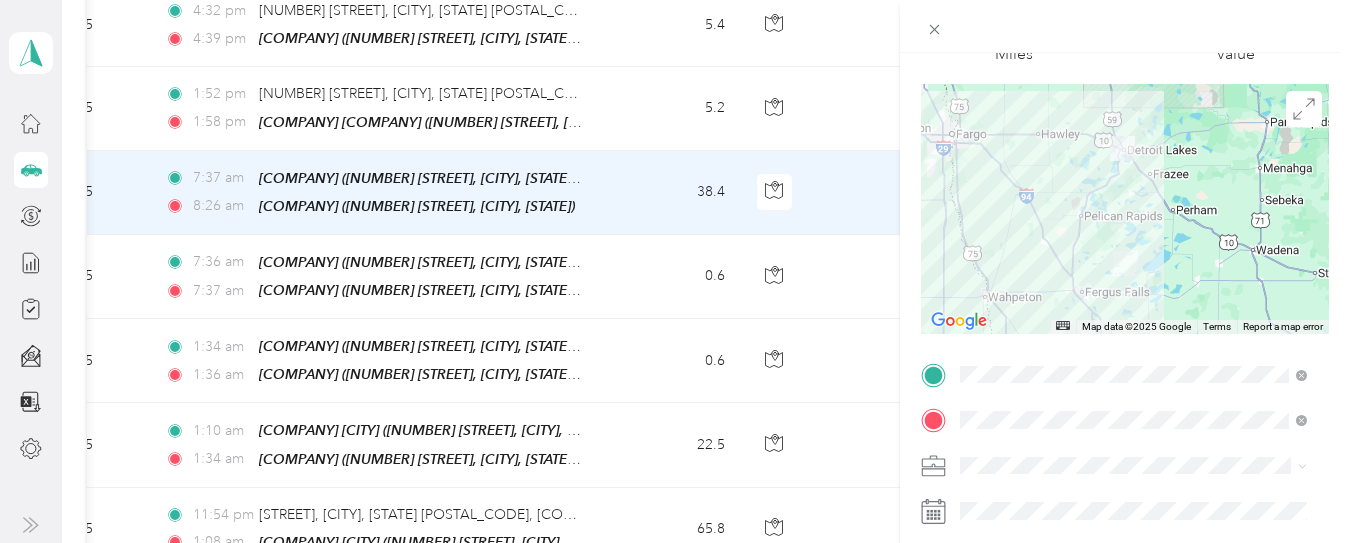 scroll, scrollTop: 122, scrollLeft: 0, axis: vertical 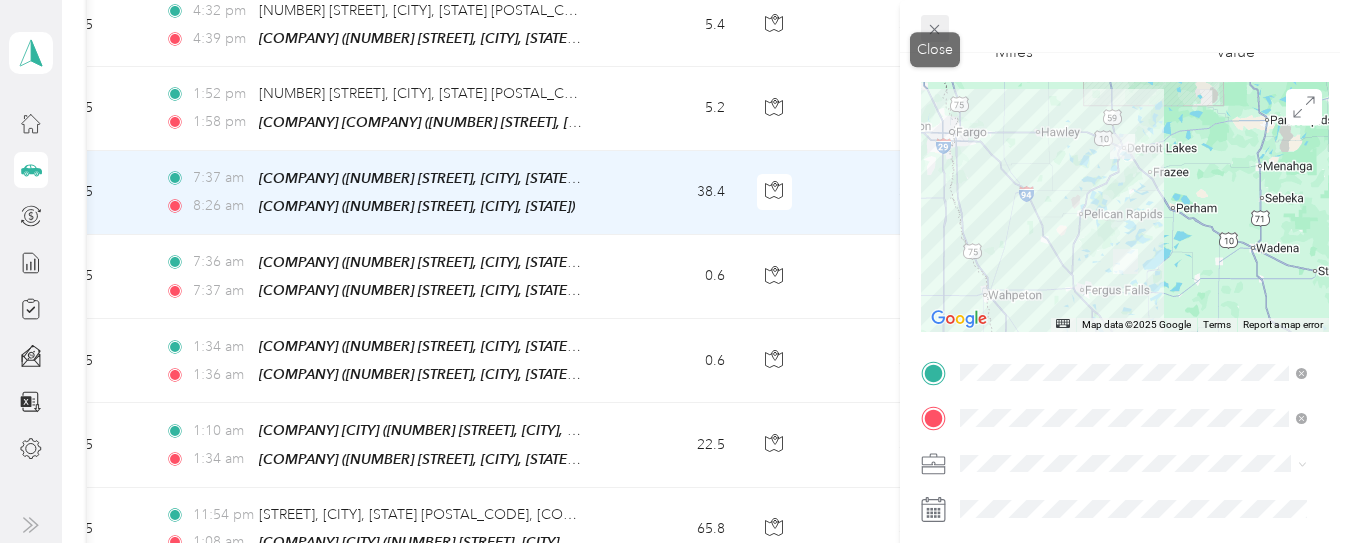 click 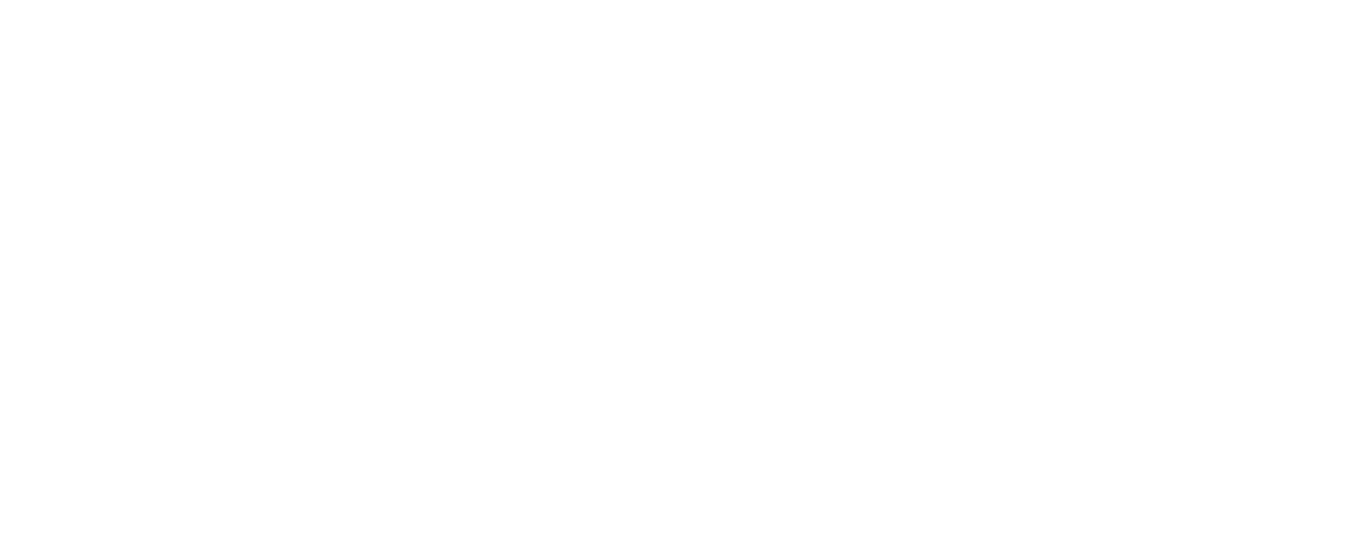 scroll, scrollTop: 0, scrollLeft: 0, axis: both 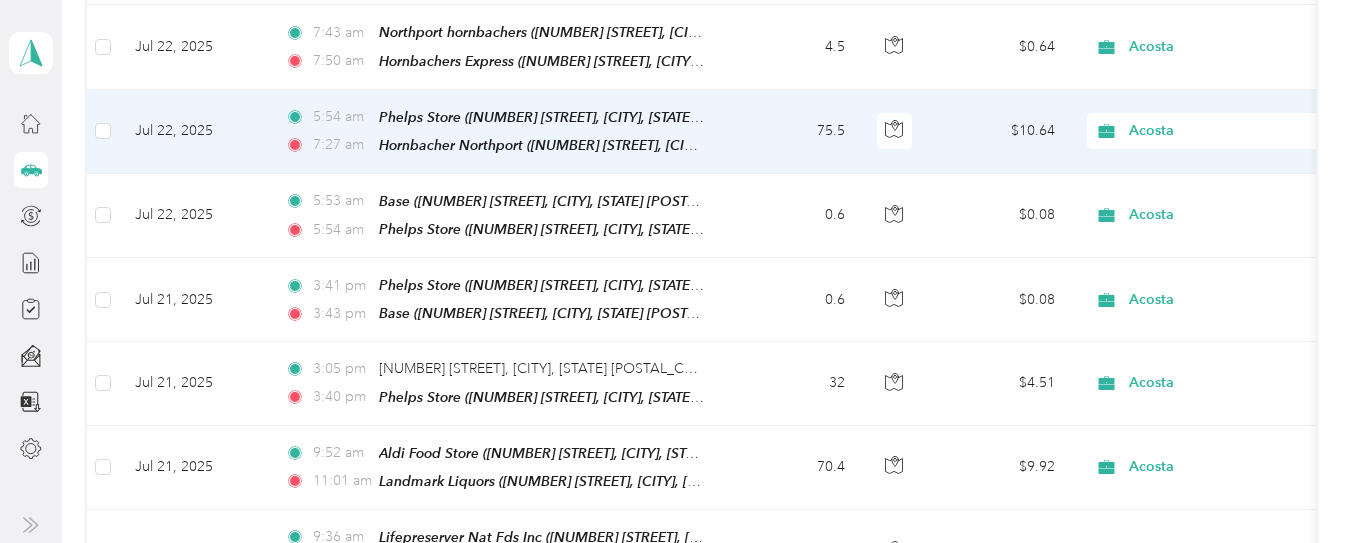 click on "Acosta" at bounding box center (1220, 131) 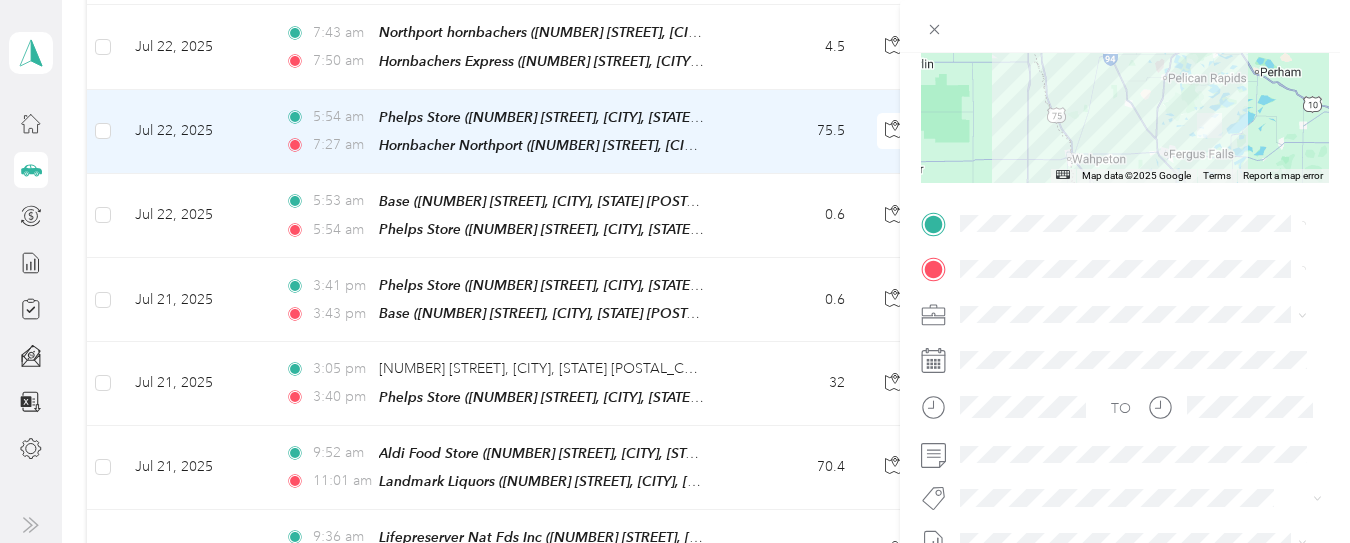 scroll, scrollTop: 0, scrollLeft: 0, axis: both 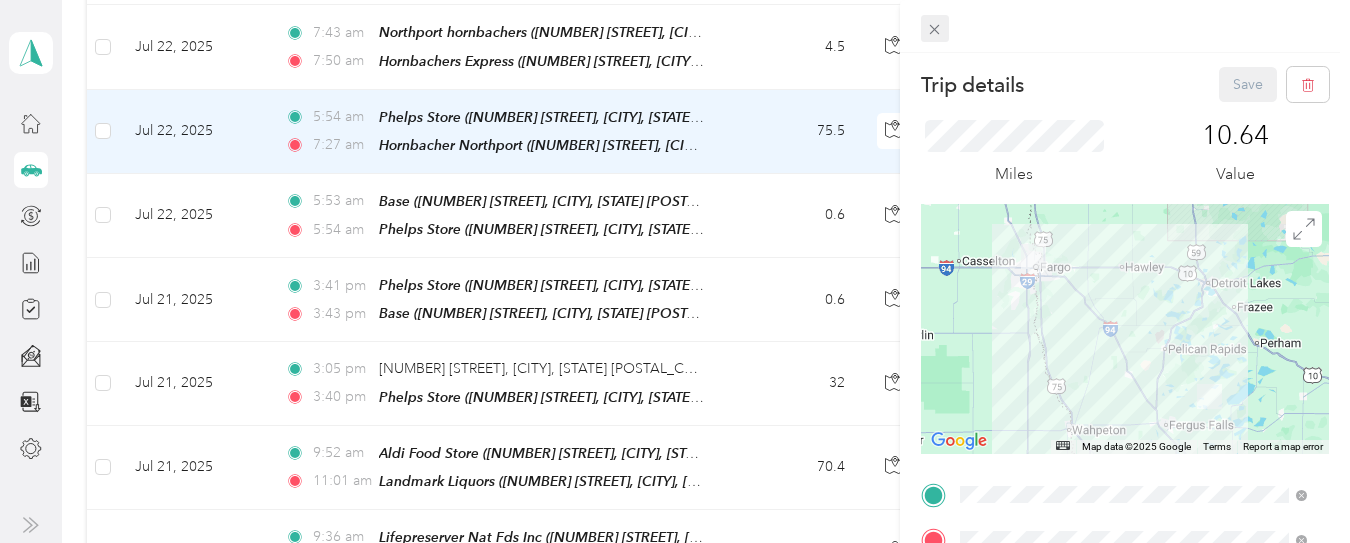 click 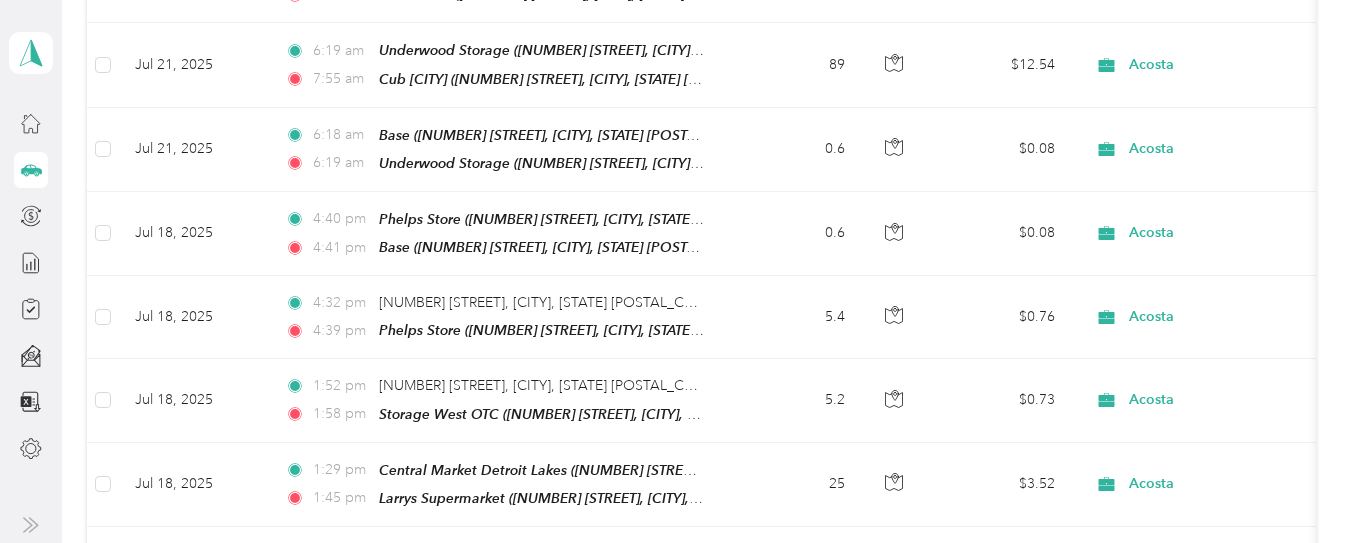 scroll, scrollTop: 2112, scrollLeft: 0, axis: vertical 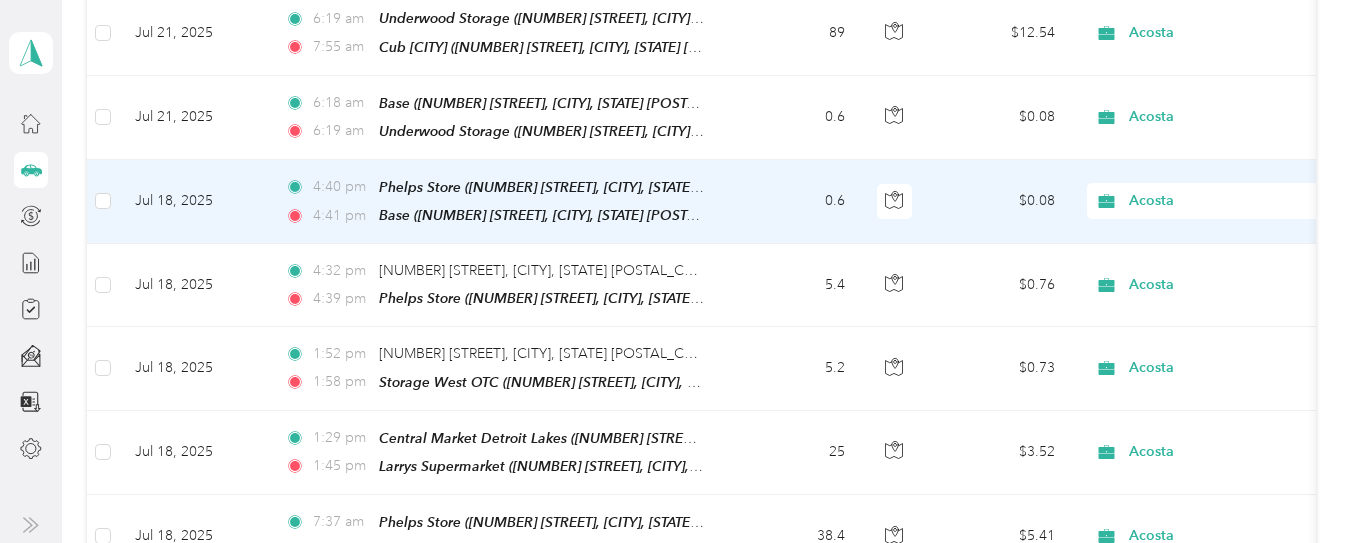 click on "Acosta" at bounding box center (1220, 201) 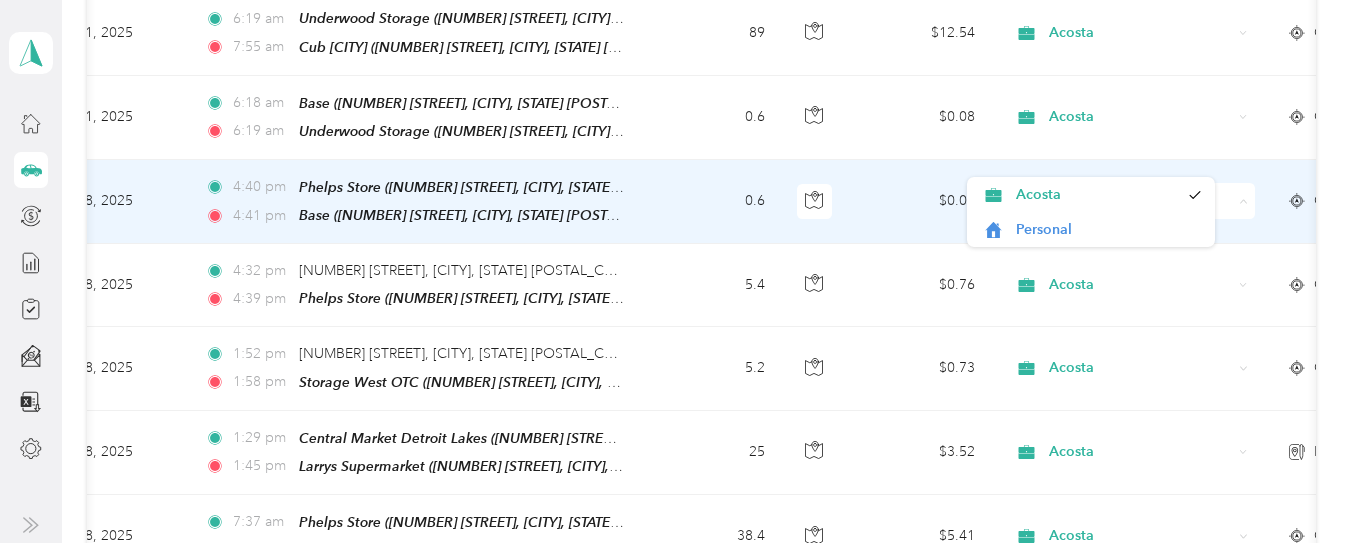 scroll, scrollTop: 0, scrollLeft: 120, axis: horizontal 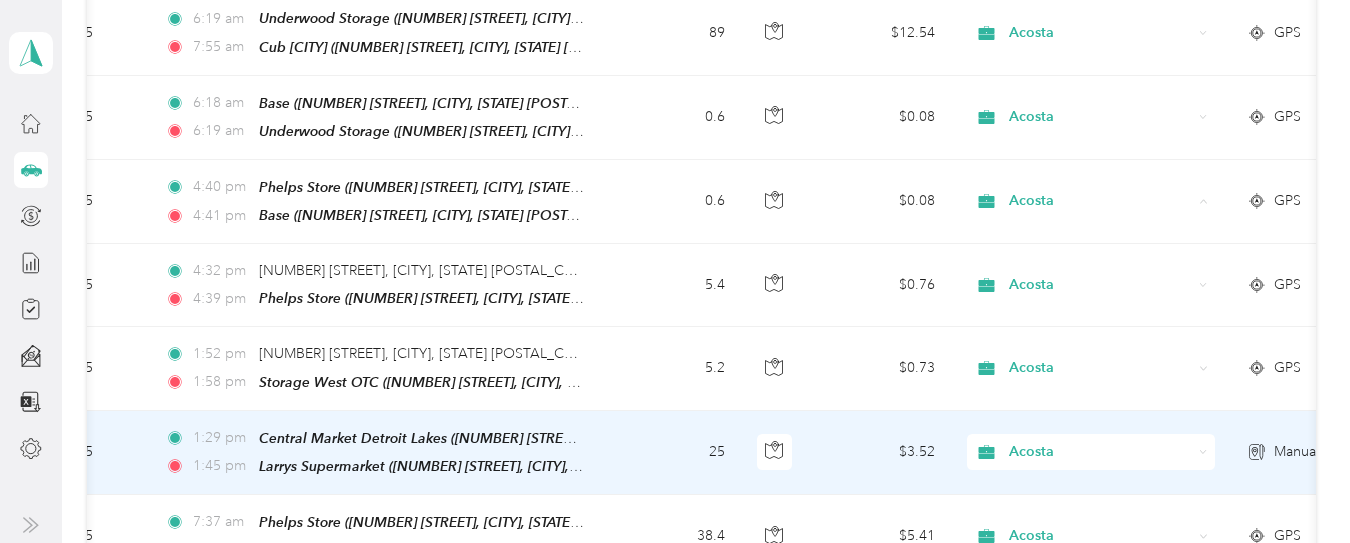click on "Manual" at bounding box center [1296, 452] 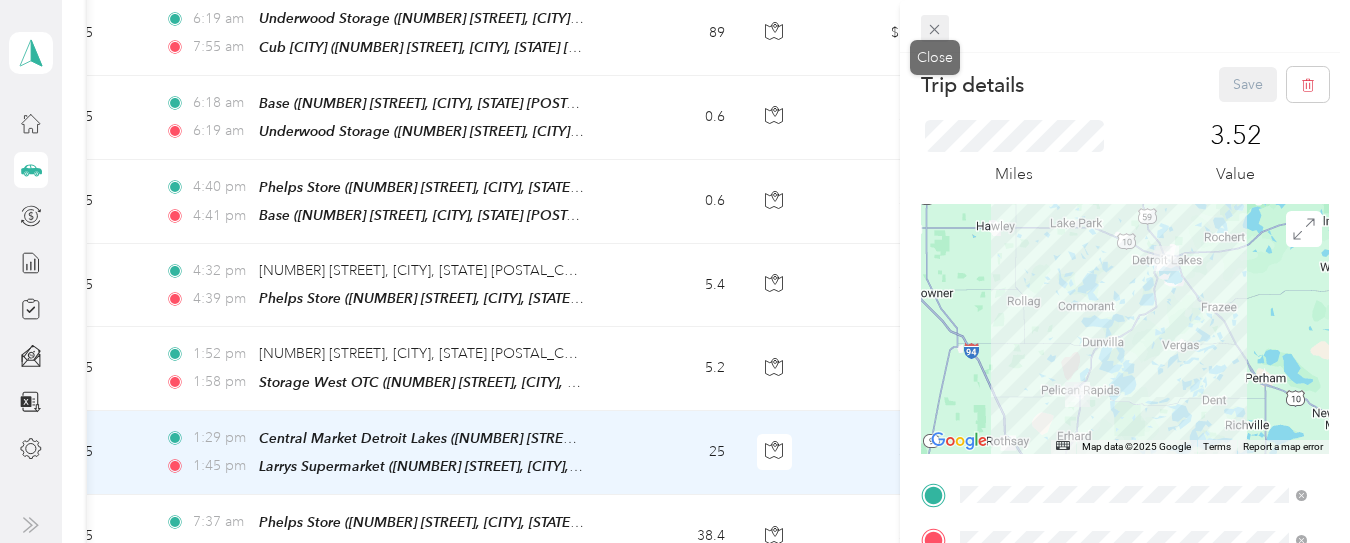 click 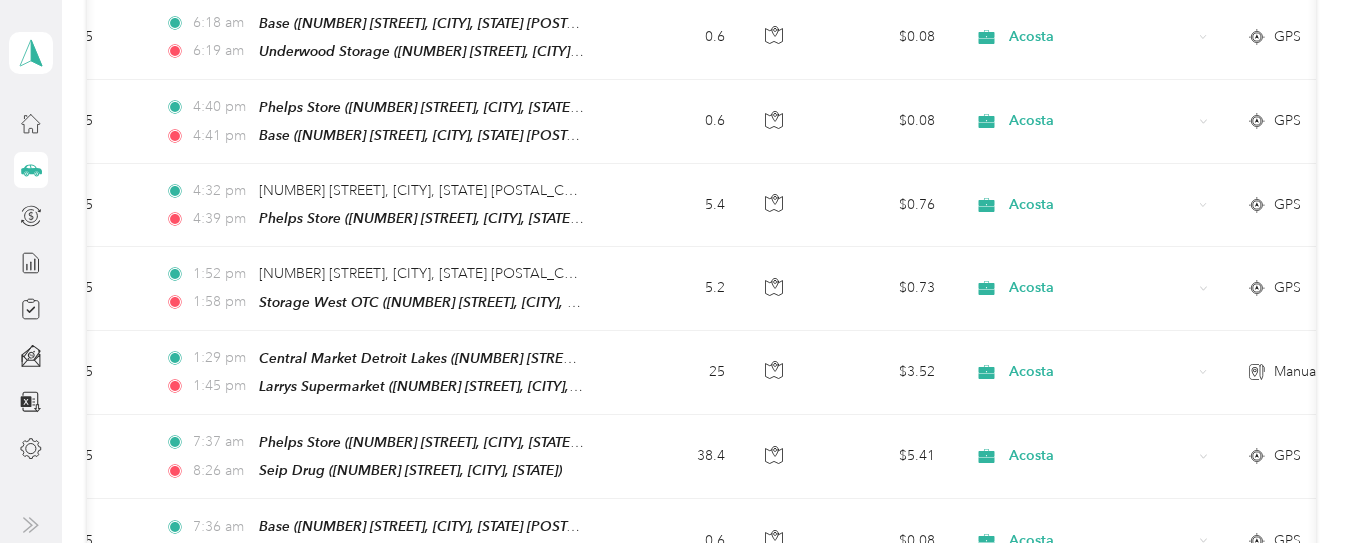 scroll, scrollTop: 2176, scrollLeft: 0, axis: vertical 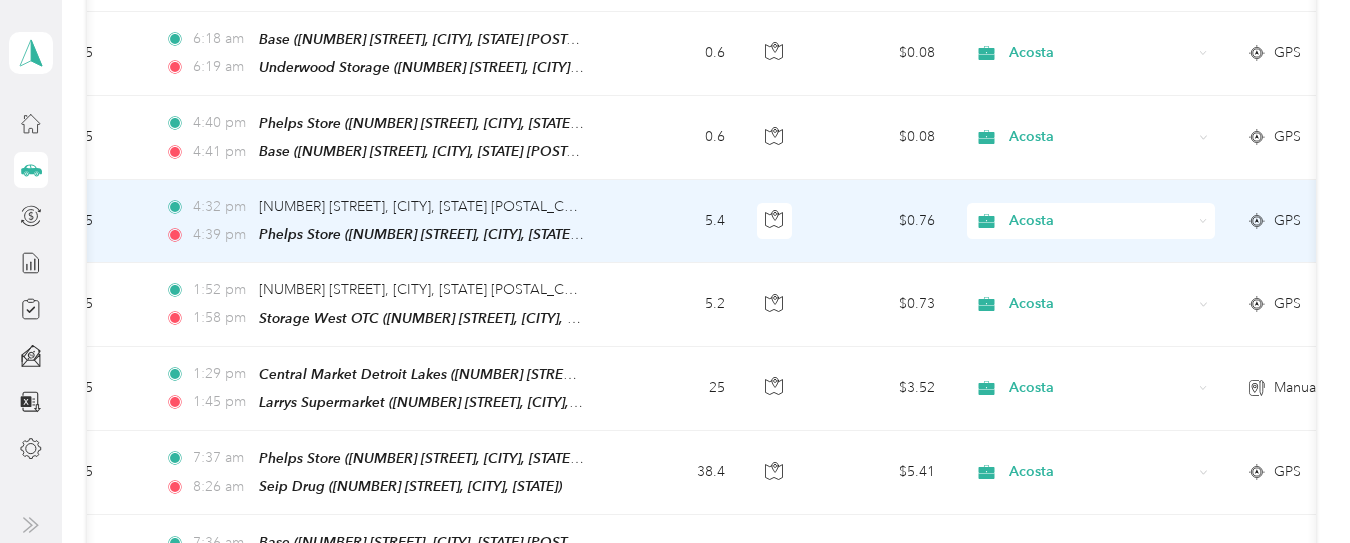 click on "5.4" at bounding box center [675, 221] 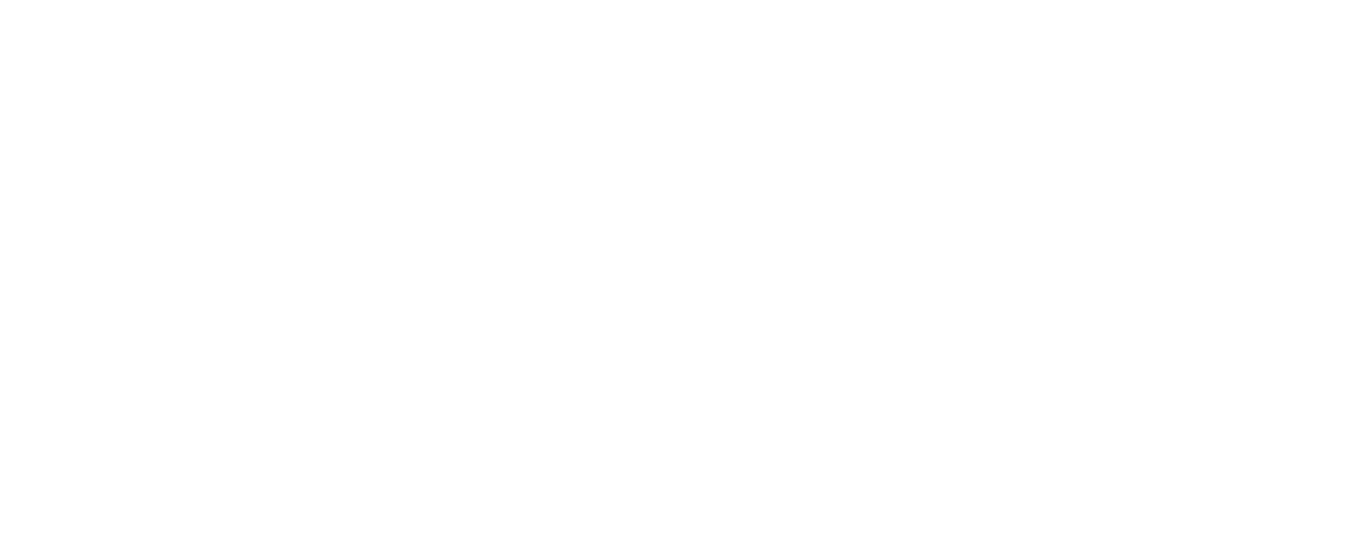 scroll, scrollTop: 0, scrollLeft: 0, axis: both 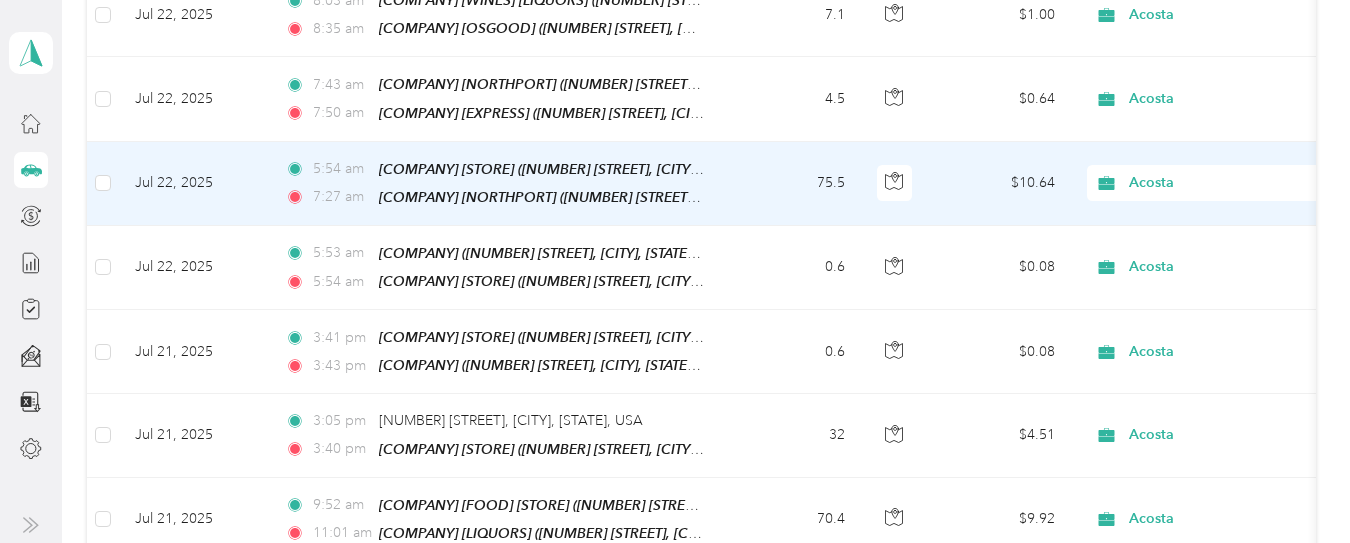click on "75.5" at bounding box center (795, 184) 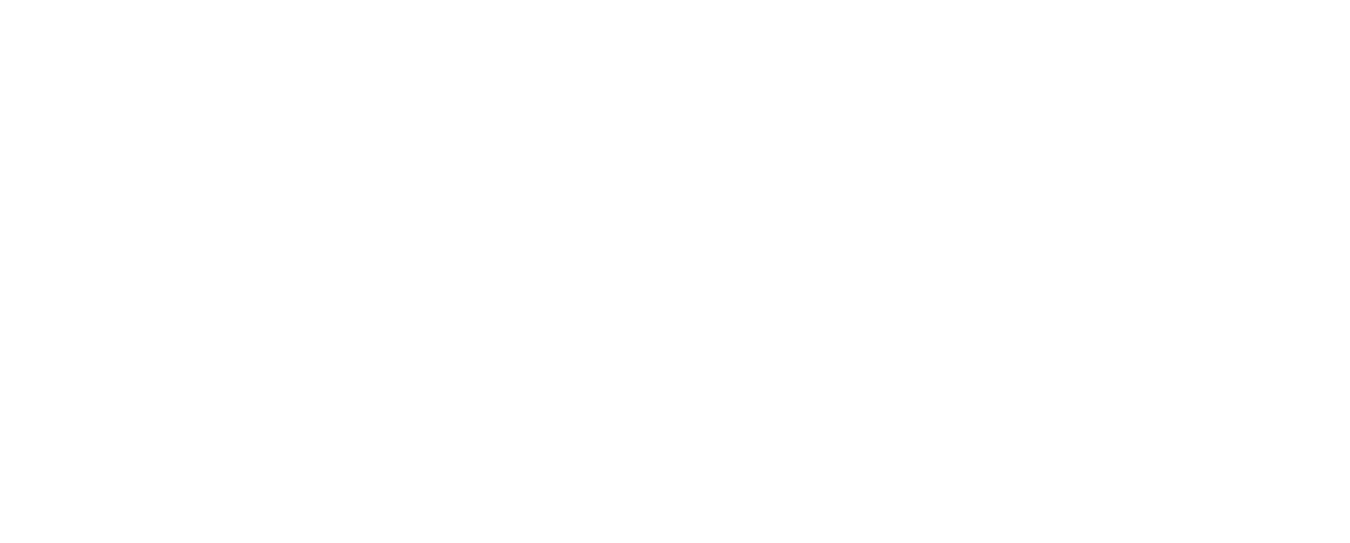 scroll, scrollTop: 0, scrollLeft: 0, axis: both 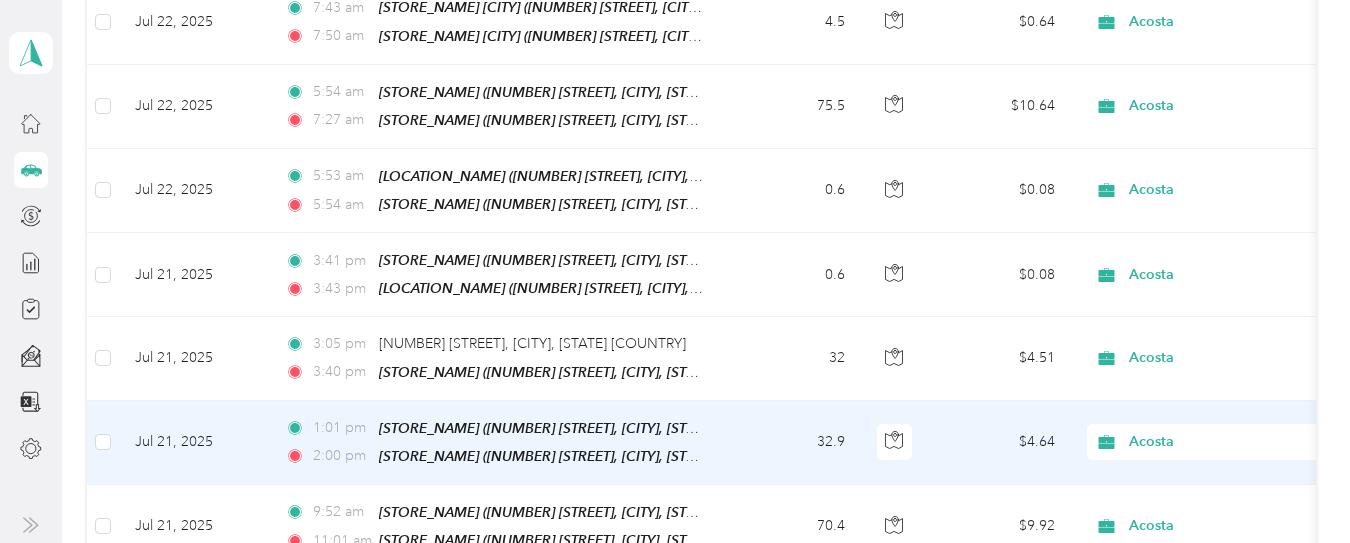 click on "Acosta" at bounding box center [1211, 442] 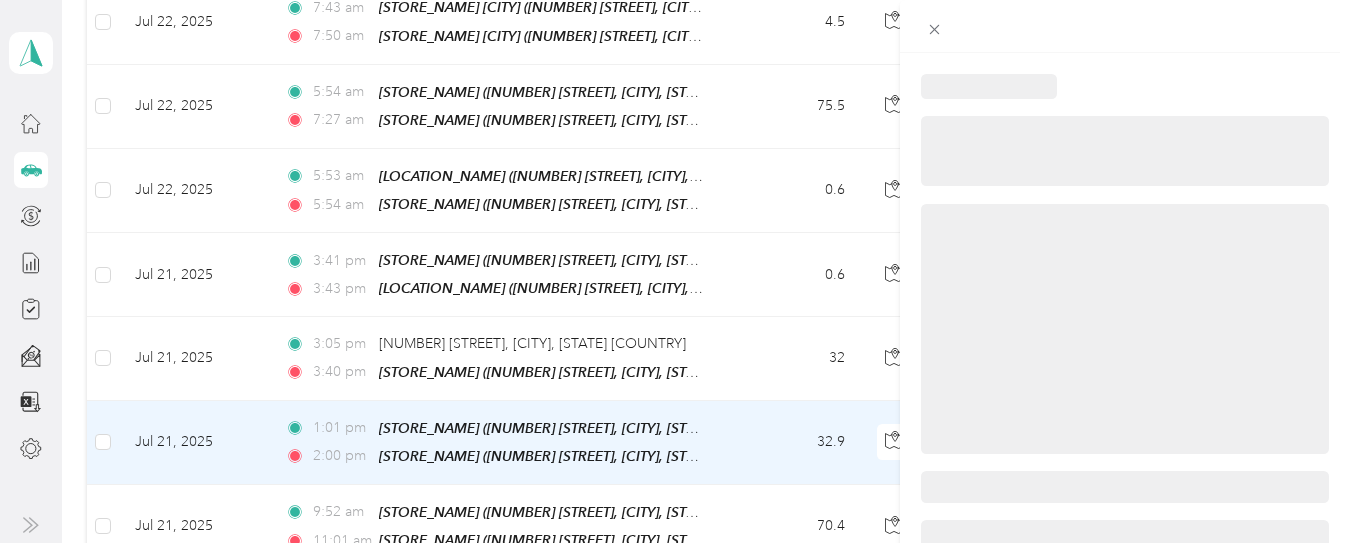 click at bounding box center (675, 271) 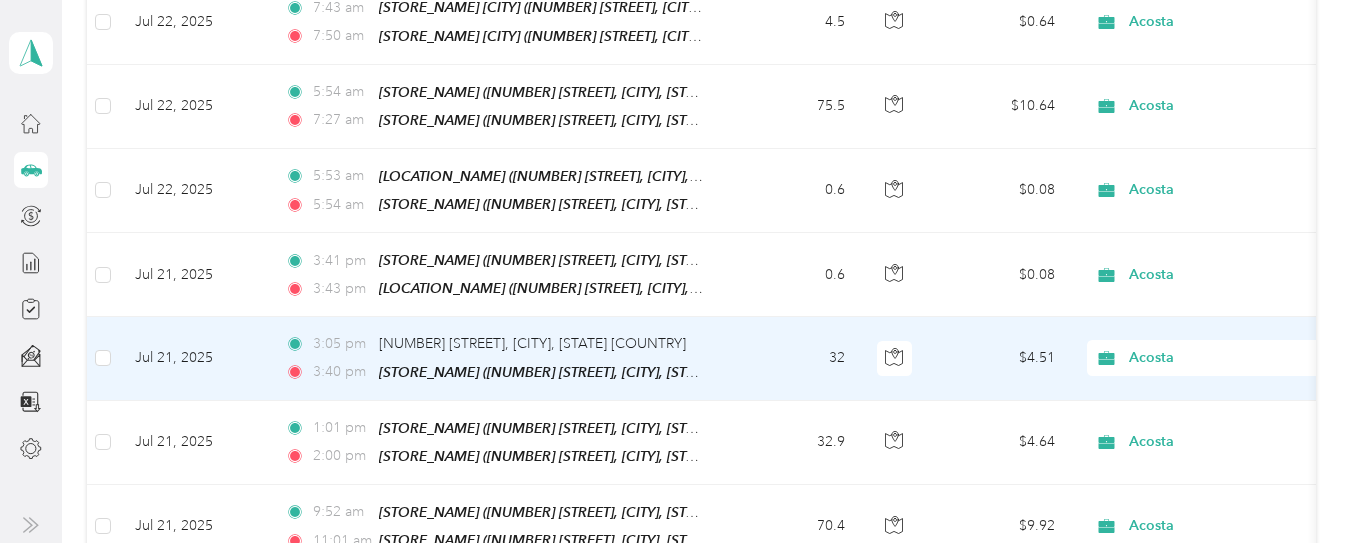 click on "32" at bounding box center [795, 358] 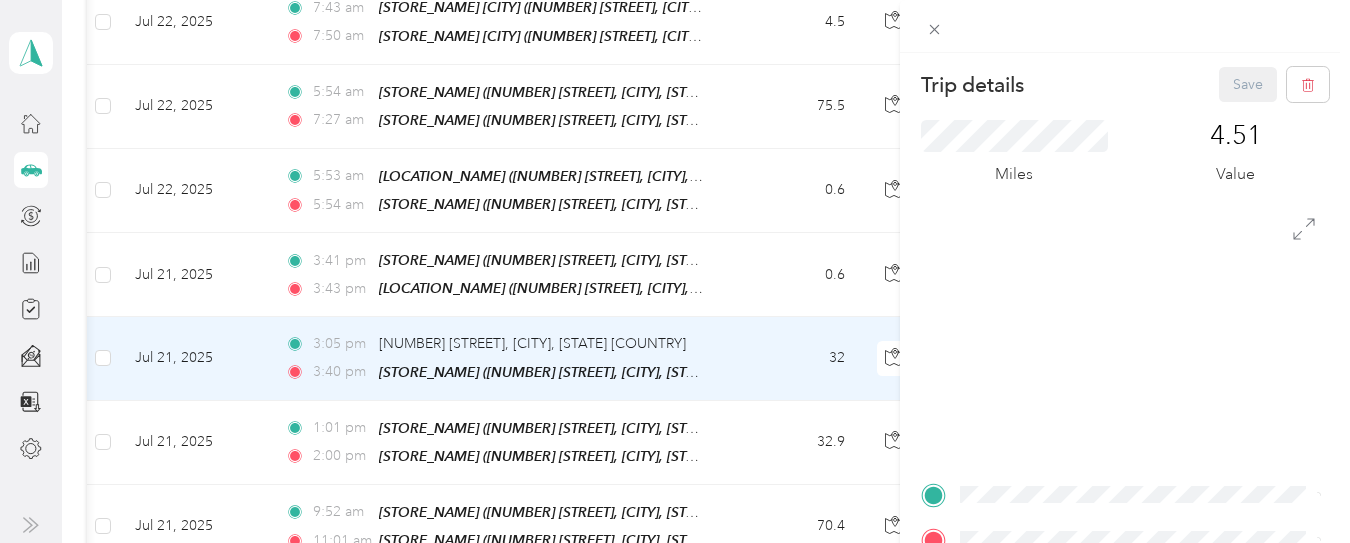 scroll, scrollTop: 0, scrollLeft: 40, axis: horizontal 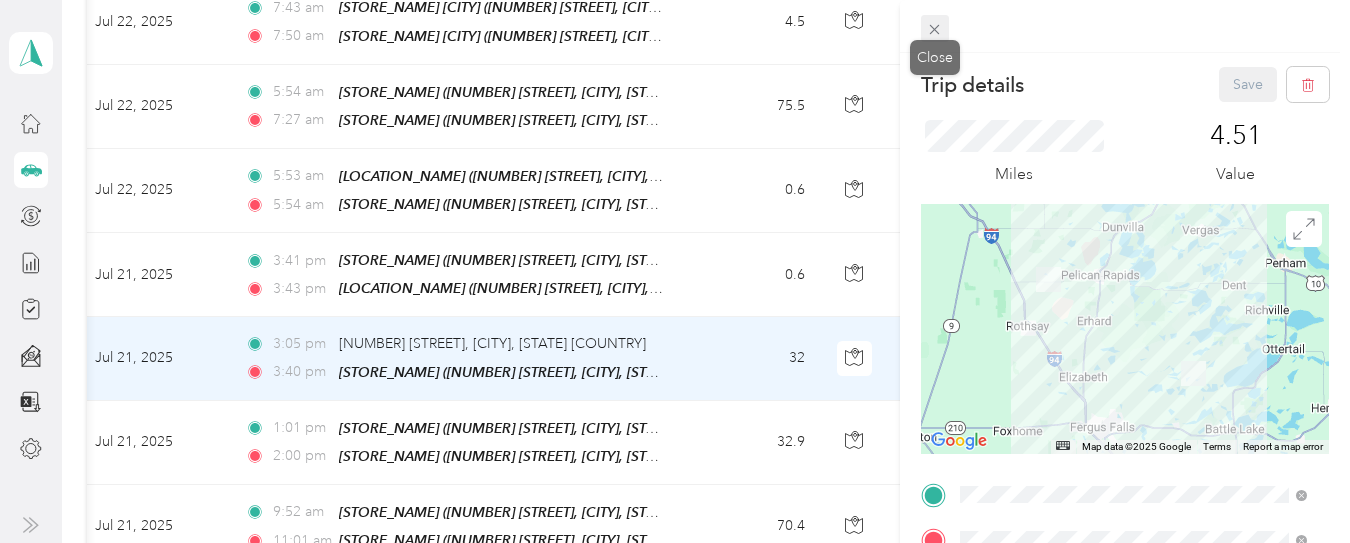 click 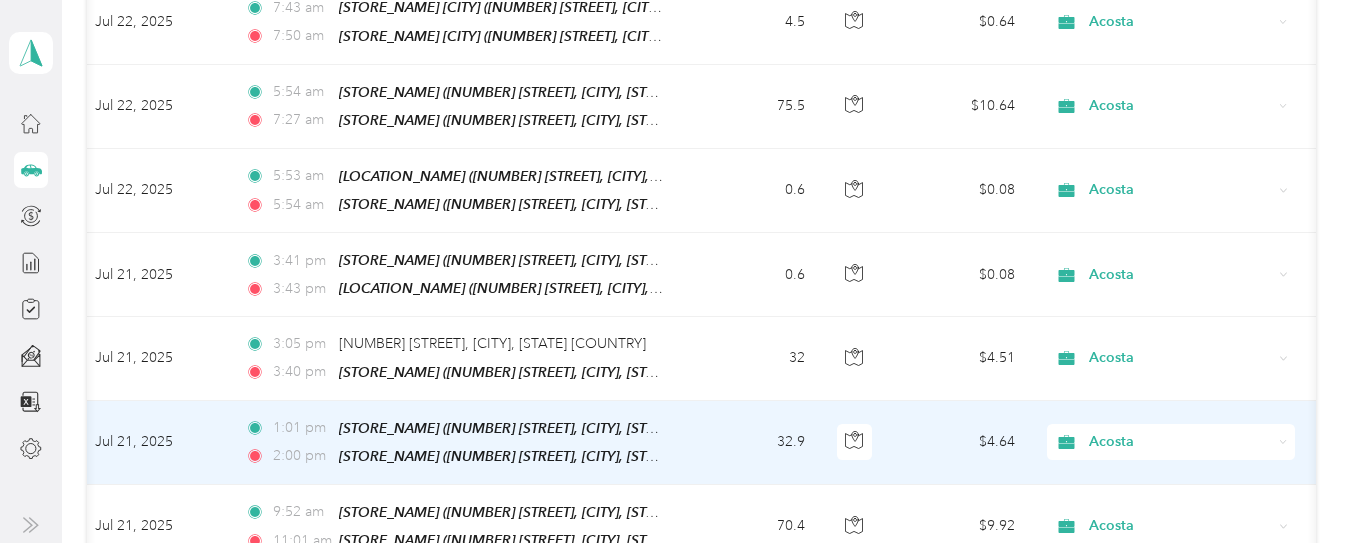 click on "32.9" at bounding box center (755, 443) 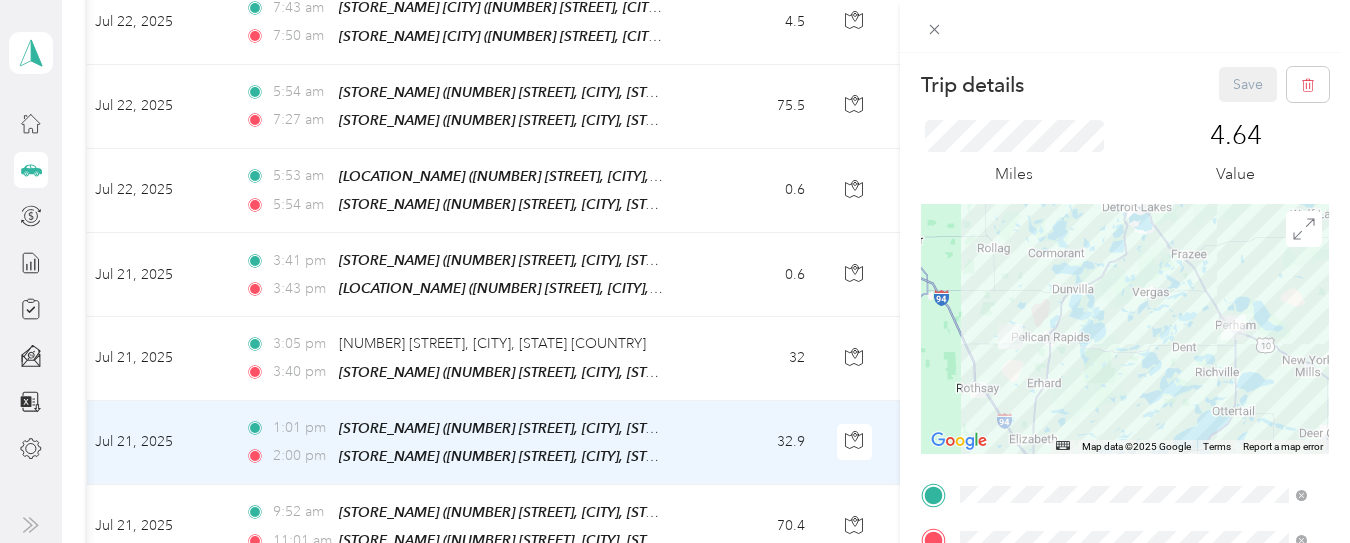 click at bounding box center [1125, 329] 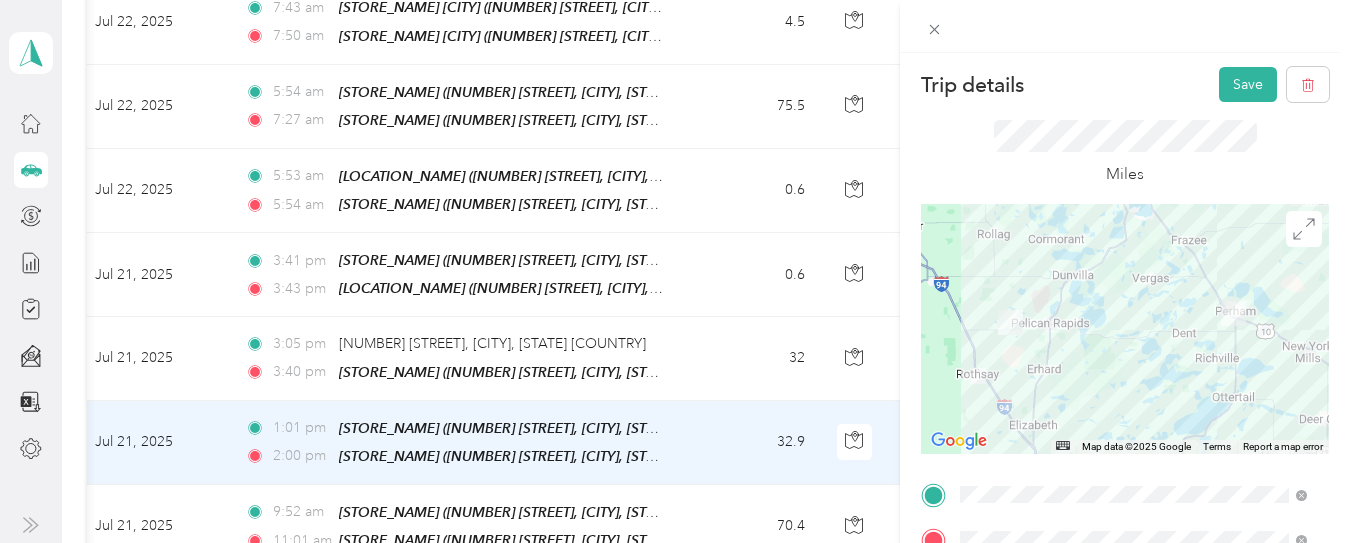 click at bounding box center [1125, 329] 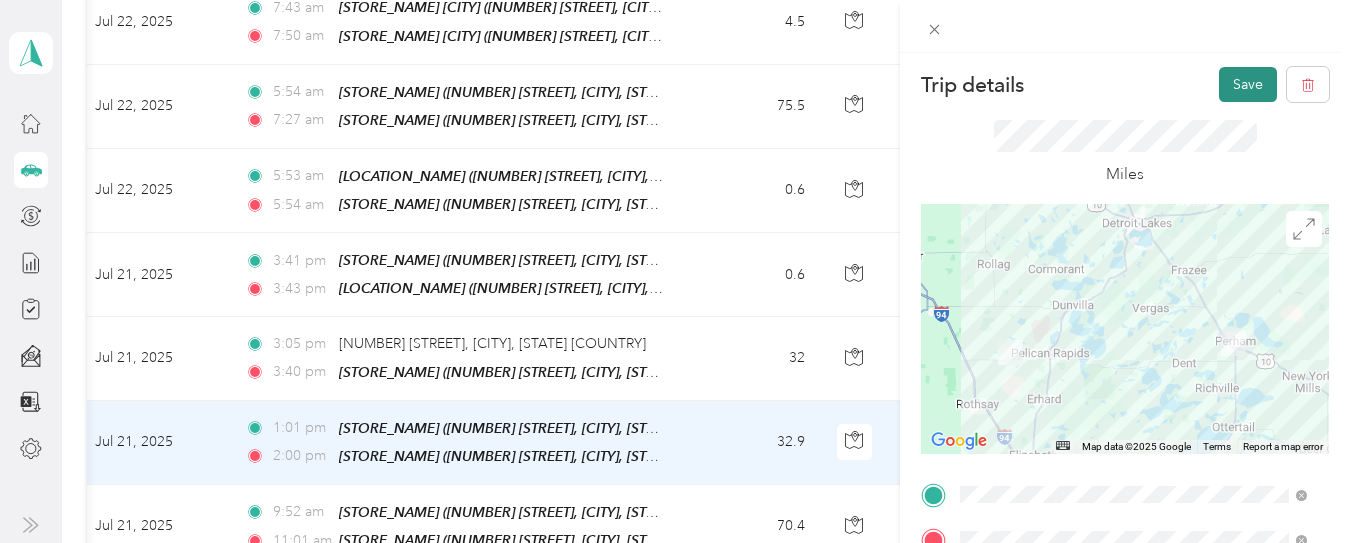 click on "Save" at bounding box center (1248, 84) 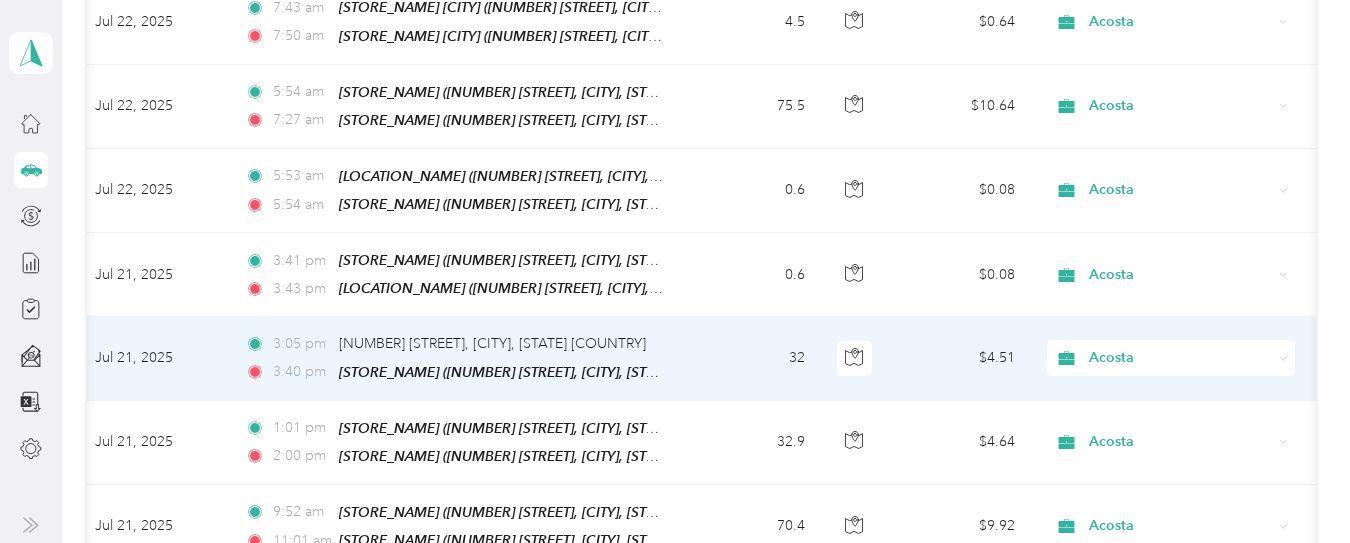click on "32" at bounding box center [755, 358] 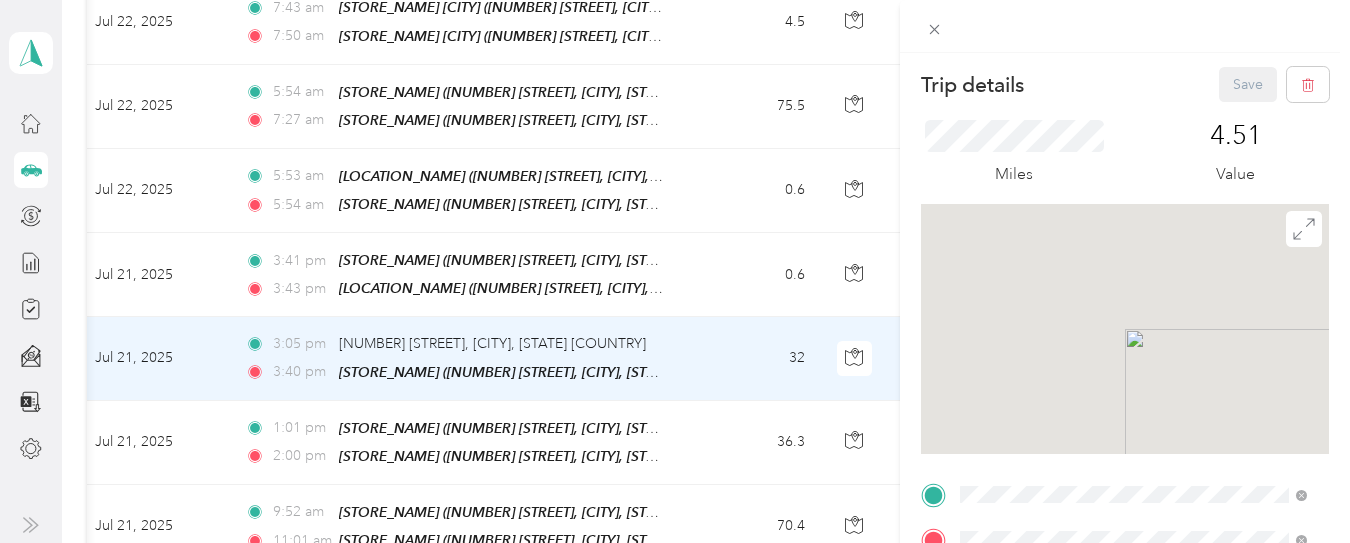 scroll, scrollTop: 0, scrollLeft: 80, axis: horizontal 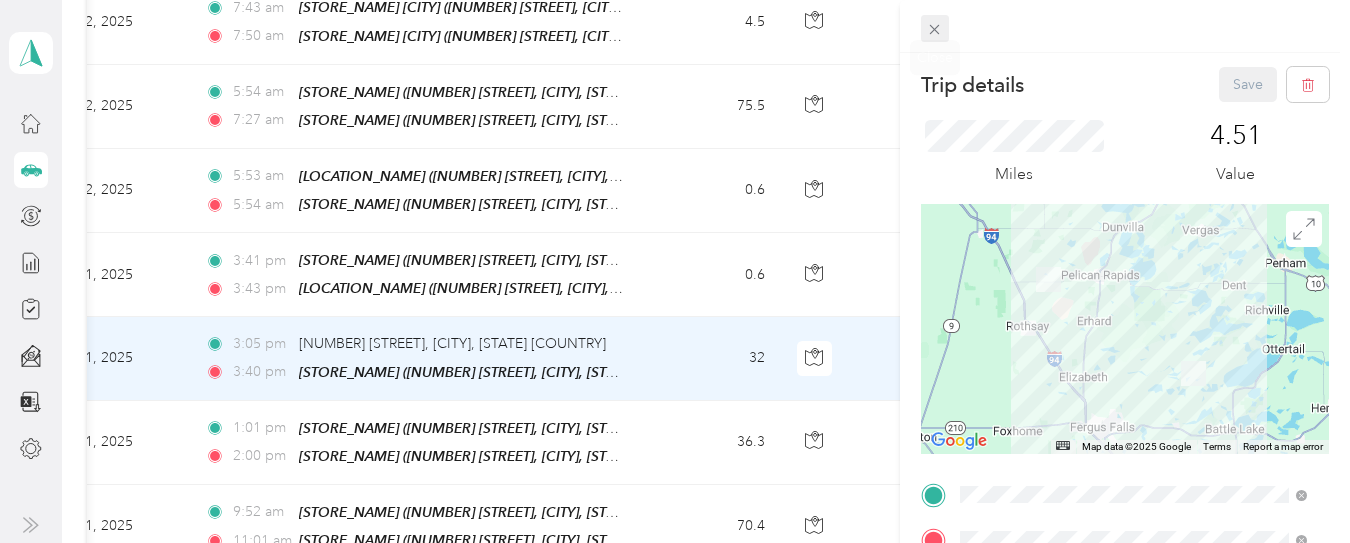 click 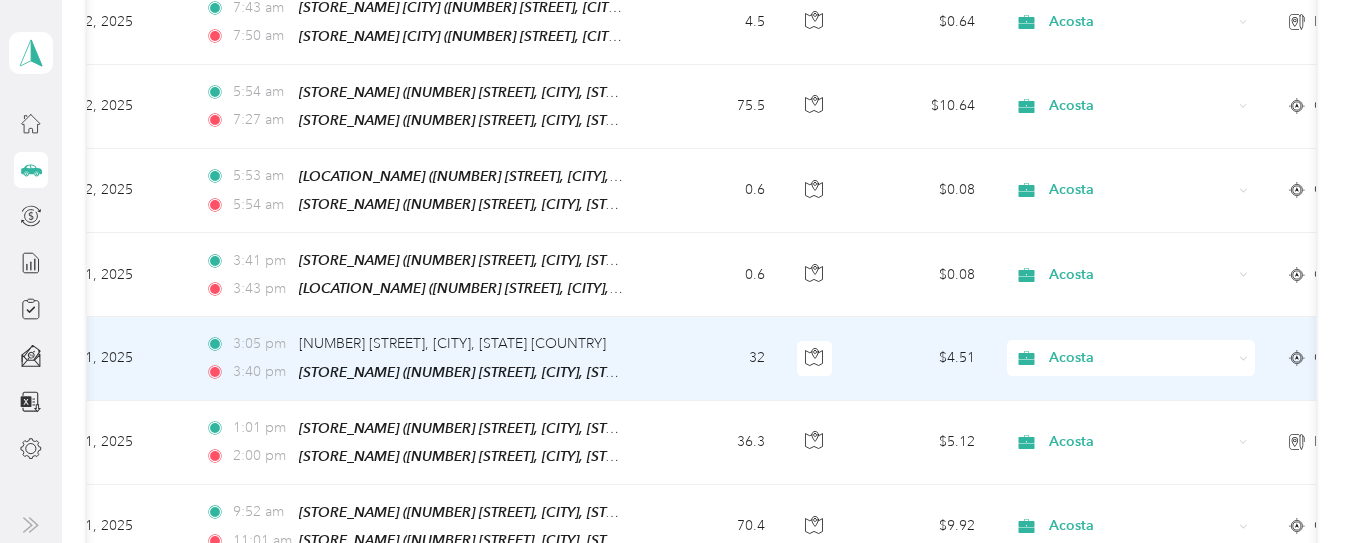 click on "32" at bounding box center (715, 358) 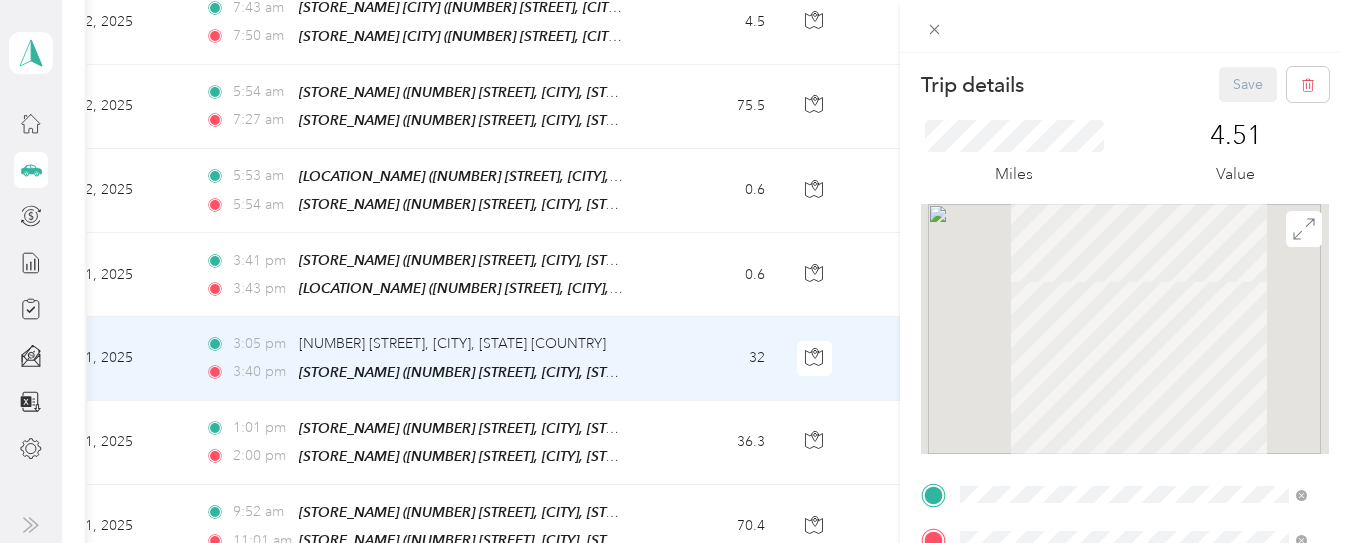 scroll, scrollTop: 0, scrollLeft: 120, axis: horizontal 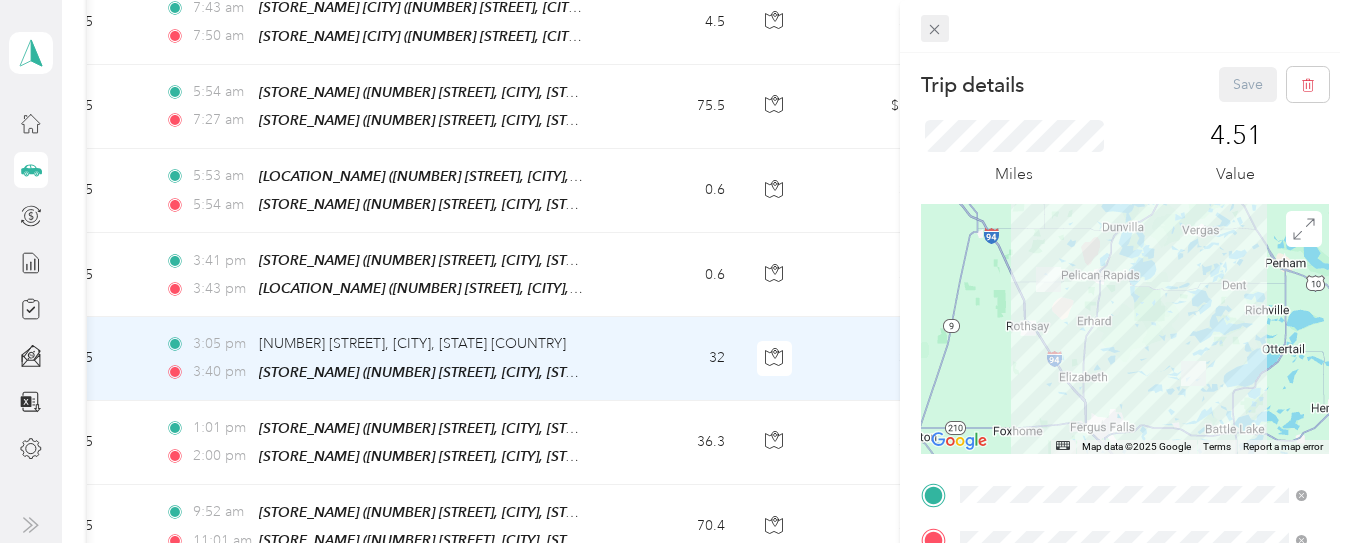 click 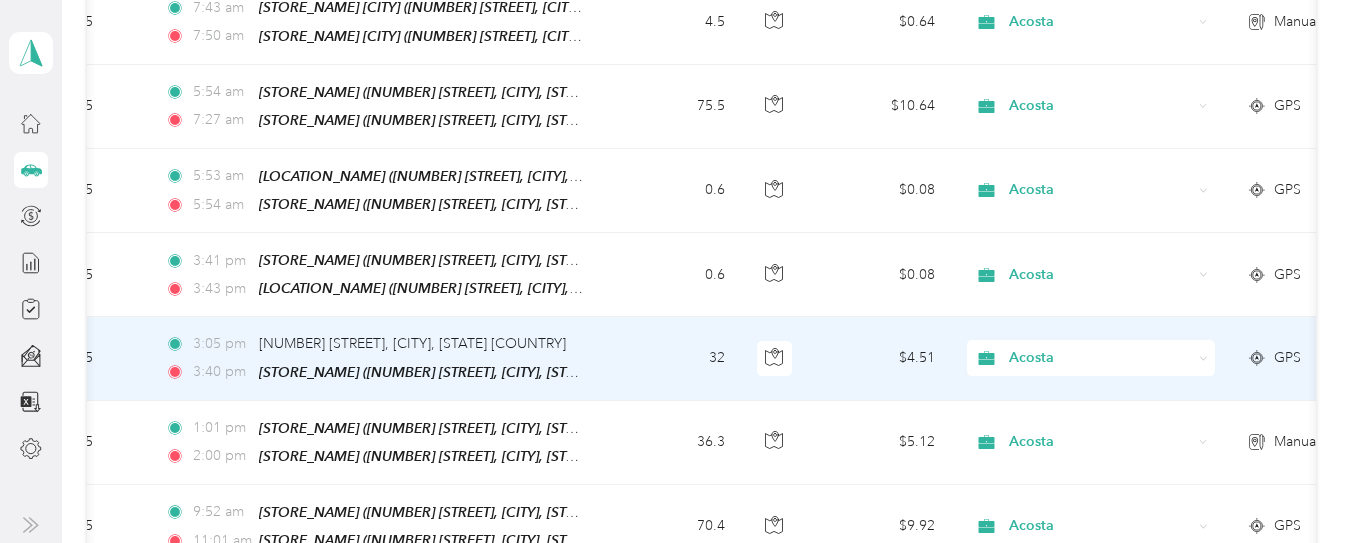 click on "Jul 21, 2025" at bounding box center (74, 358) 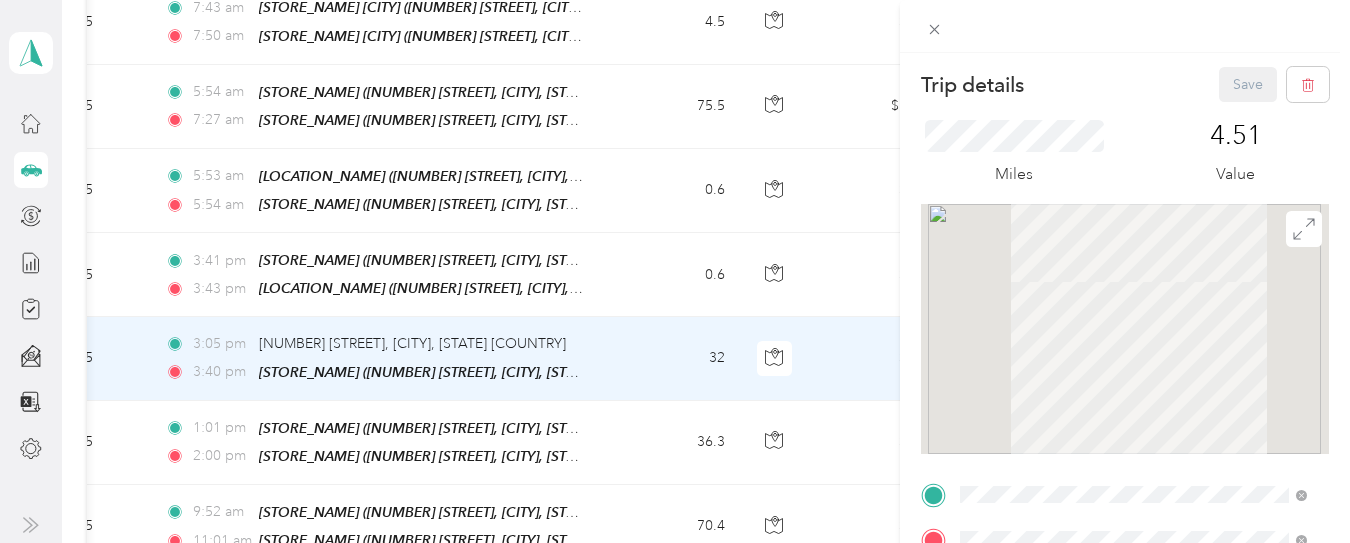 scroll, scrollTop: 0, scrollLeft: 80, axis: horizontal 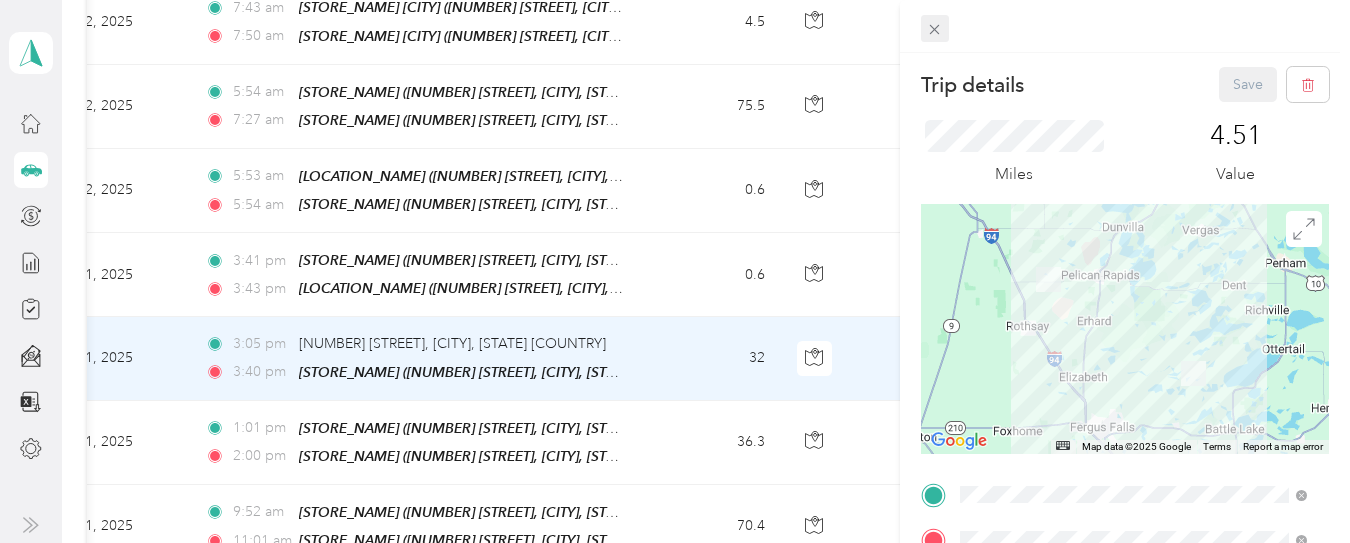 click 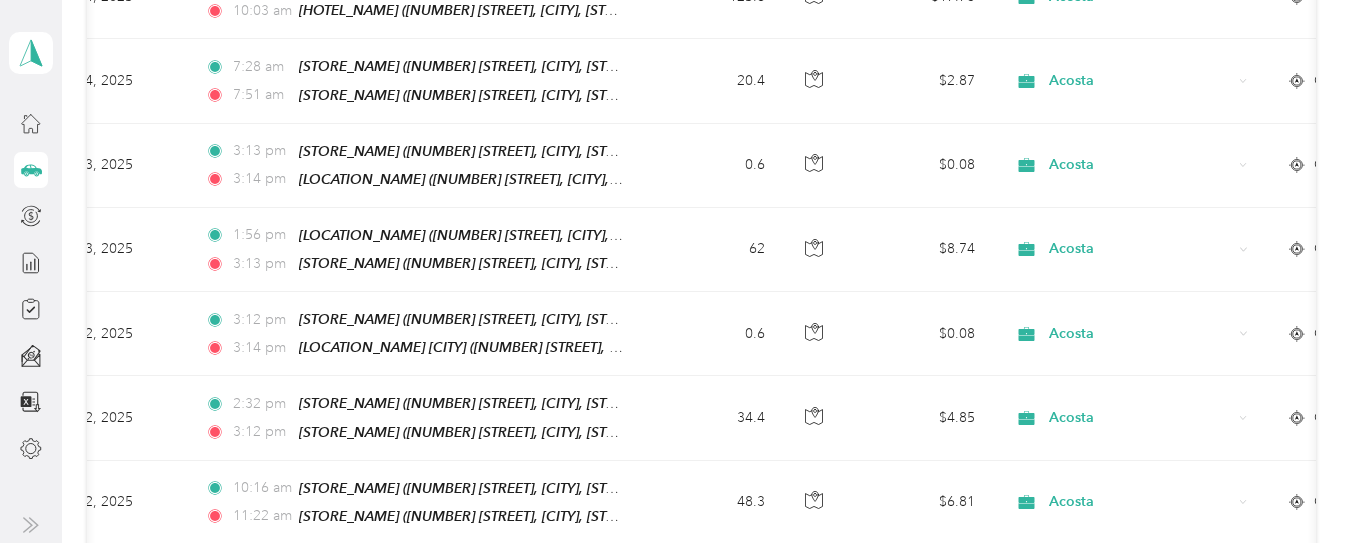 scroll, scrollTop: 677, scrollLeft: 0, axis: vertical 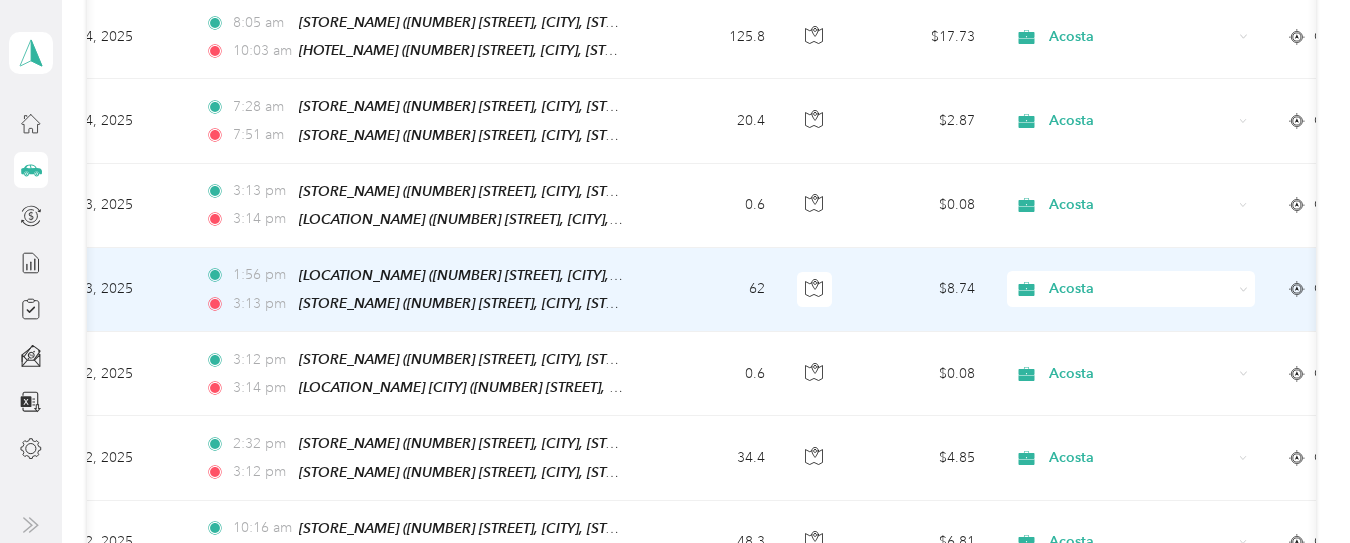 click on "1:56 pm Kisch Landing (32541 Starland Shore Dr, Dent, MN 56528, USA , Otter Tail County, Minnesota) 3:13 pm Phelps Store (29029 Co Hwy 45, Underwood, MN 56586, USA , Otter Tail County, Minnesota)" at bounding box center (419, 290) 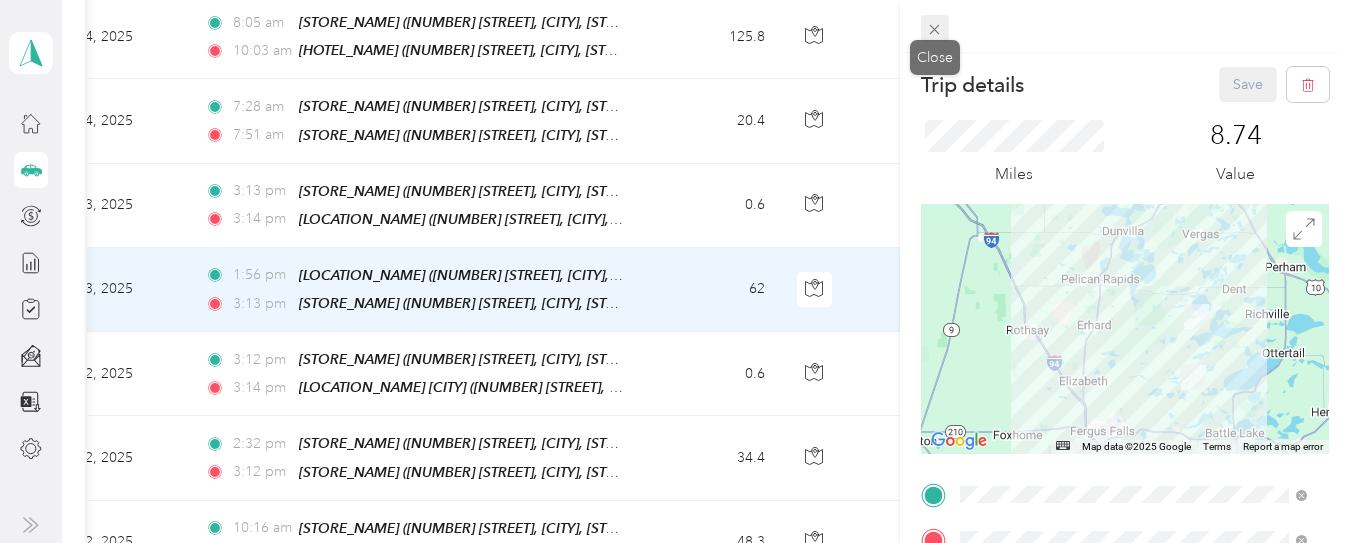 click 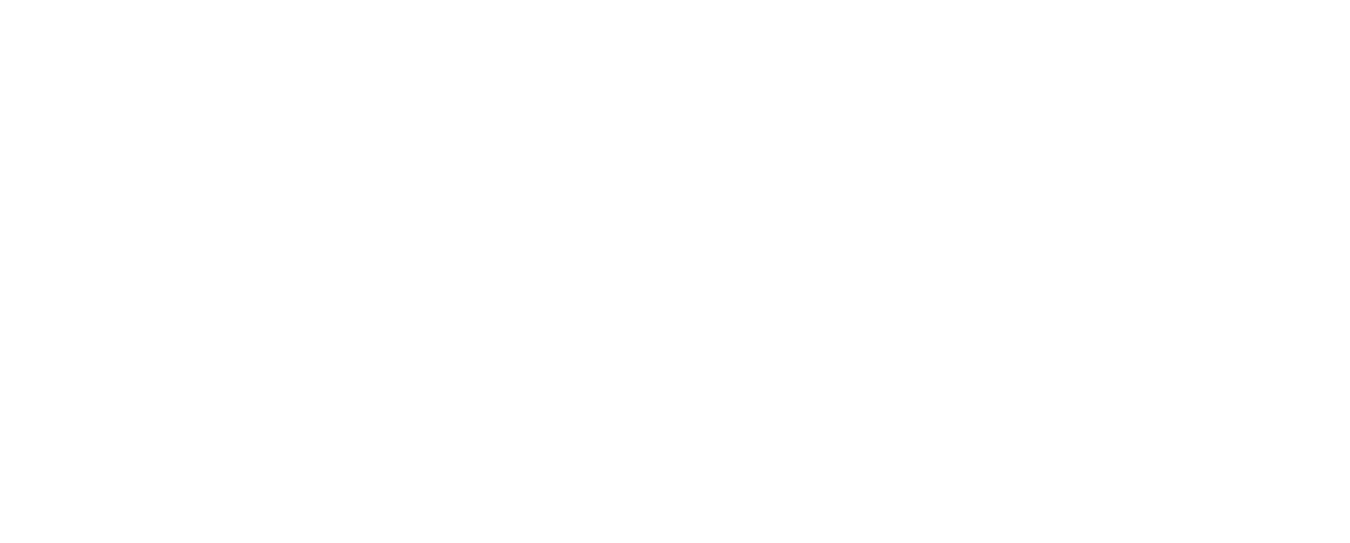 scroll, scrollTop: 0, scrollLeft: 0, axis: both 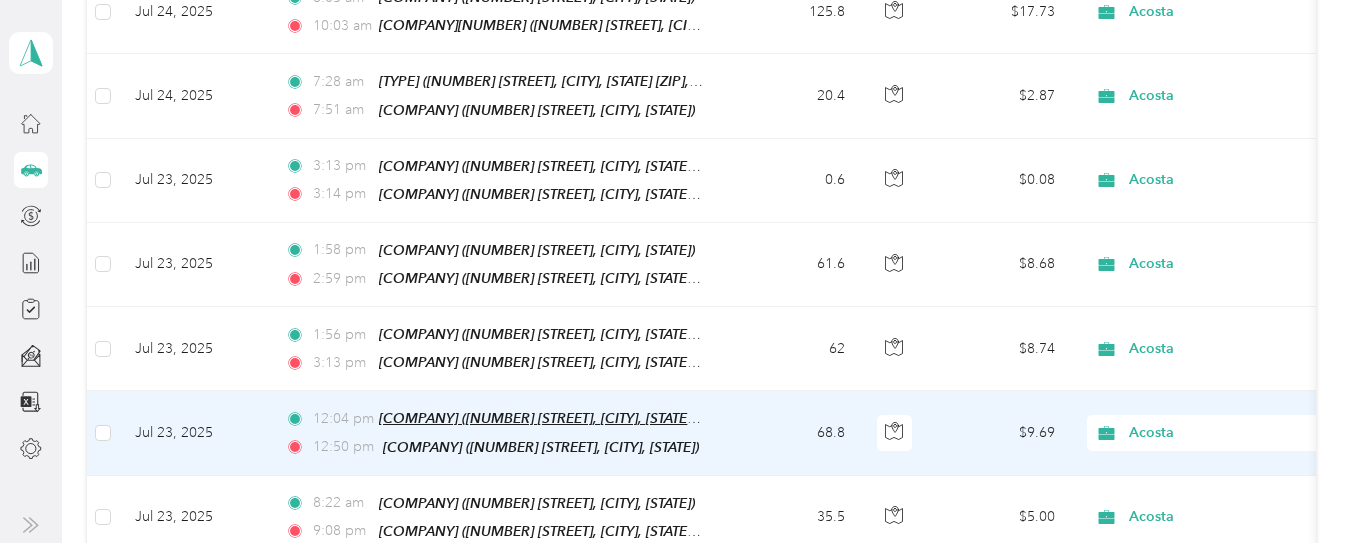 click on "[COMPANY] ([NUMBER] [STREET], [CITY], [STATE], [ZIP], [COUNTY], [STATE])" at bounding box center (619, 418) 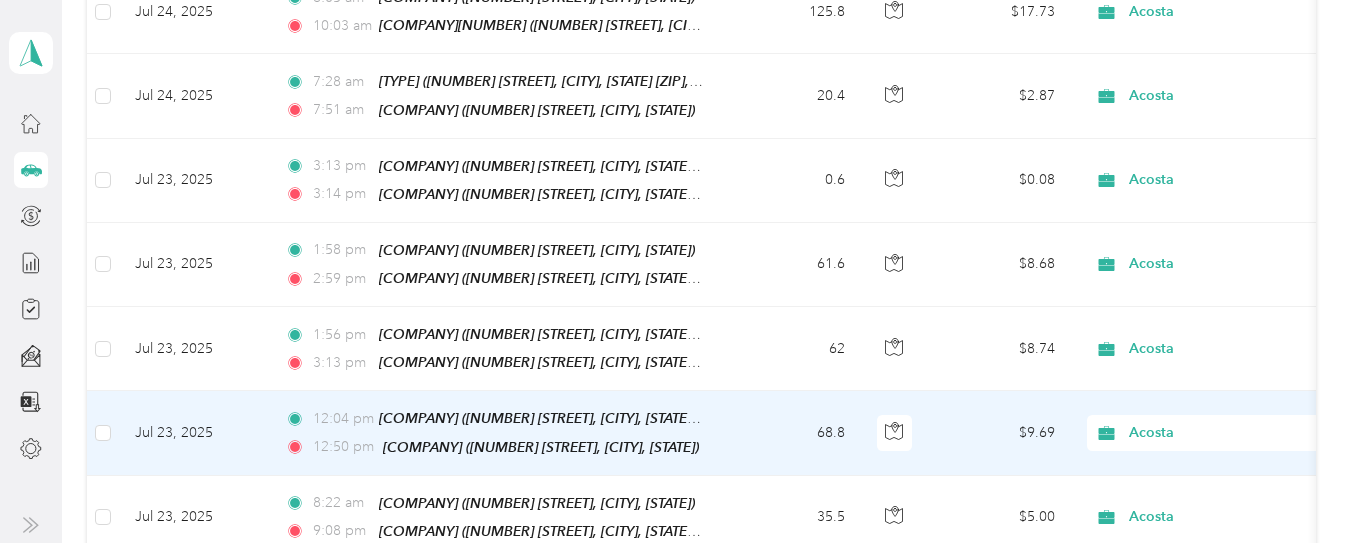 click on "68.8" at bounding box center [795, 433] 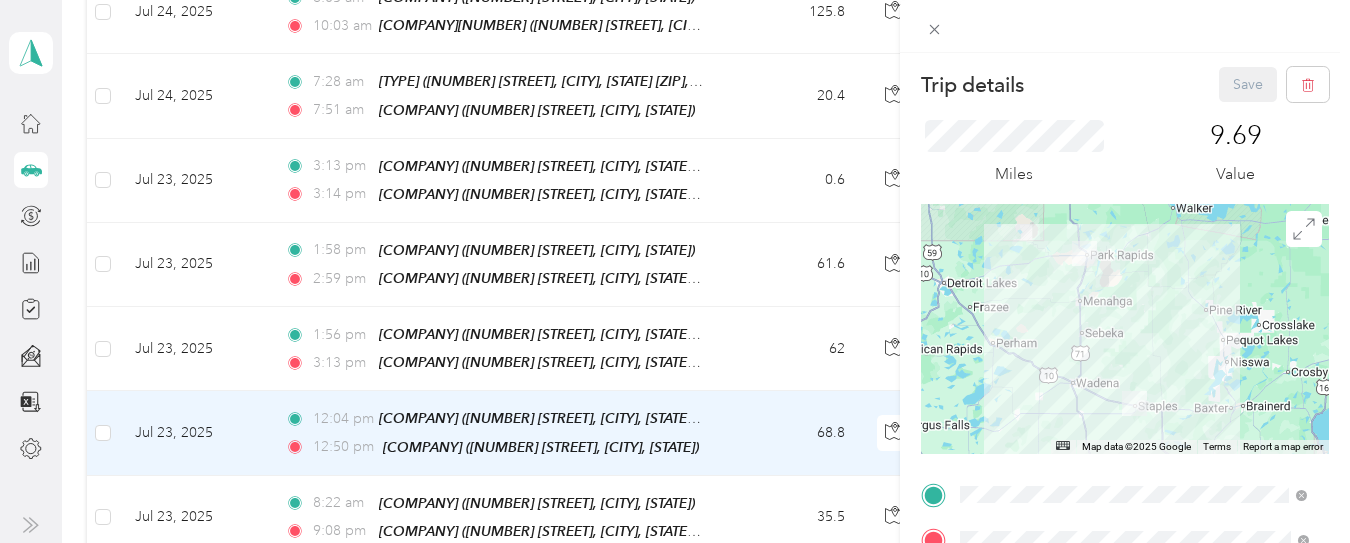 scroll, scrollTop: 97, scrollLeft: 0, axis: vertical 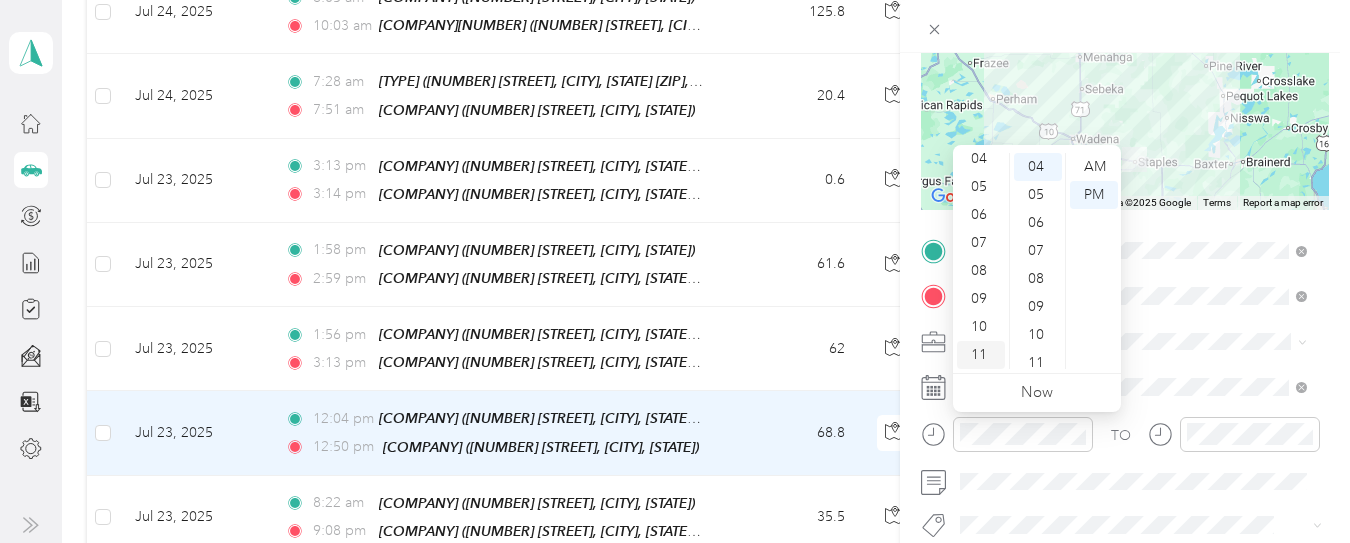 click on "11" at bounding box center (981, 355) 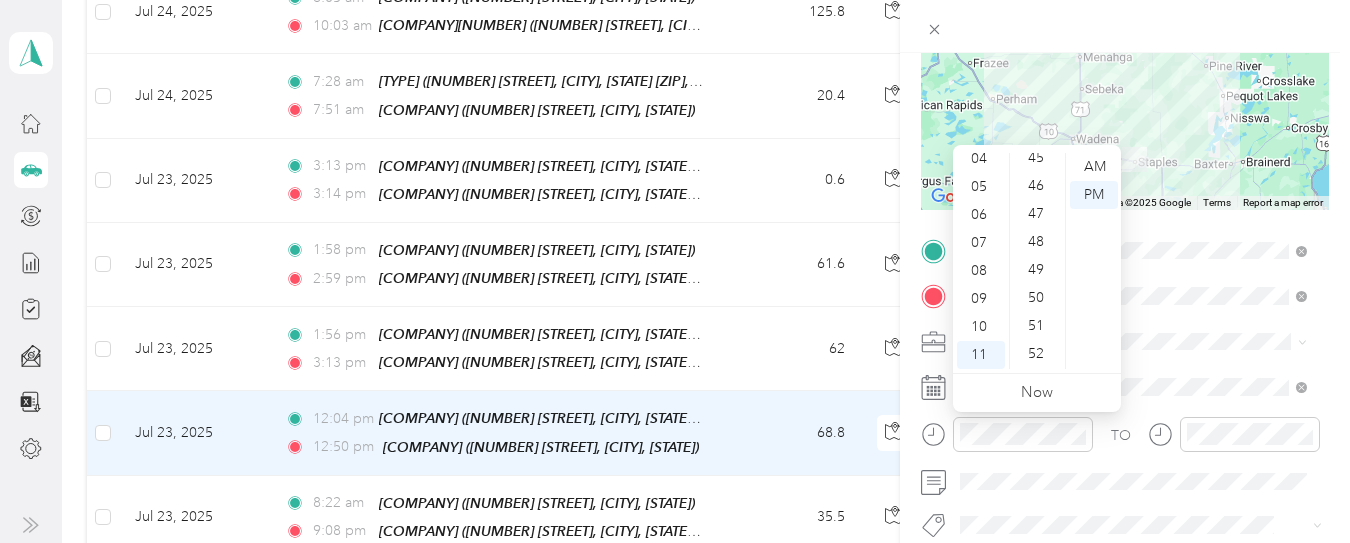 scroll, scrollTop: 1287, scrollLeft: 0, axis: vertical 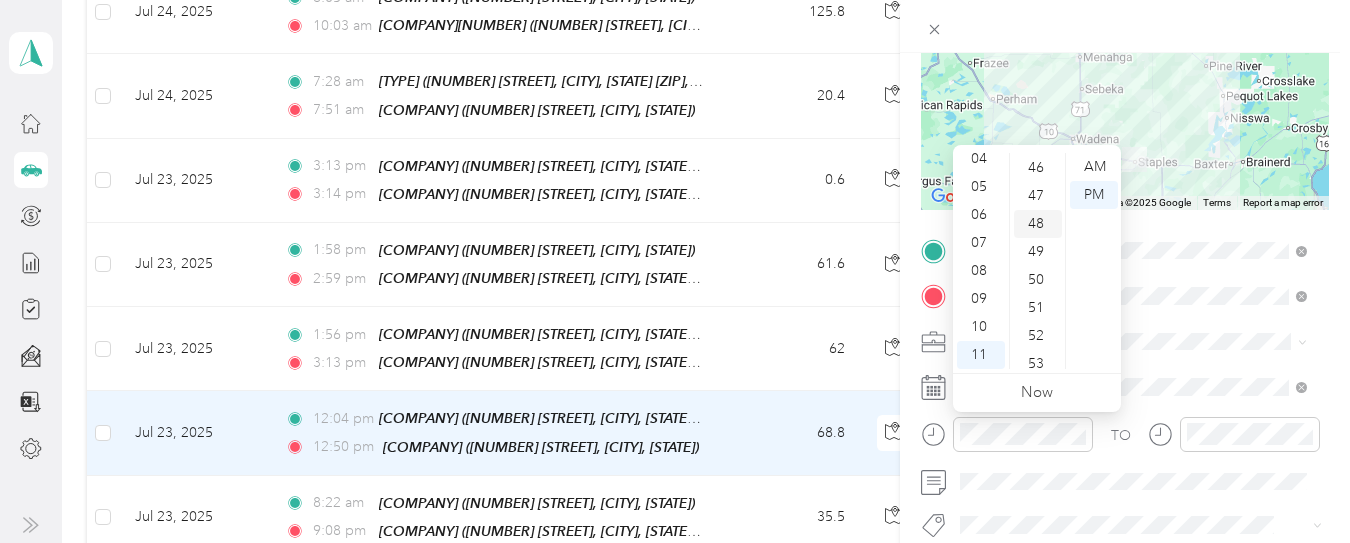 click on "48" at bounding box center (1038, 224) 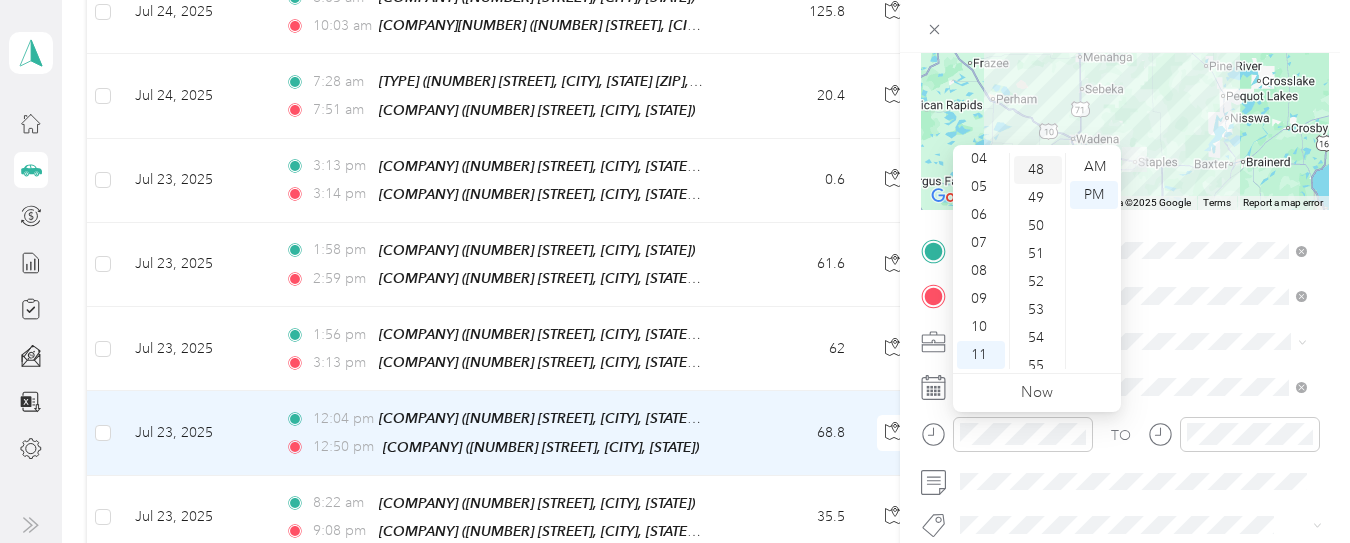 scroll, scrollTop: 1344, scrollLeft: 0, axis: vertical 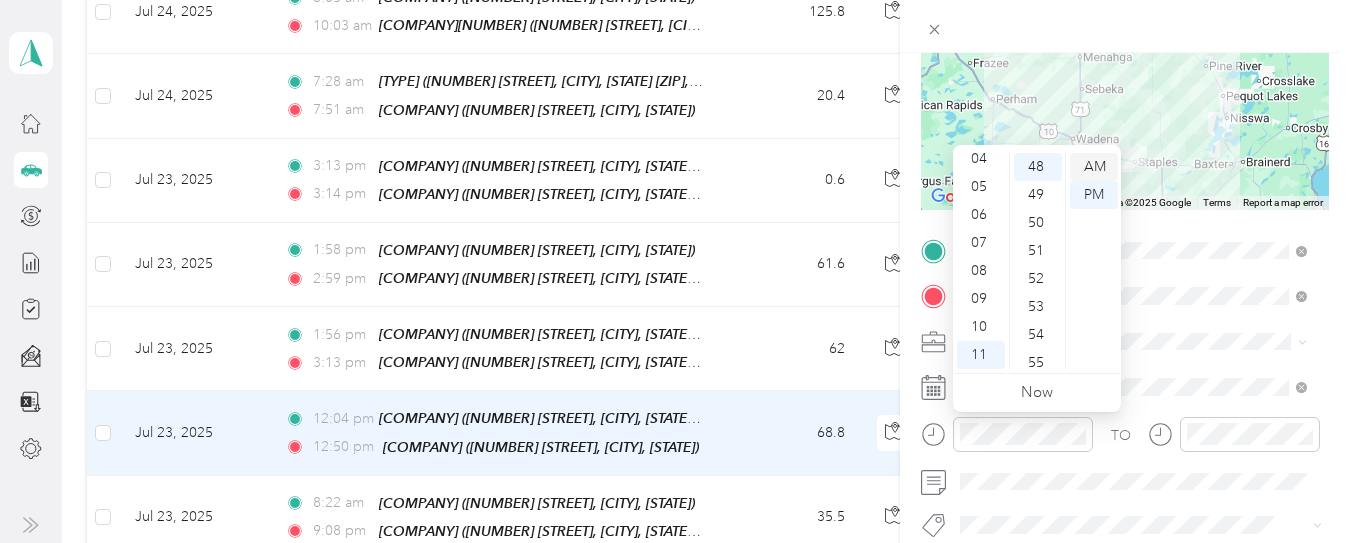 click on "AM" at bounding box center (1094, 167) 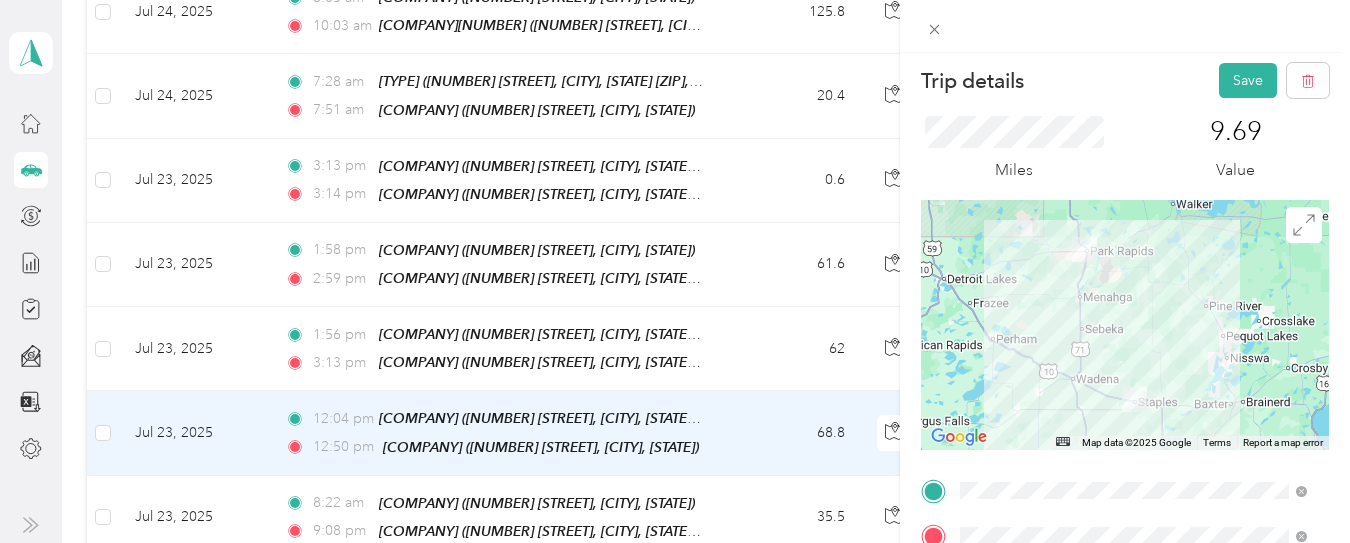 scroll, scrollTop: 0, scrollLeft: 0, axis: both 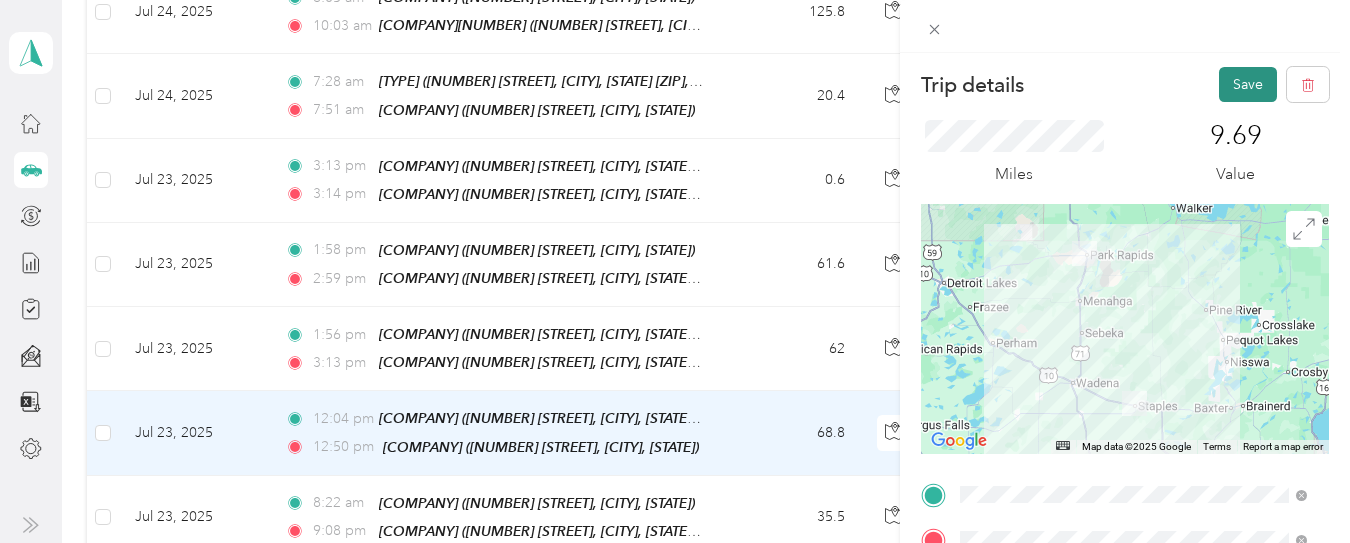 click on "Save" at bounding box center (1248, 84) 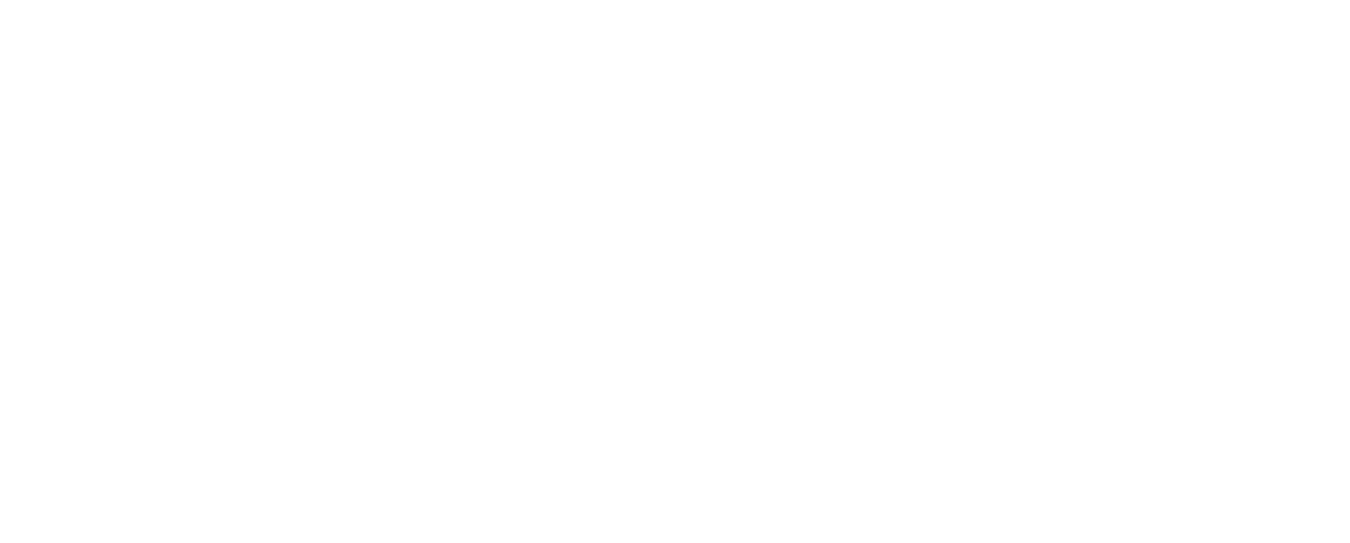 scroll, scrollTop: 0, scrollLeft: 0, axis: both 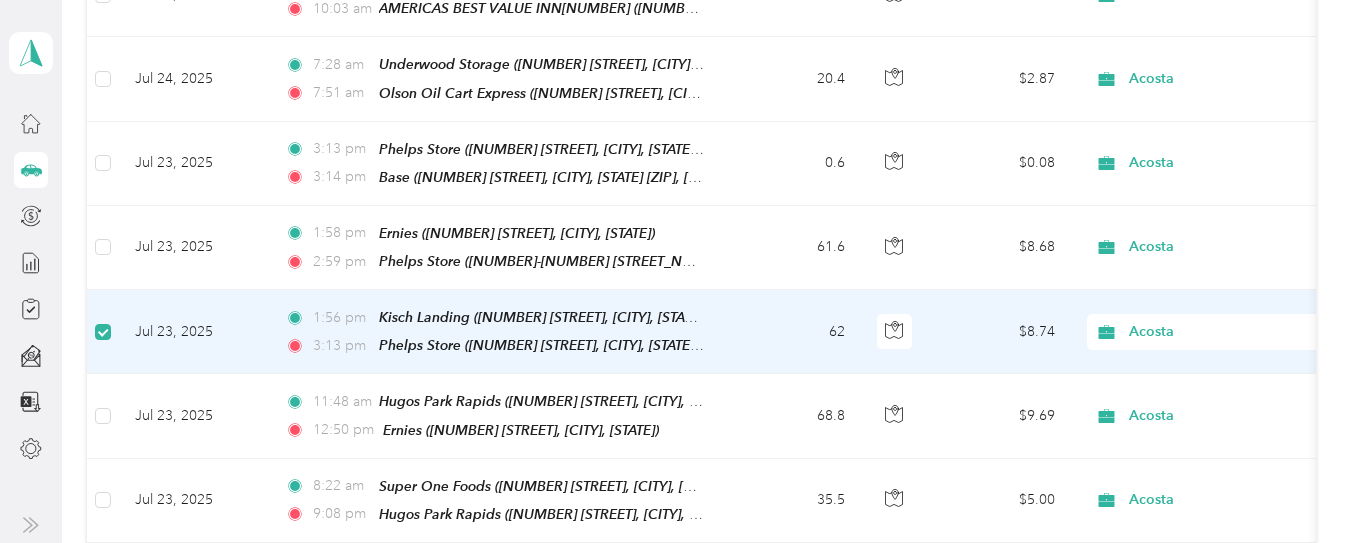 click on "62" at bounding box center (795, 332) 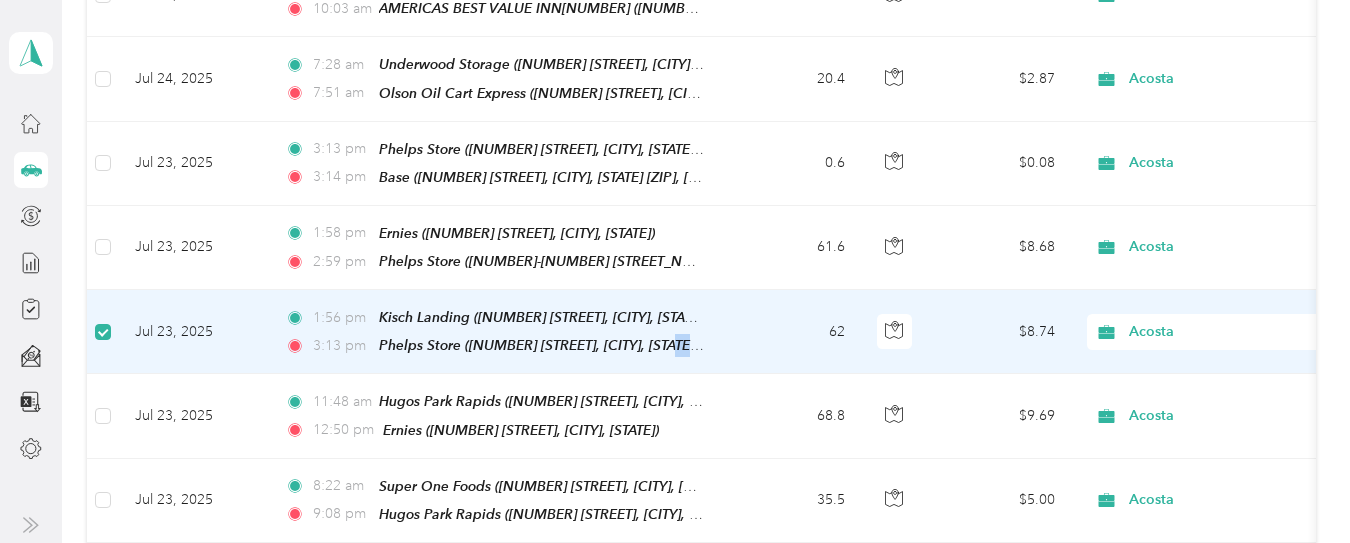 click on "[TIME] Kisch Landing ([NUMBER] [STREET], [CITY], [STATE] [ZIP], [COUNTRY] , [COUNTY] County, [STATE]) [TIME] Phelps Store ([NUMBER] [STREET], [CITY], [STATE] [ZIP], [COUNTRY] , [COUNTY] County, [STATE])" at bounding box center [499, 332] 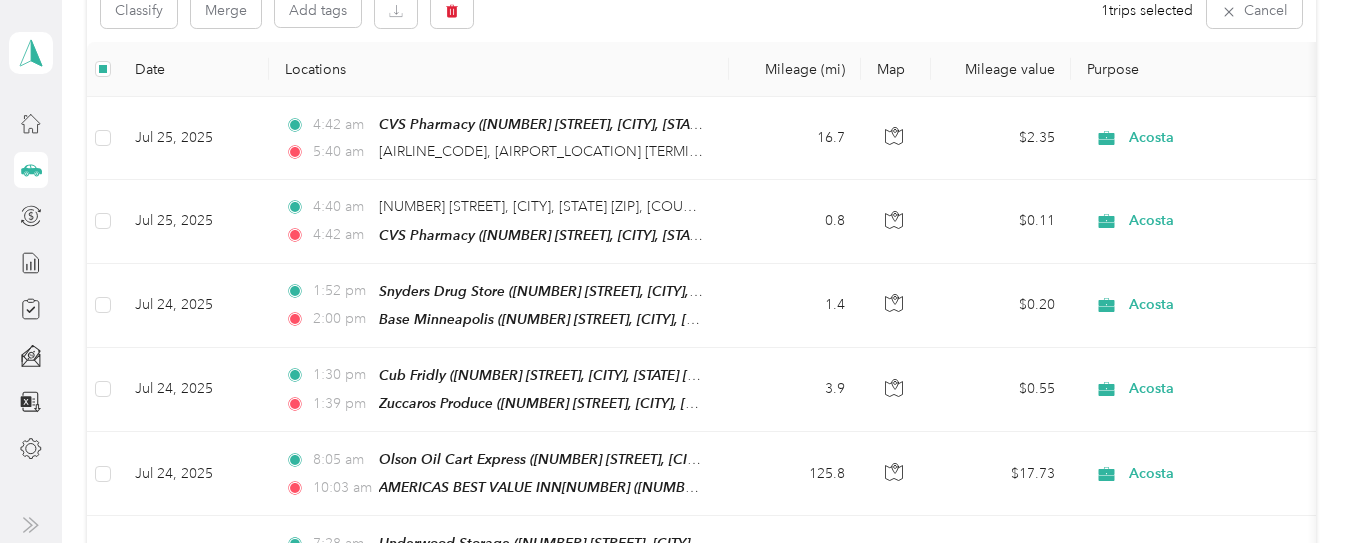 scroll, scrollTop: 0, scrollLeft: 0, axis: both 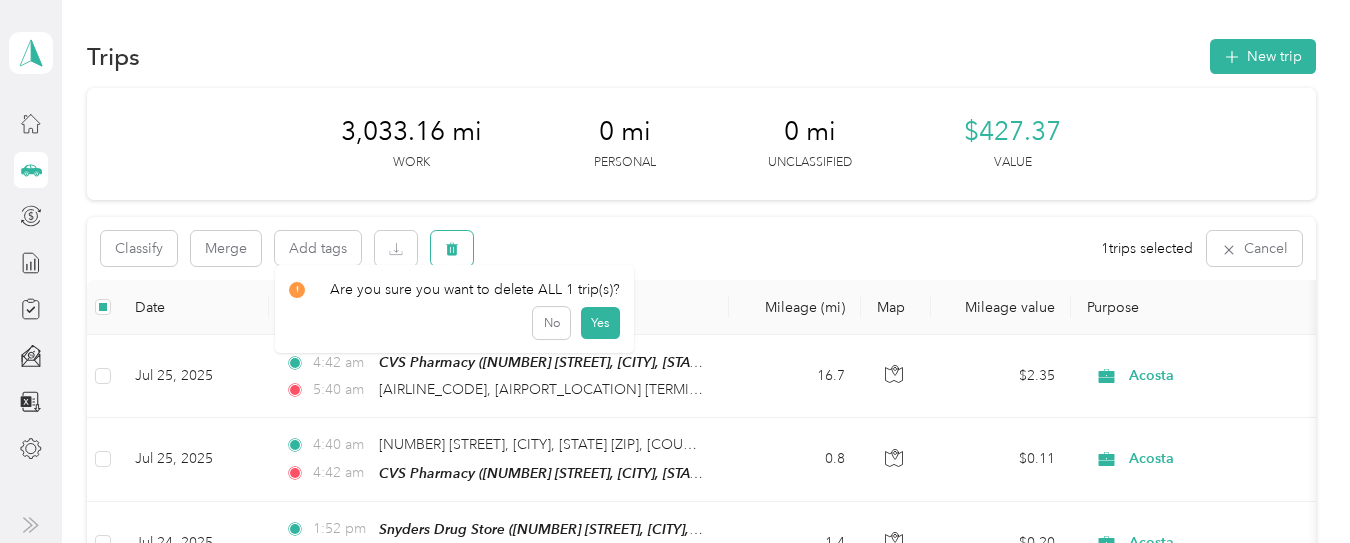 click at bounding box center [452, 248] 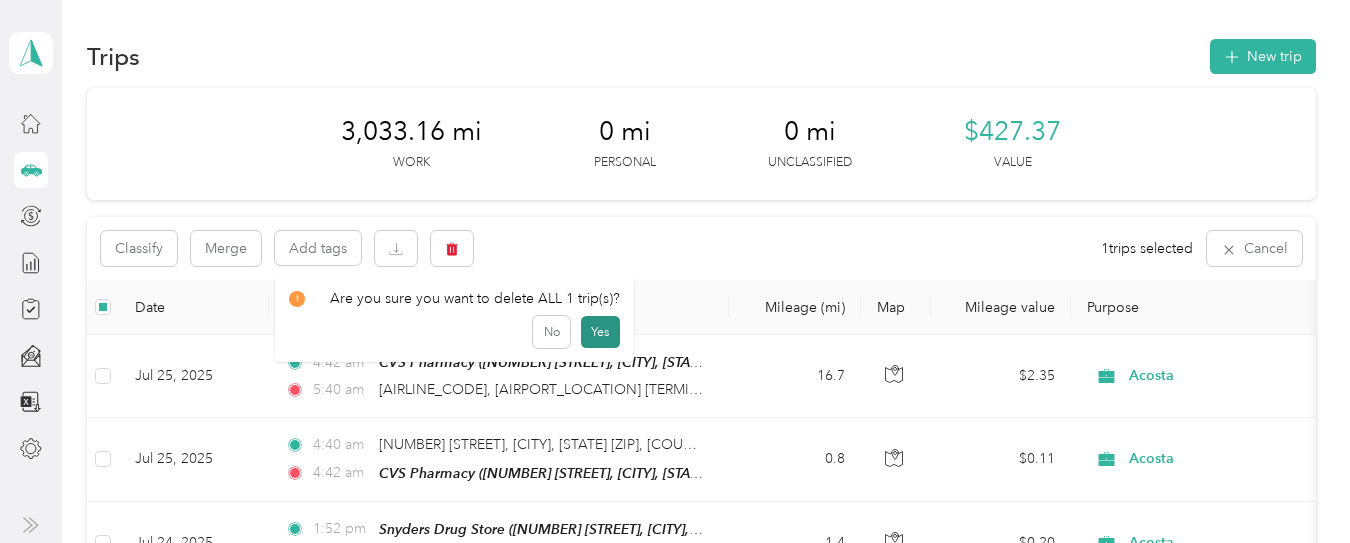 click on "Yes" at bounding box center (600, 332) 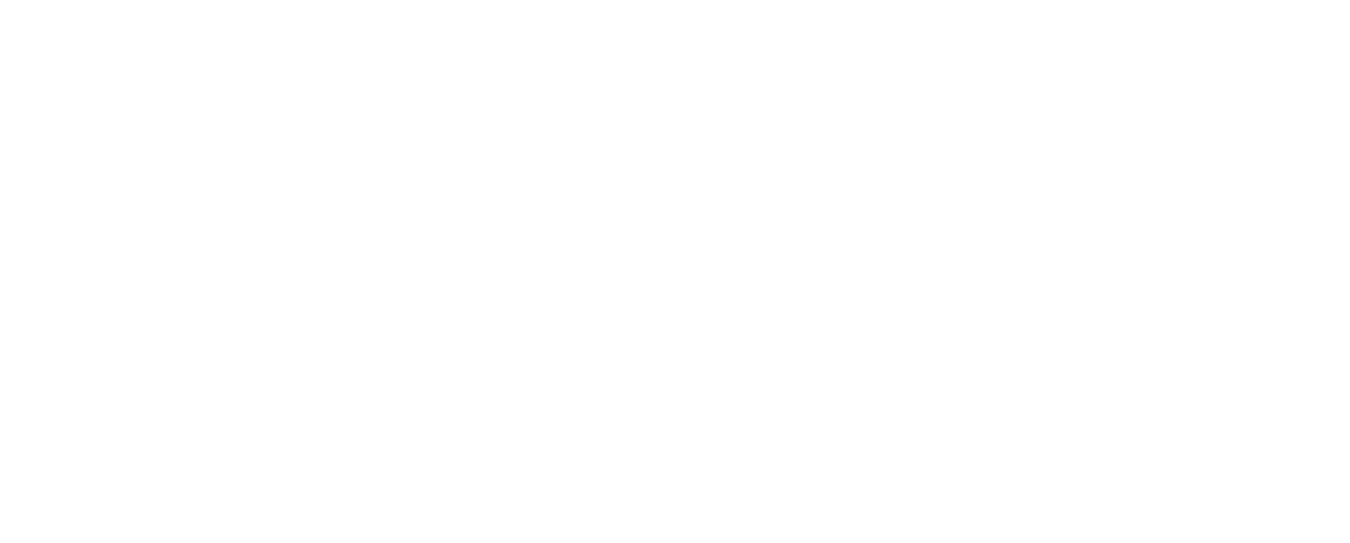 scroll, scrollTop: 0, scrollLeft: 0, axis: both 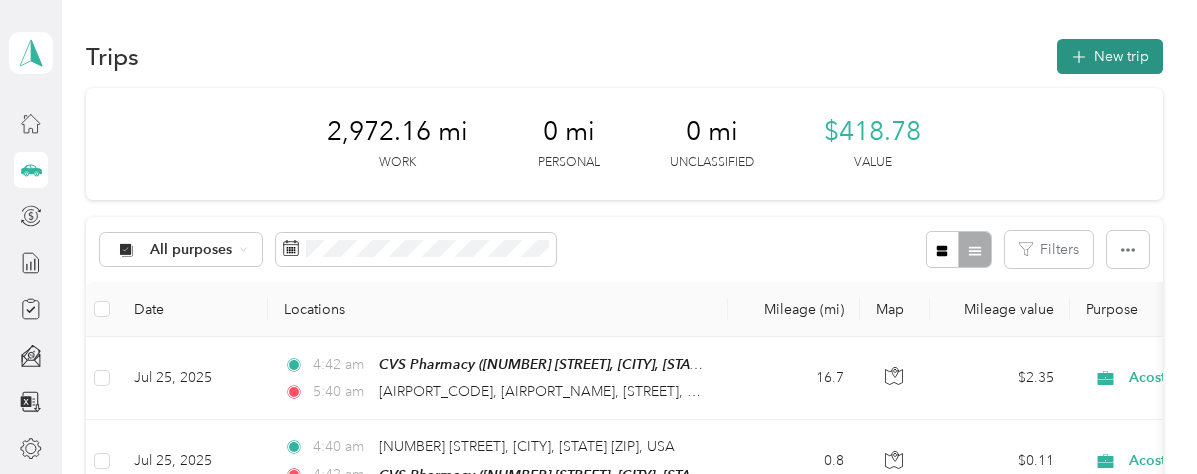click on "New trip" at bounding box center [1110, 56] 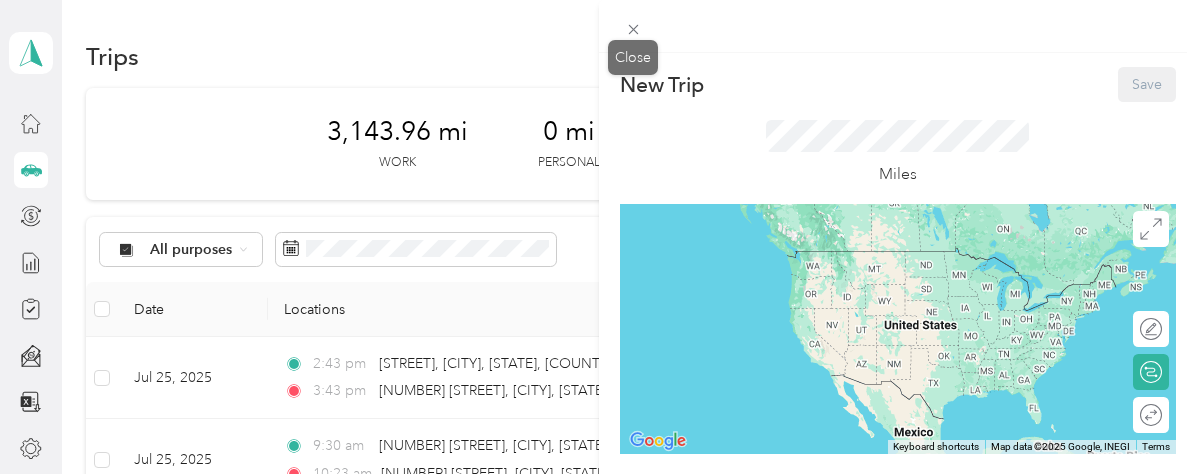 drag, startPoint x: 636, startPoint y: 31, endPoint x: 339, endPoint y: 4, distance: 298.22476 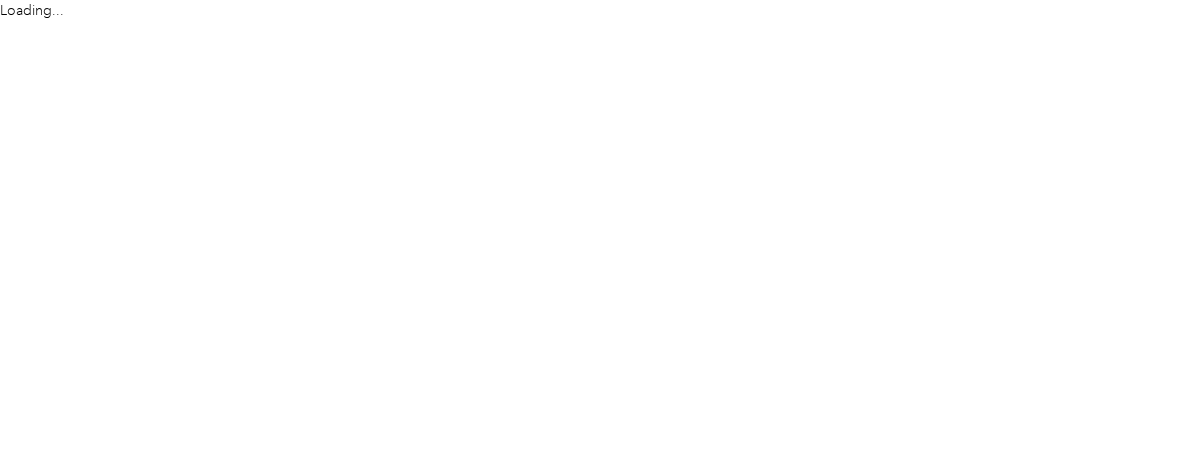 scroll, scrollTop: 0, scrollLeft: 0, axis: both 